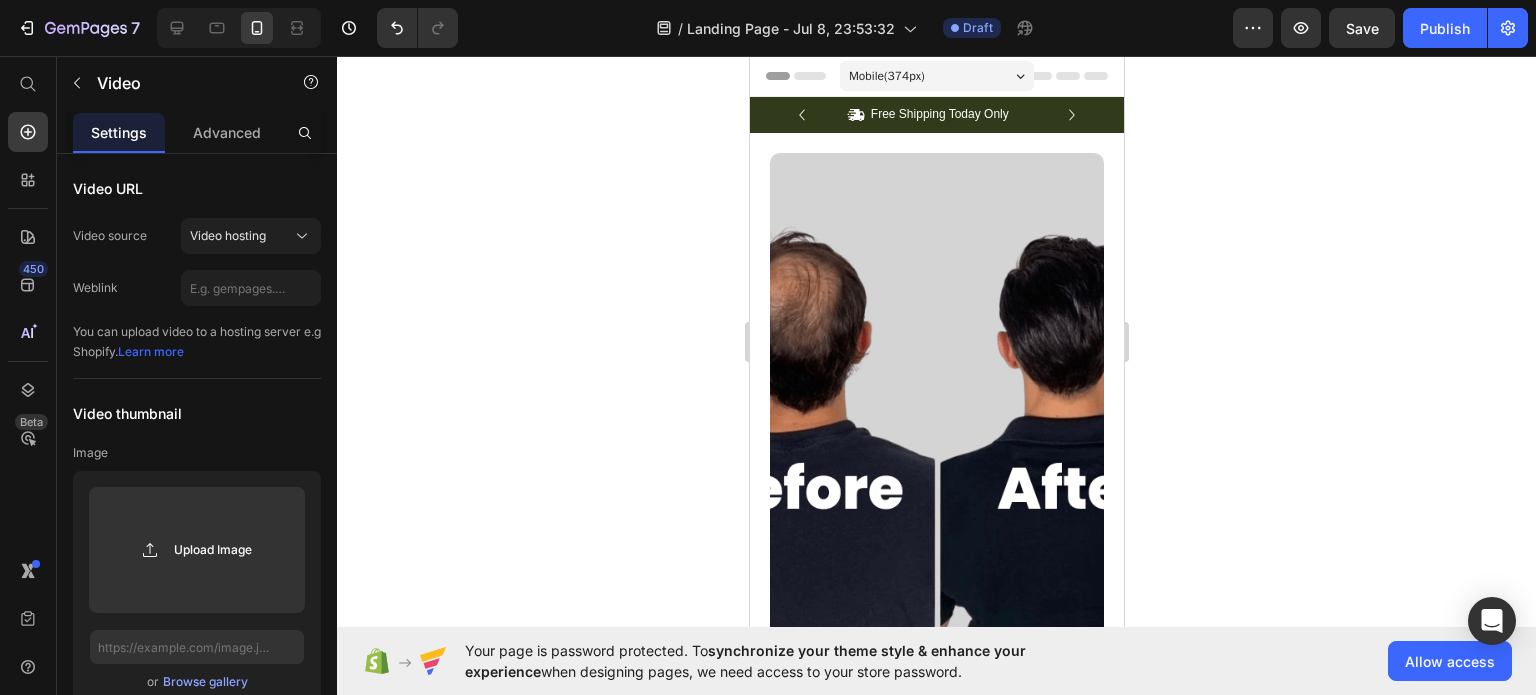 scroll, scrollTop: 1738, scrollLeft: 0, axis: vertical 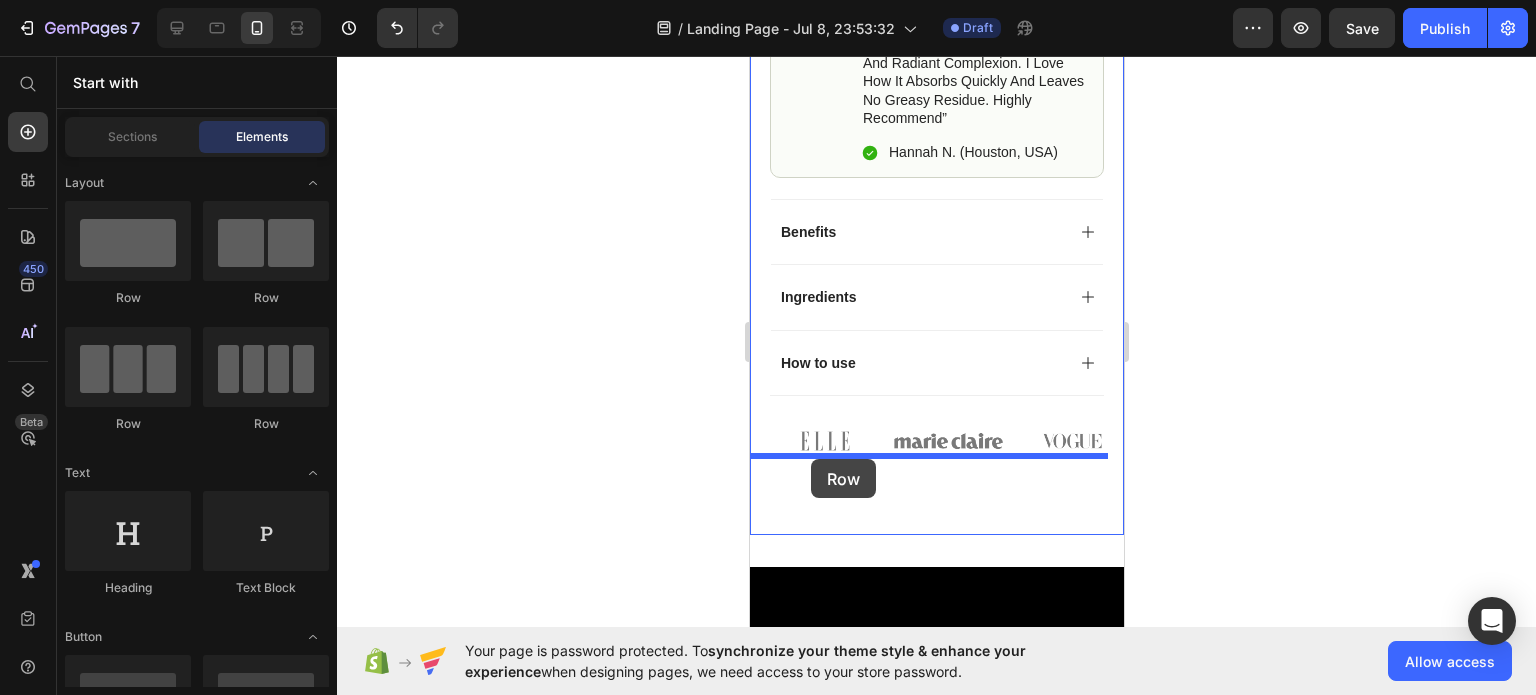 drag, startPoint x: 887, startPoint y: 439, endPoint x: 810, endPoint y: 459, distance: 79.555016 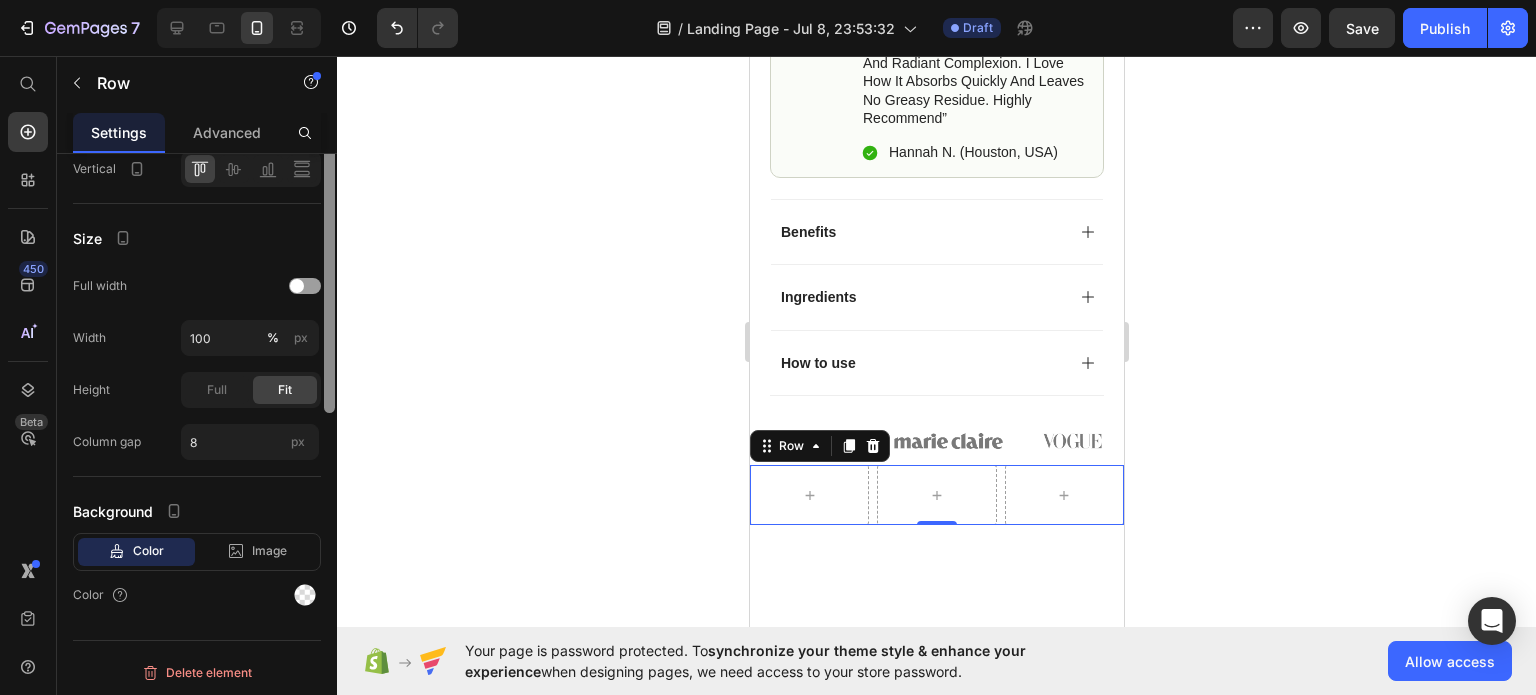 scroll, scrollTop: 0, scrollLeft: 0, axis: both 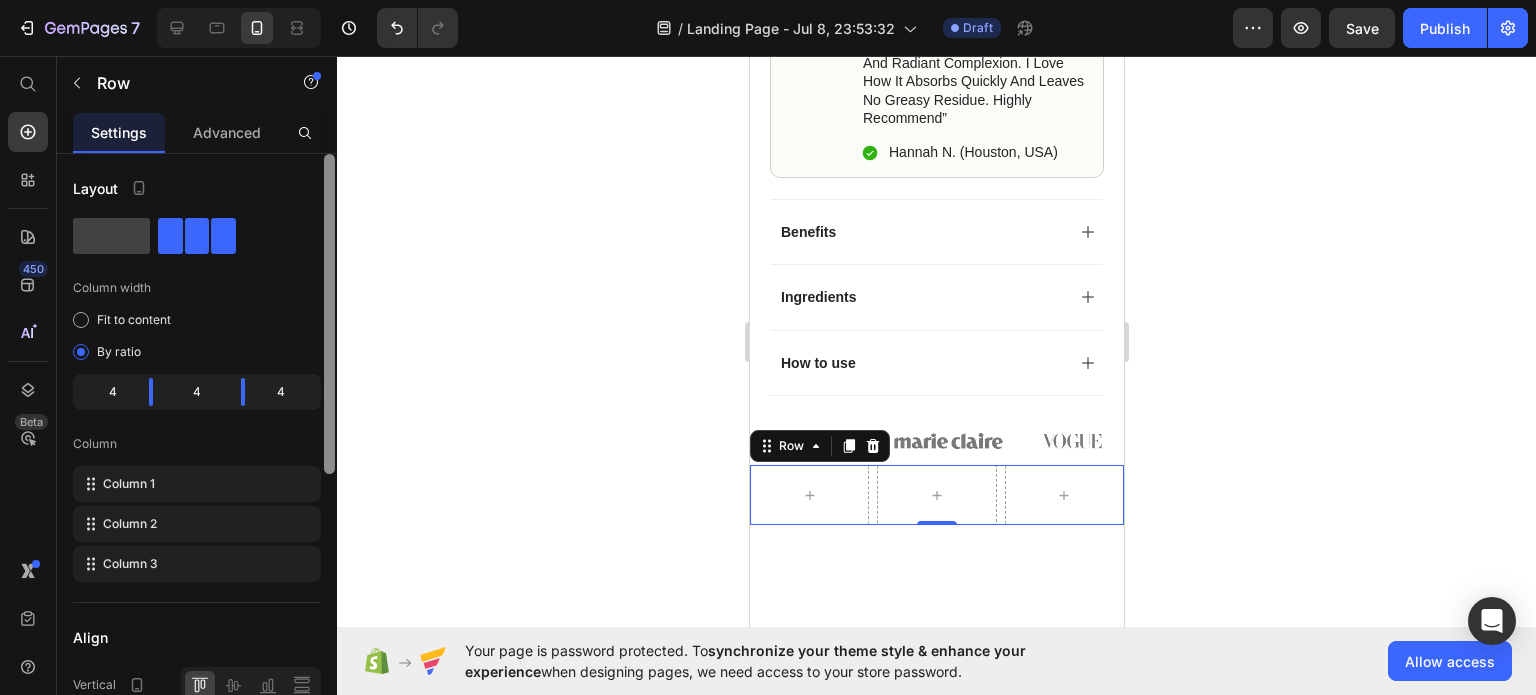 drag, startPoint x: 332, startPoint y: 256, endPoint x: 383, endPoint y: 95, distance: 168.88458 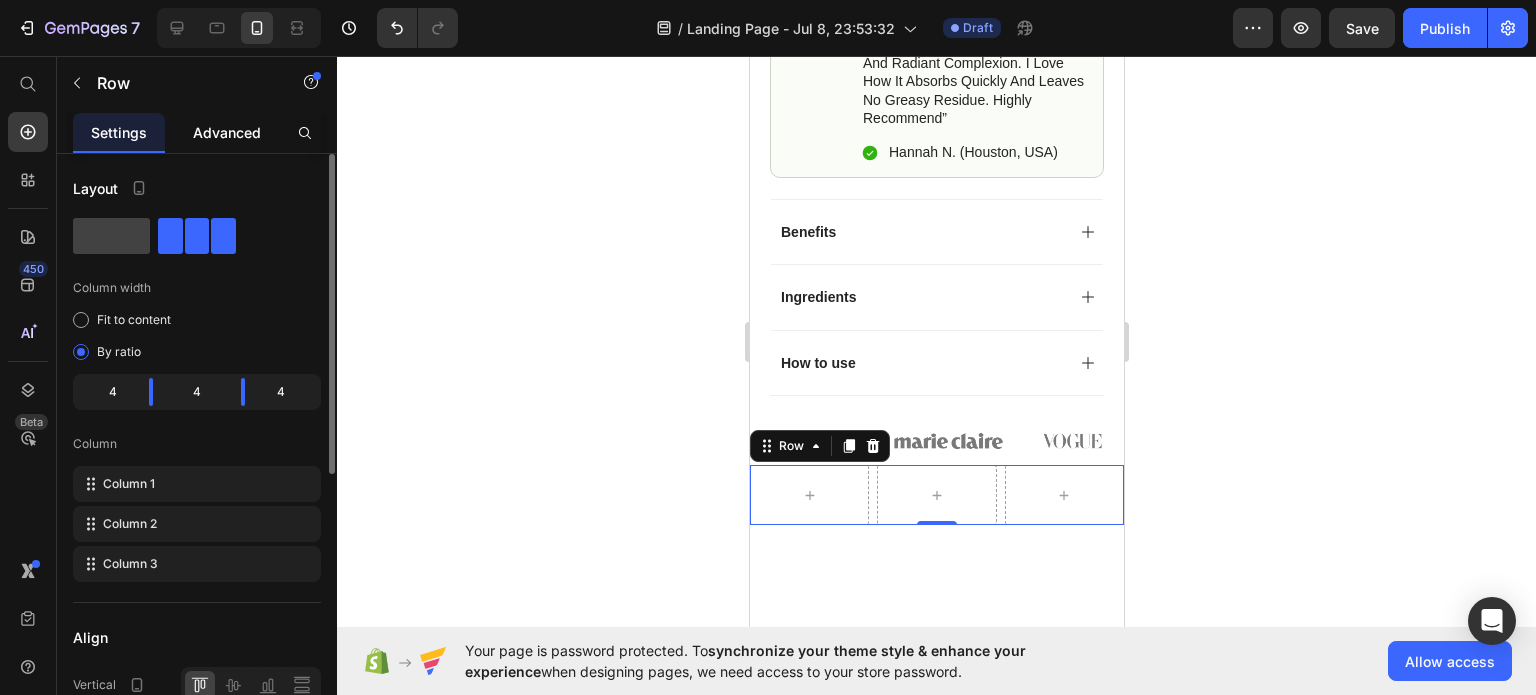 click on "Advanced" at bounding box center [227, 132] 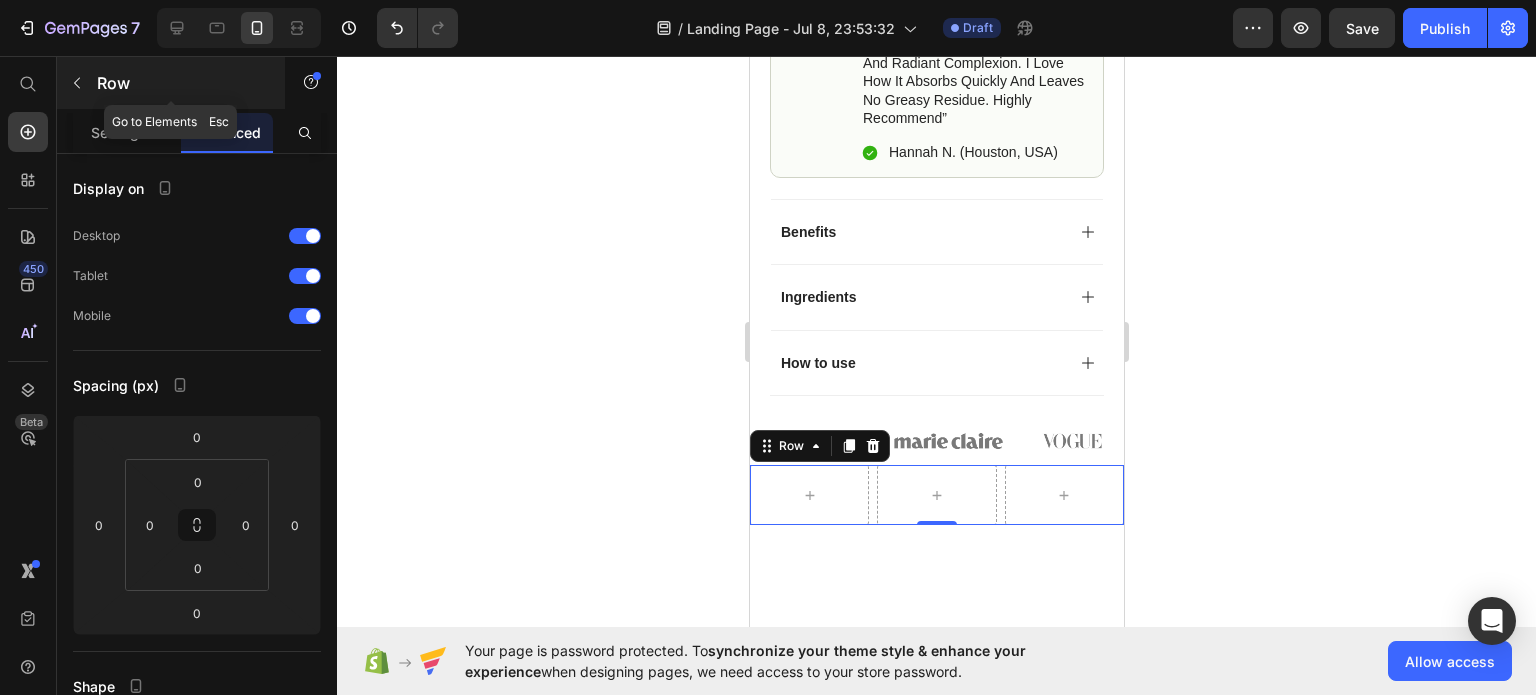 click 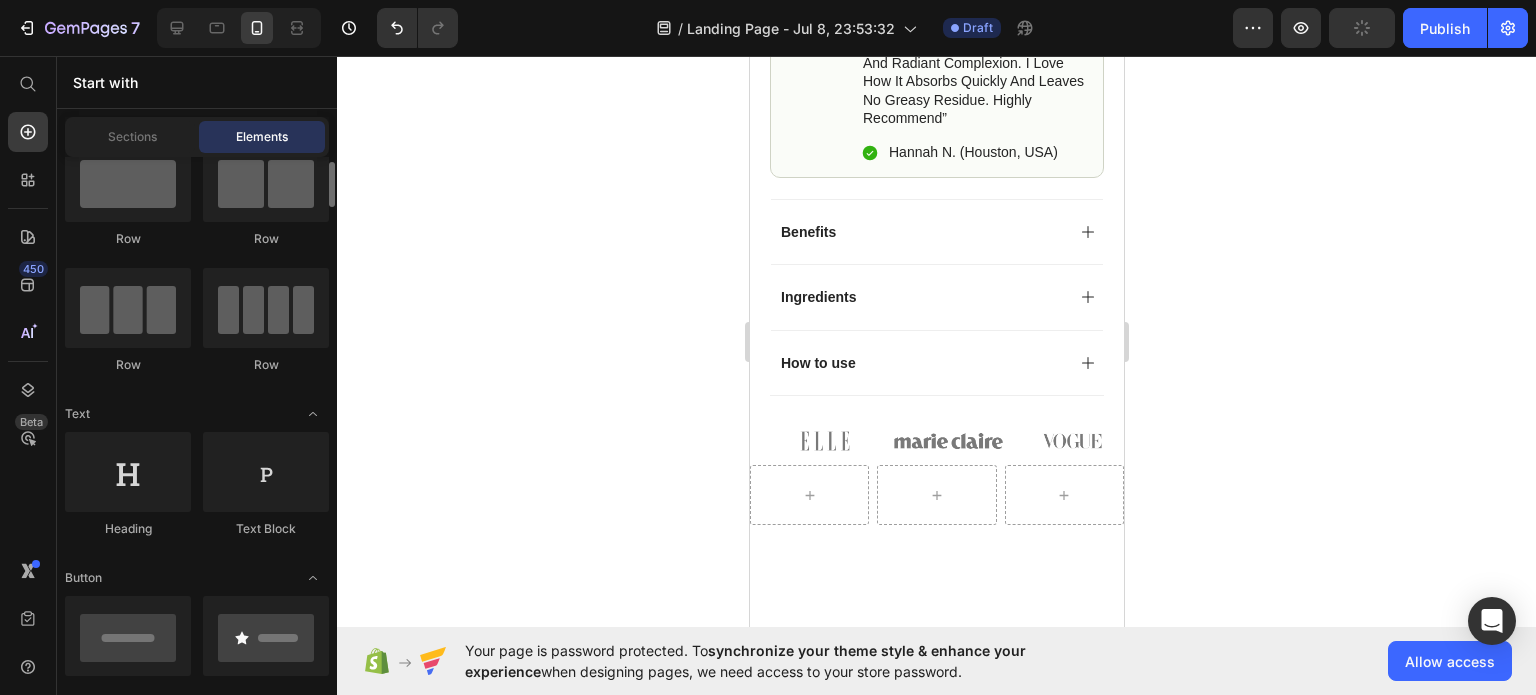 scroll, scrollTop: 588, scrollLeft: 0, axis: vertical 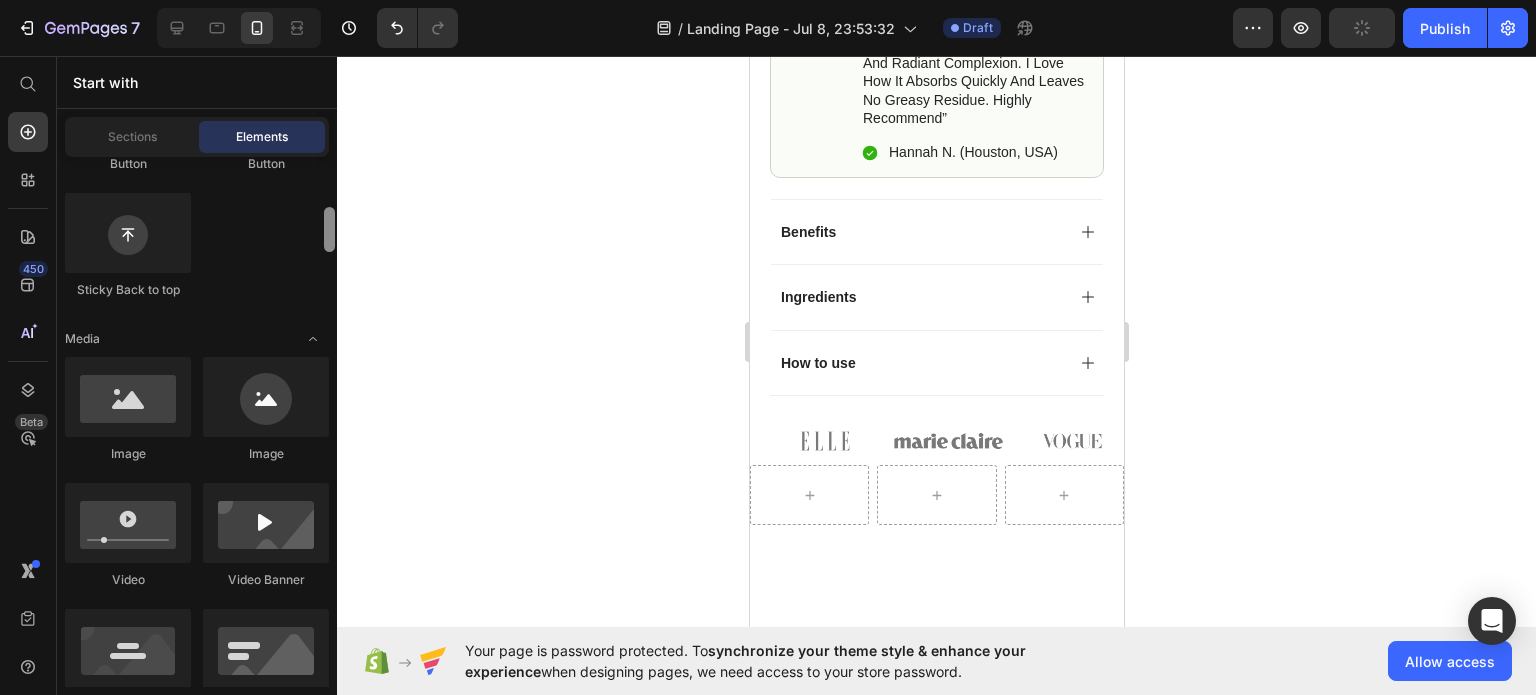 drag, startPoint x: 329, startPoint y: 275, endPoint x: 329, endPoint y: 230, distance: 45 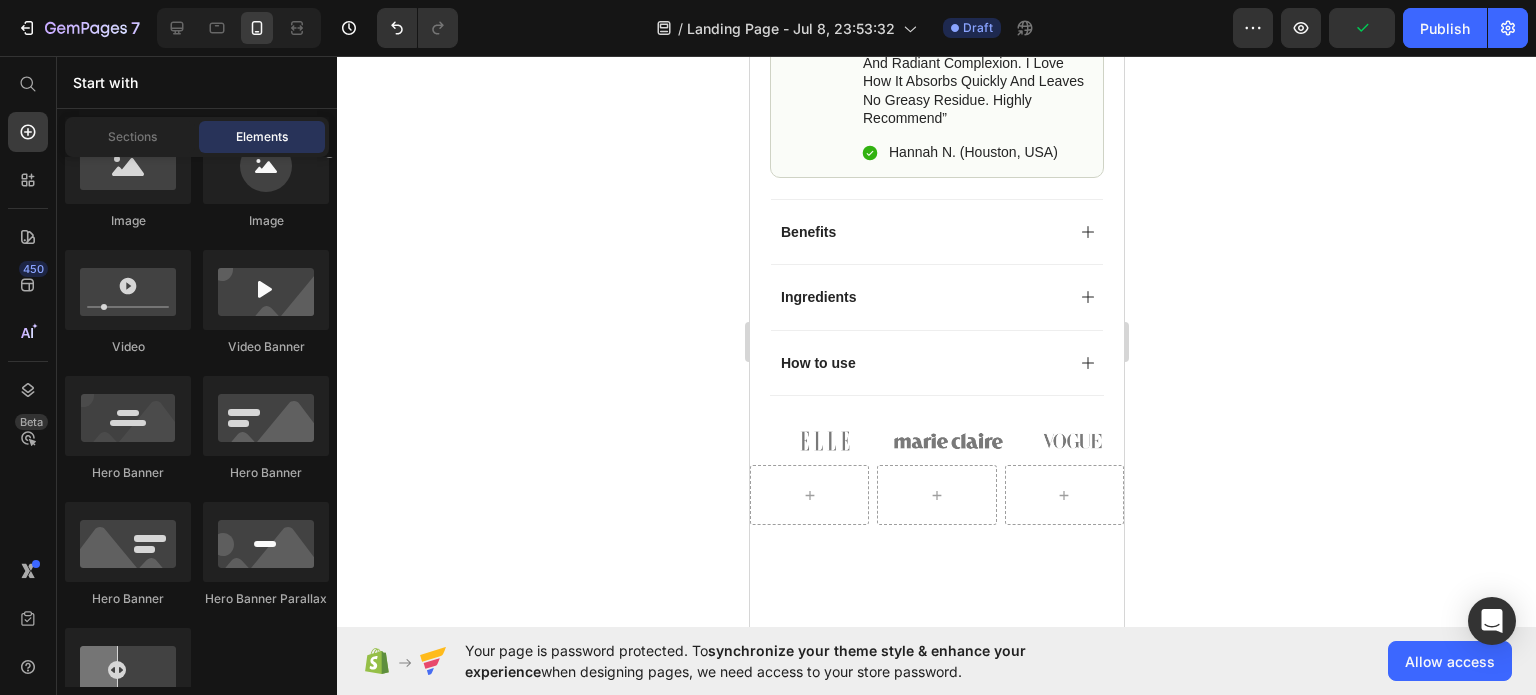 scroll, scrollTop: 868, scrollLeft: 0, axis: vertical 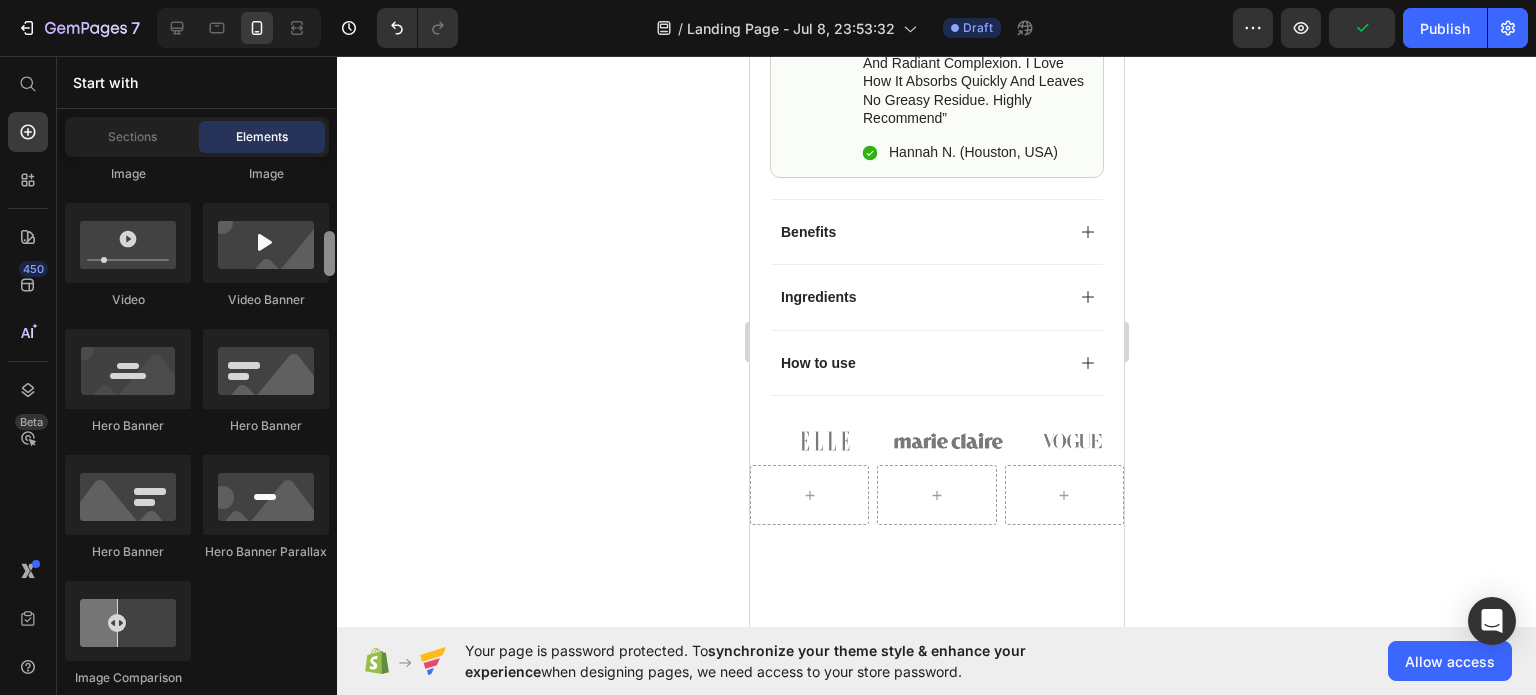 drag, startPoint x: 329, startPoint y: 230, endPoint x: 330, endPoint y: 254, distance: 24.020824 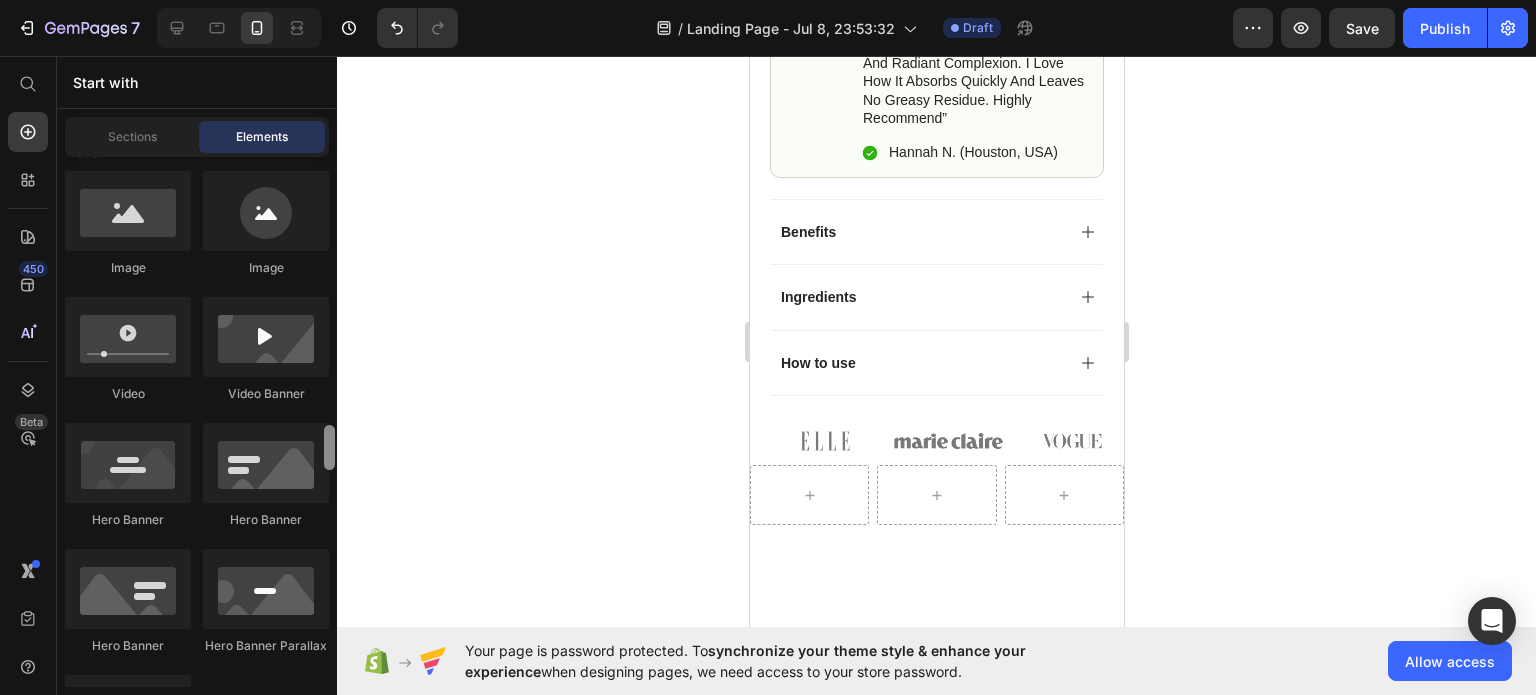 scroll, scrollTop: 739, scrollLeft: 0, axis: vertical 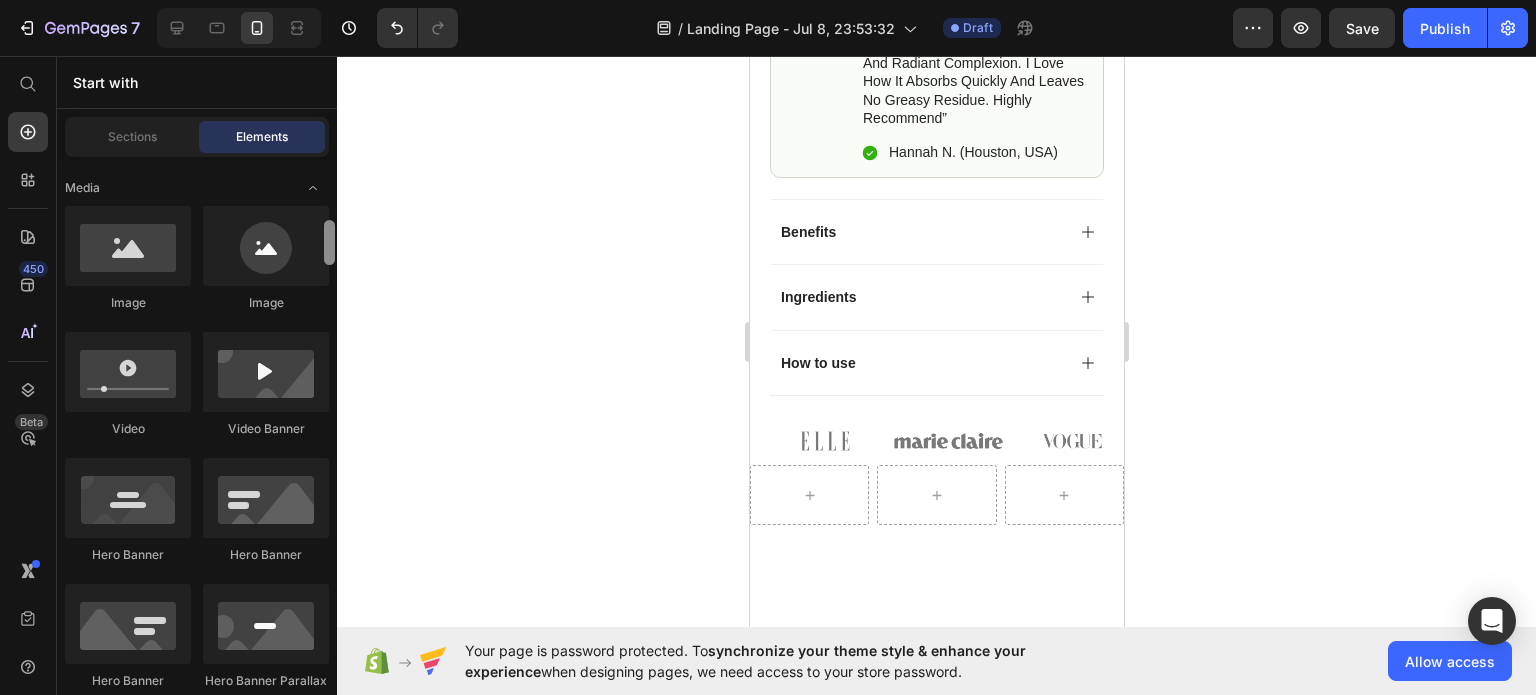 drag, startPoint x: 330, startPoint y: 255, endPoint x: 328, endPoint y: 244, distance: 11.18034 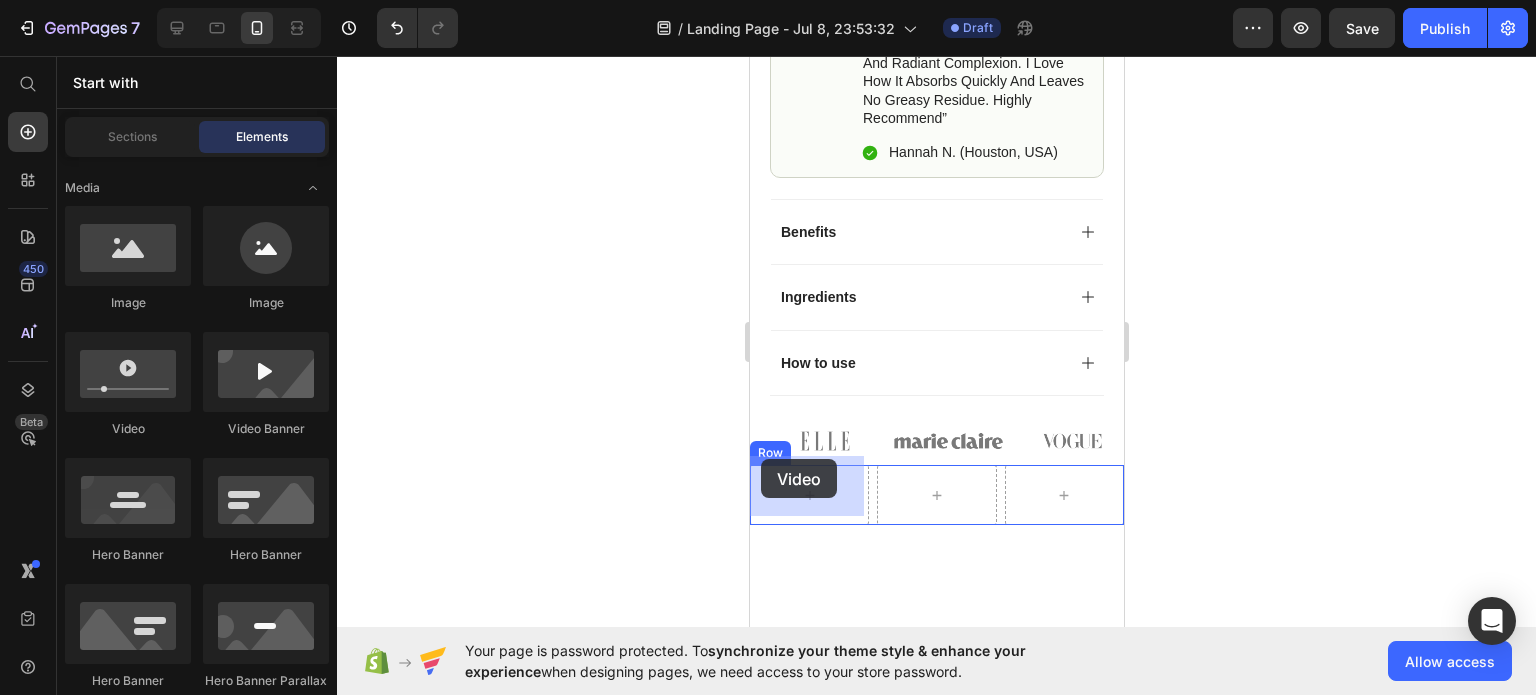 drag, startPoint x: 852, startPoint y: 428, endPoint x: 760, endPoint y: 459, distance: 97.082436 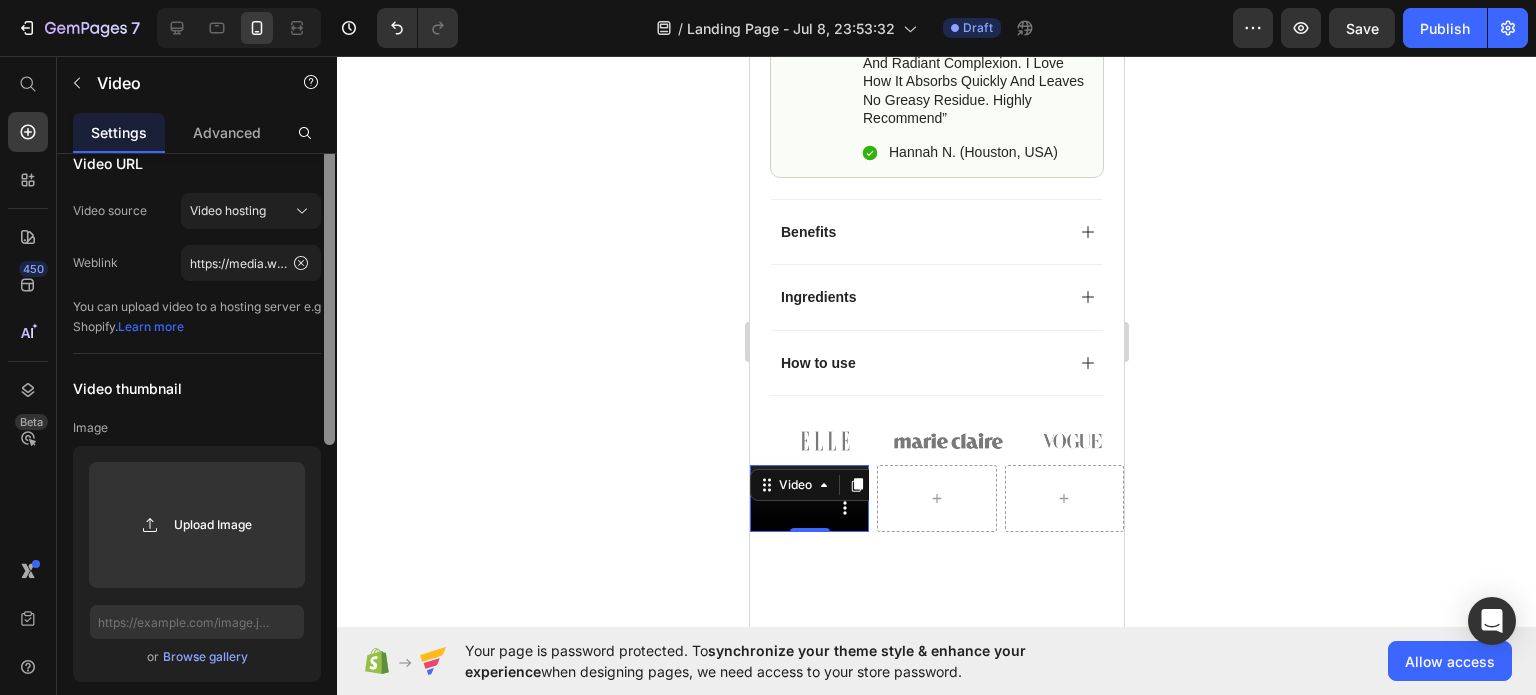 scroll, scrollTop: 35, scrollLeft: 0, axis: vertical 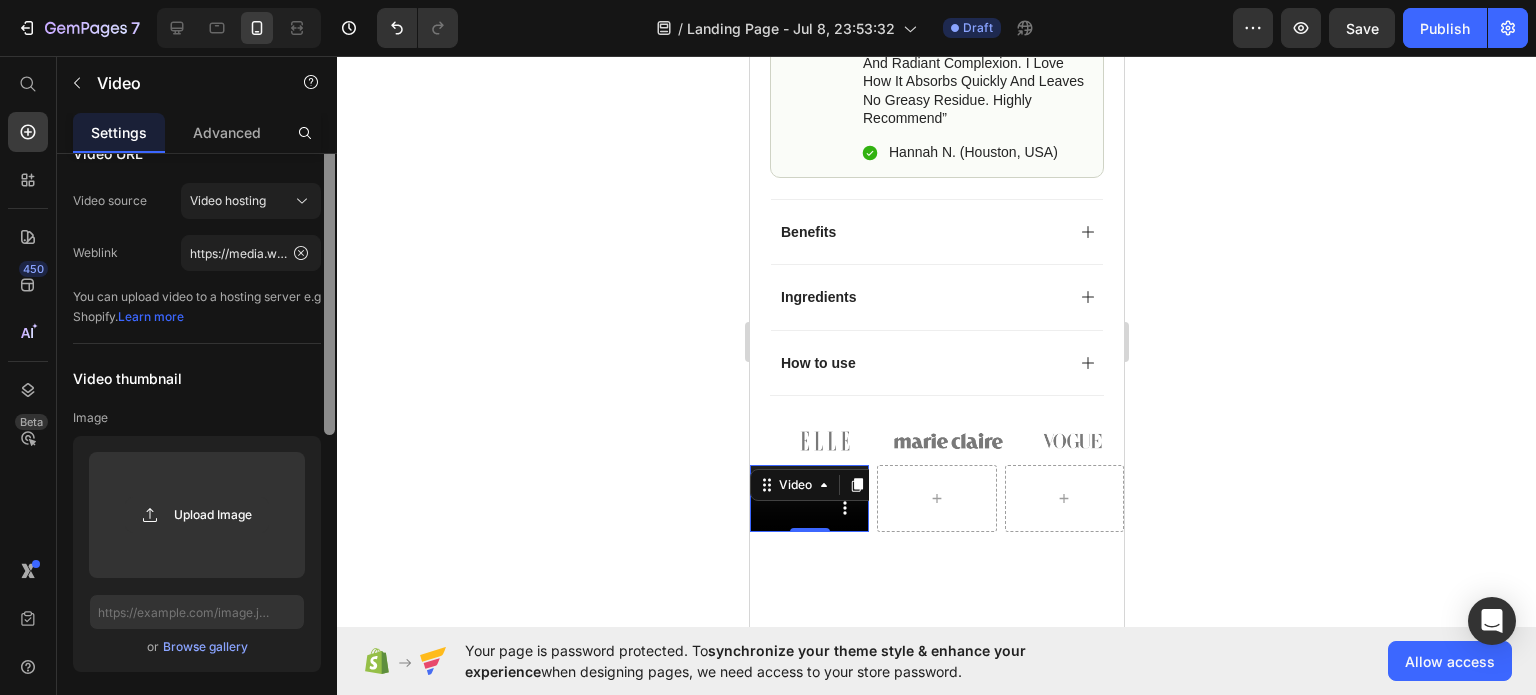 drag, startPoint x: 332, startPoint y: 408, endPoint x: 331, endPoint y: 427, distance: 19.026299 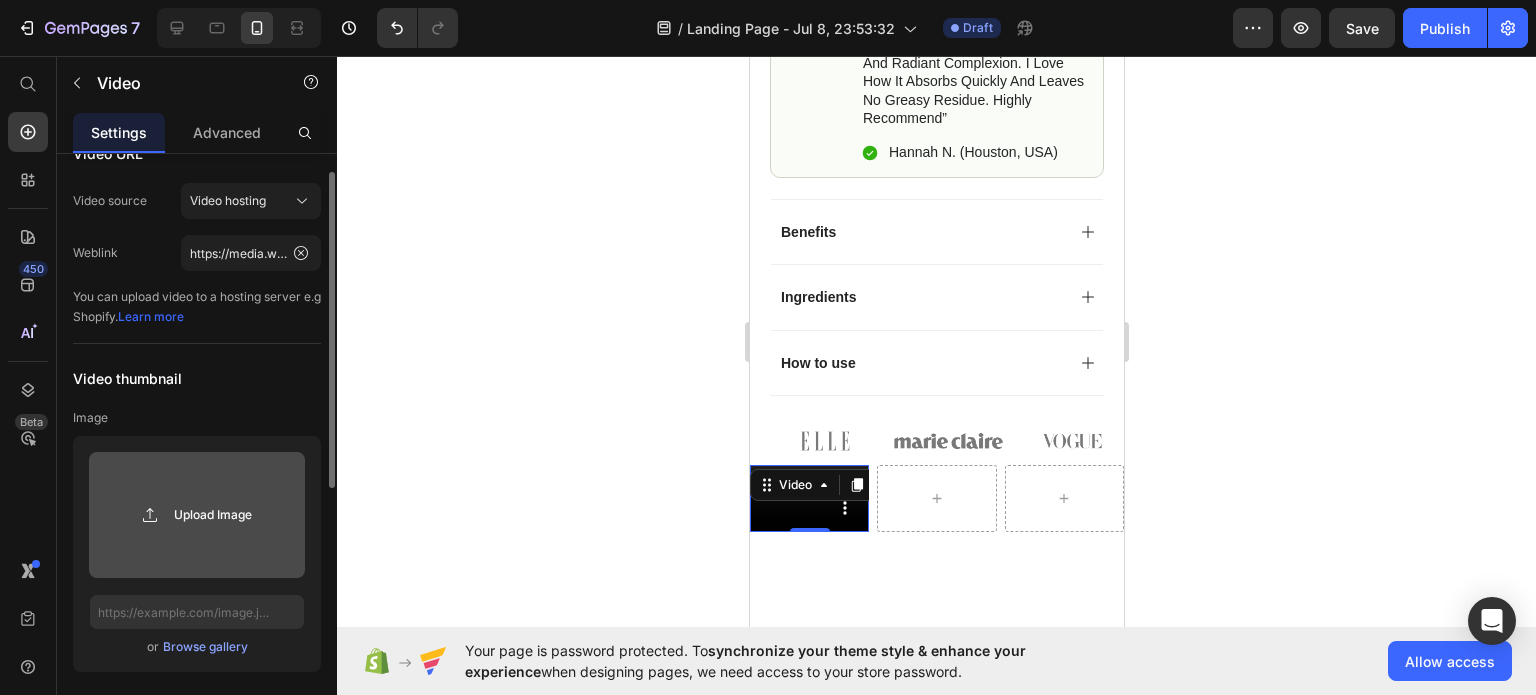 click 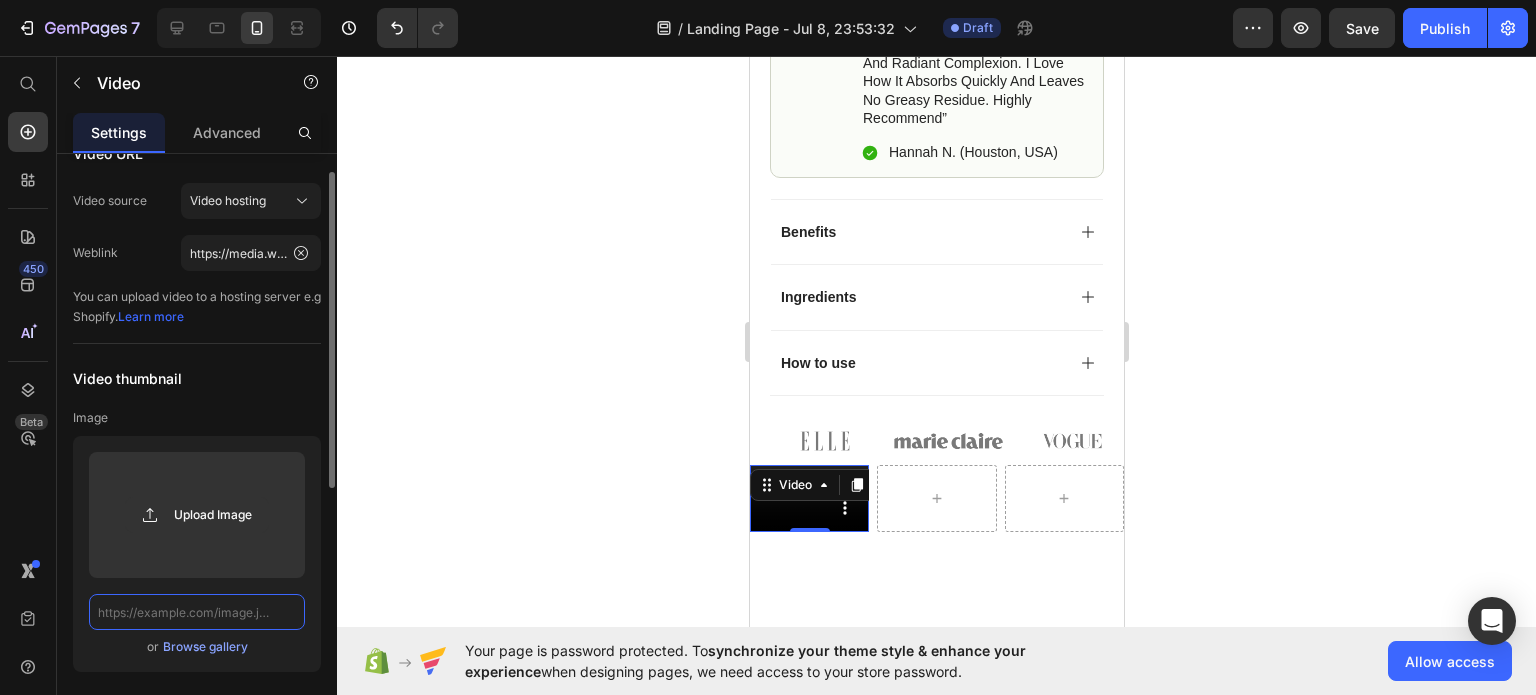 click 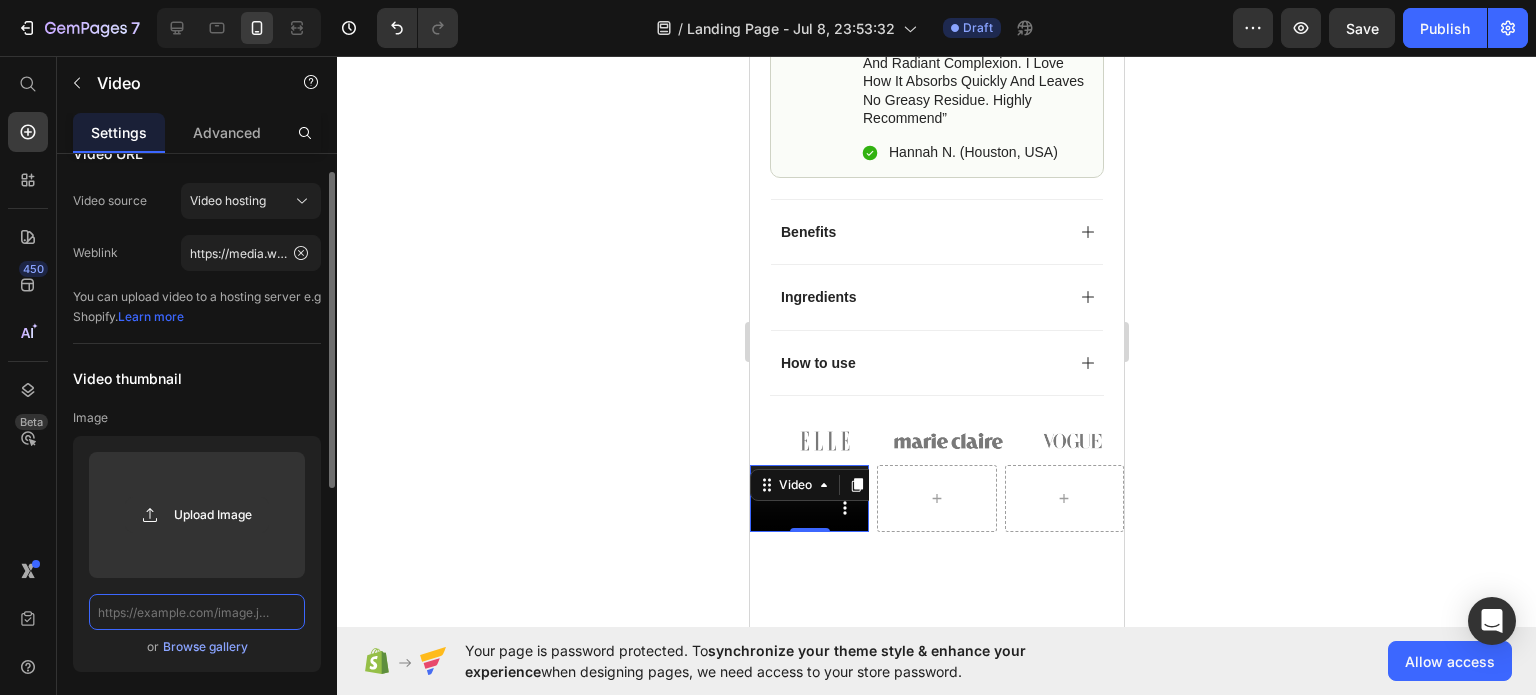 paste on "https://cdn.shopify.com/videos/c/o/v/a538563a7f80483abdc32ad07b2f4ad3.mp4" 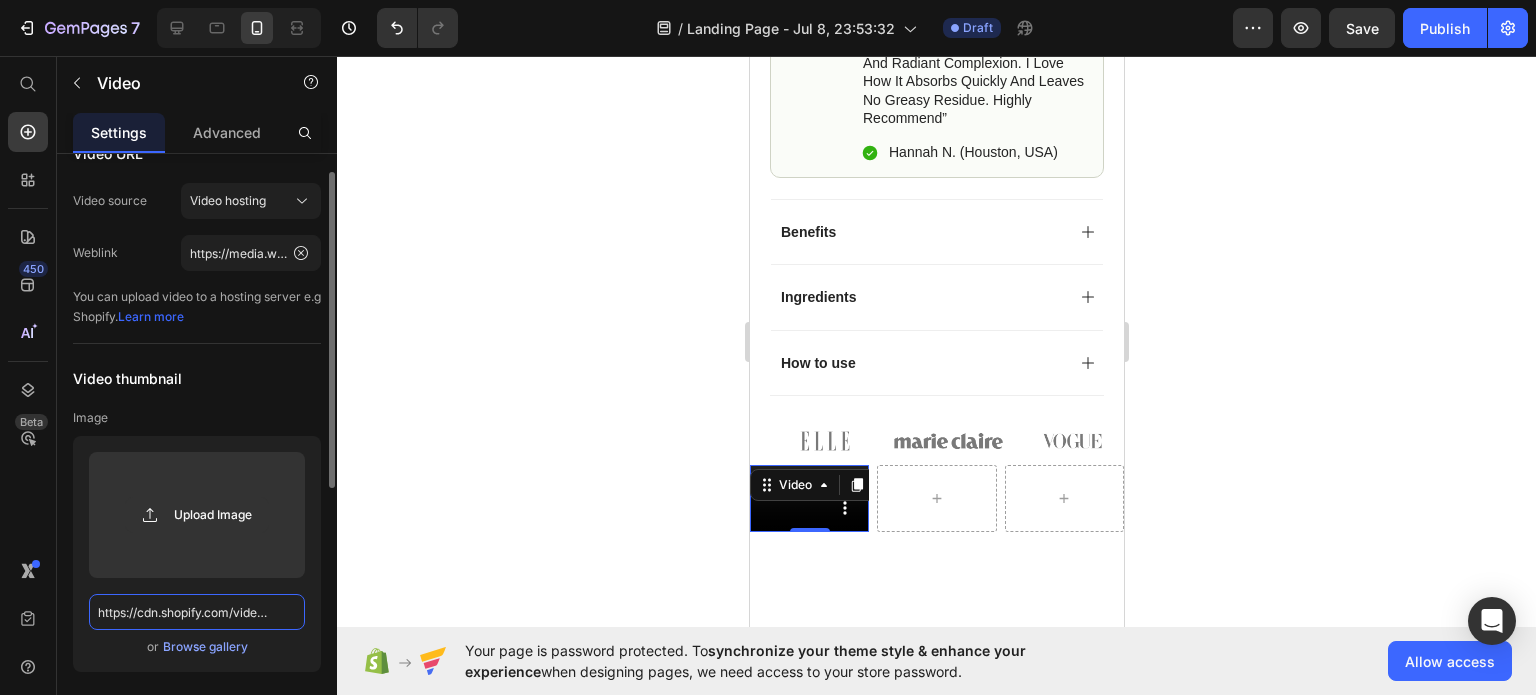 scroll, scrollTop: 0, scrollLeft: 293, axis: horizontal 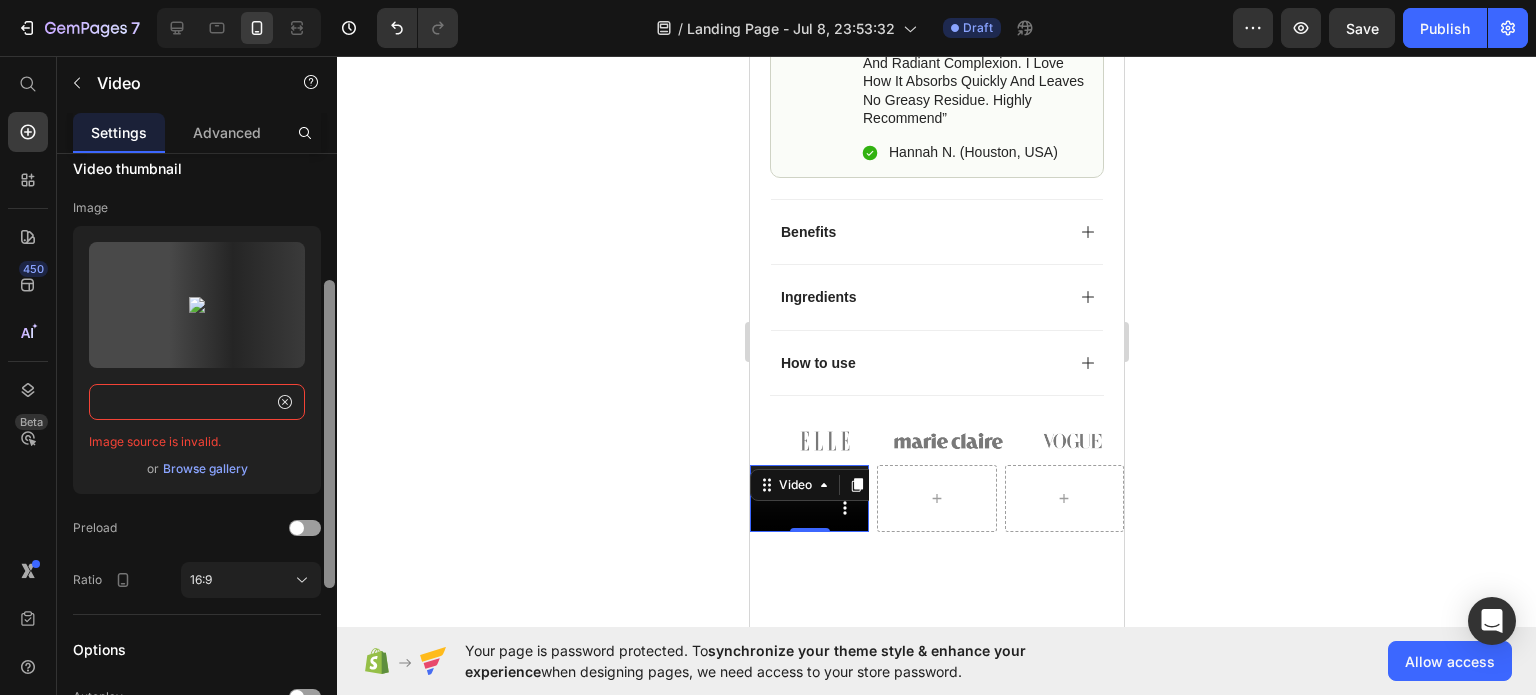 drag, startPoint x: 328, startPoint y: 454, endPoint x: 325, endPoint y: 565, distance: 111.040535 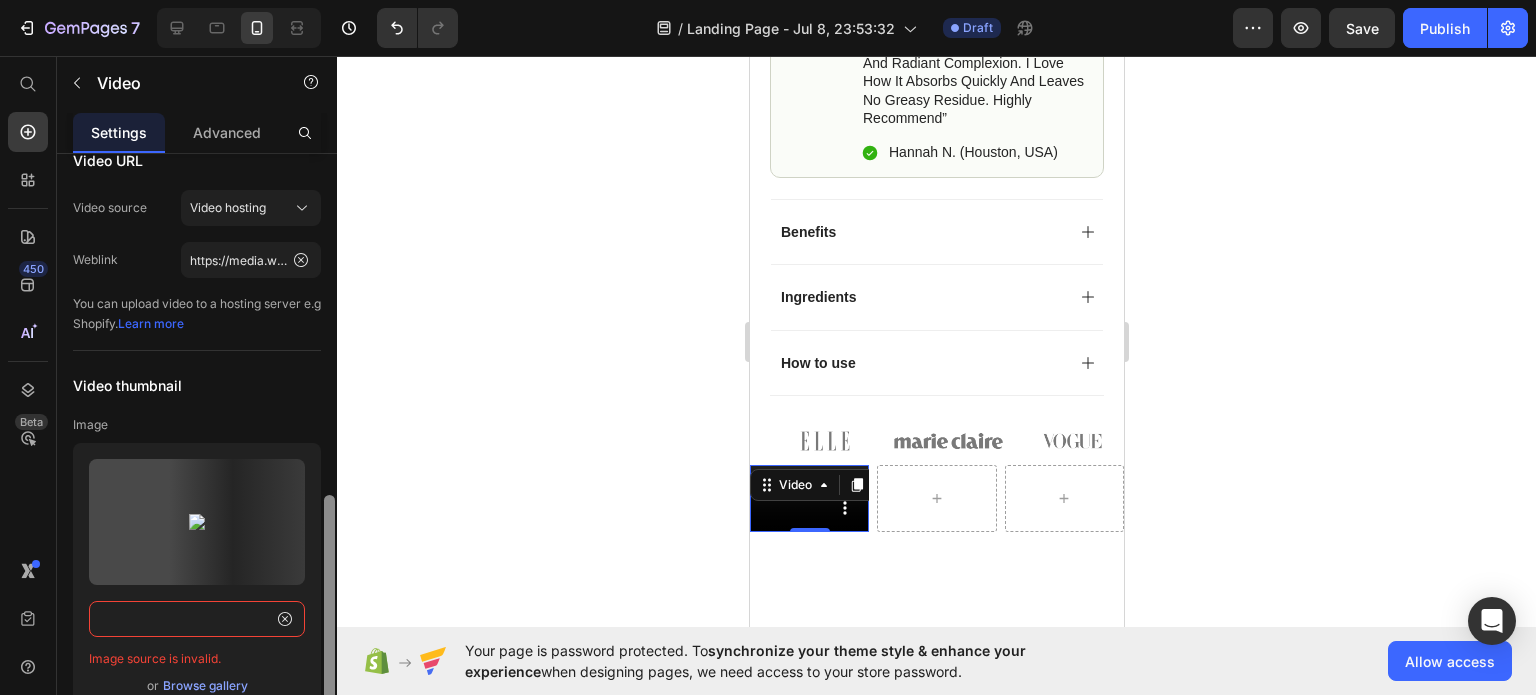 scroll, scrollTop: 0, scrollLeft: 0, axis: both 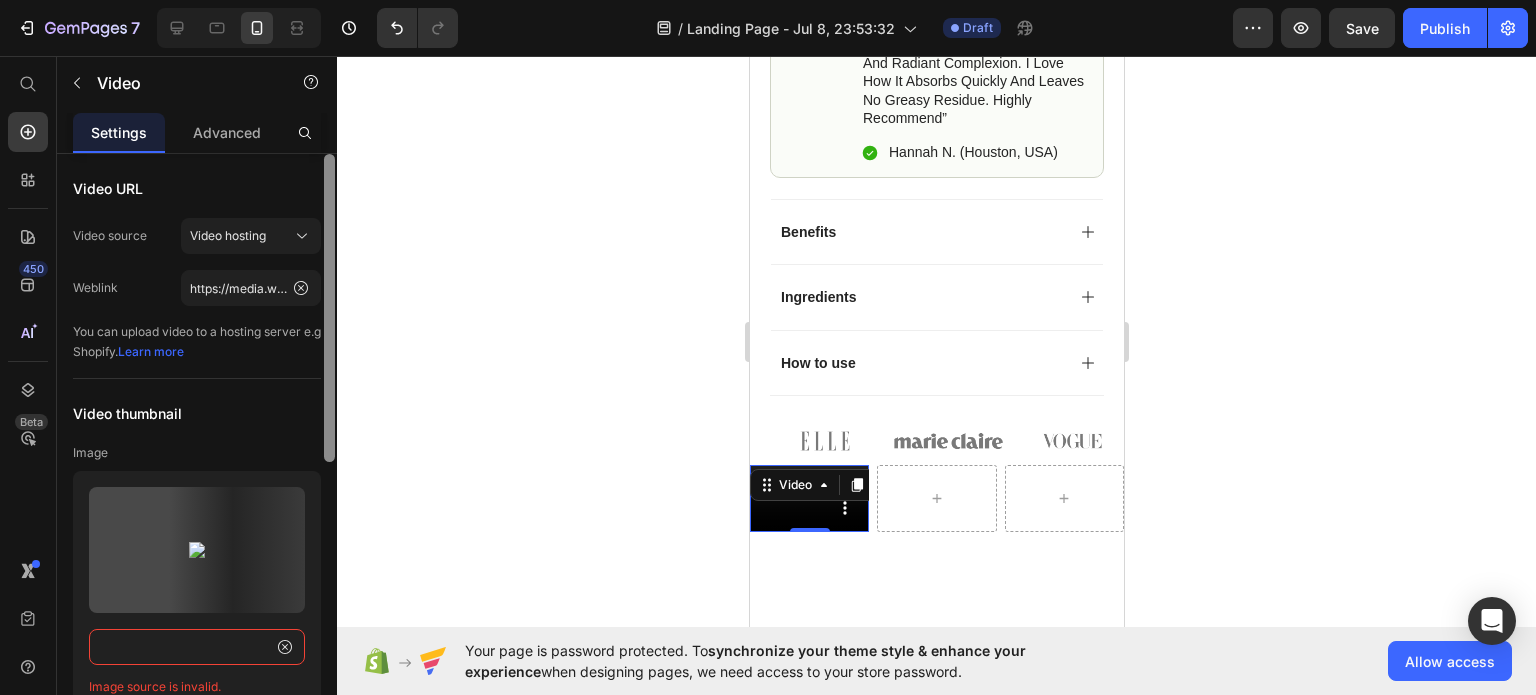 drag, startPoint x: 329, startPoint y: 547, endPoint x: 336, endPoint y: 425, distance: 122.20065 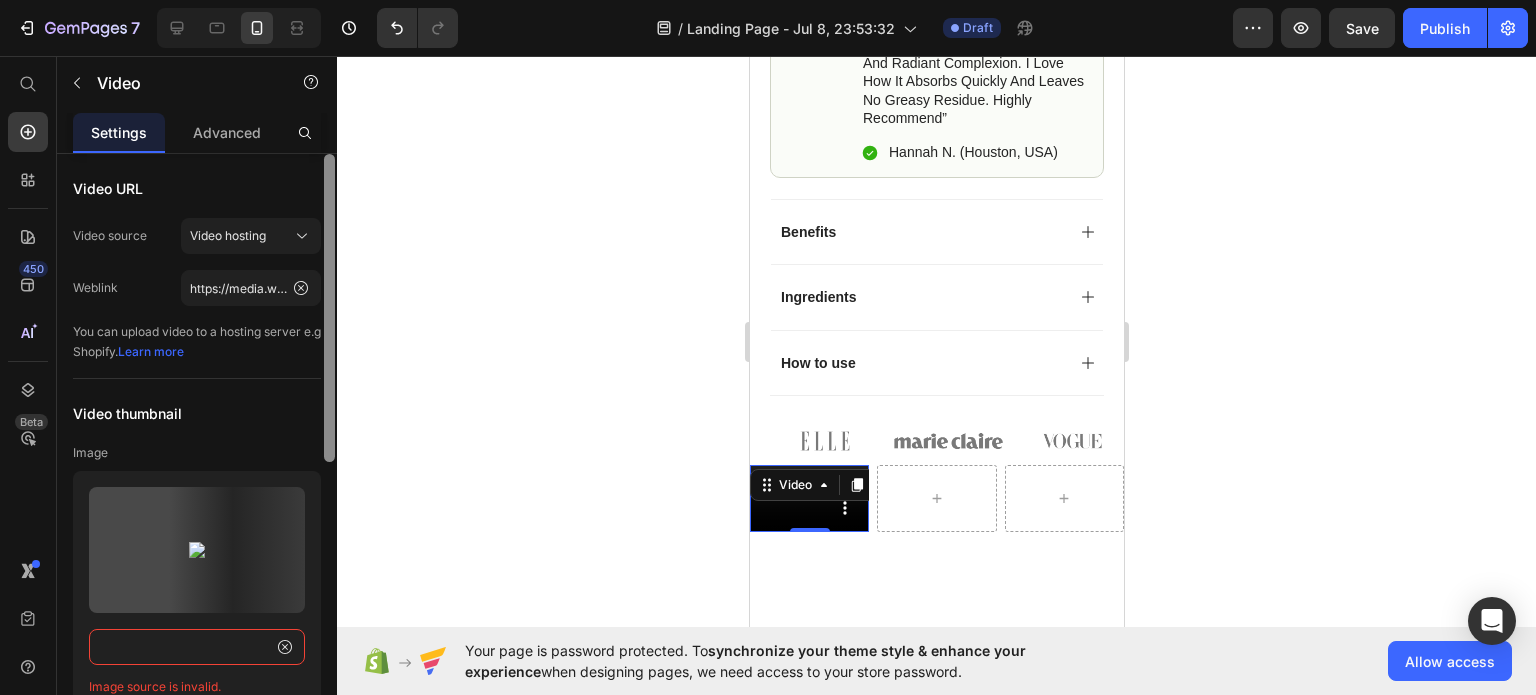 click at bounding box center [329, 453] 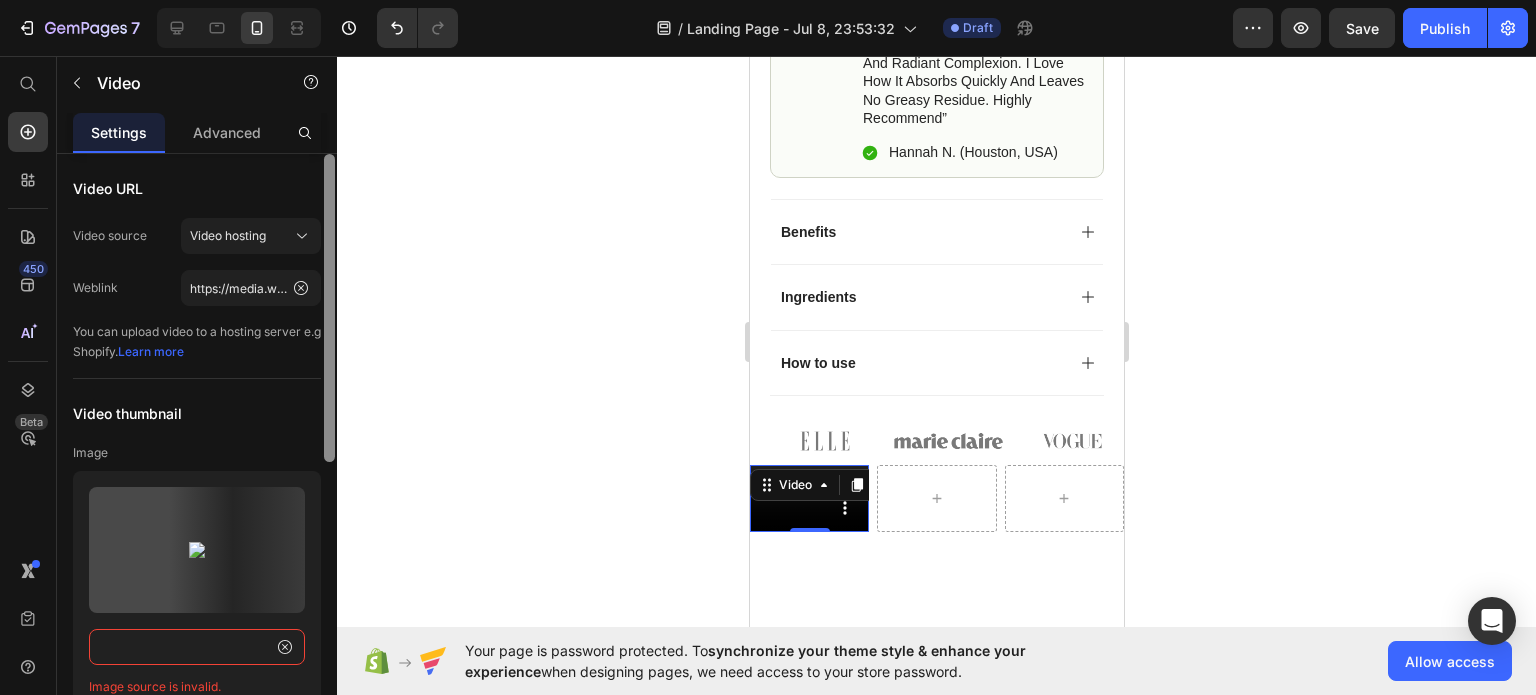 scroll, scrollTop: 6, scrollLeft: 0, axis: vertical 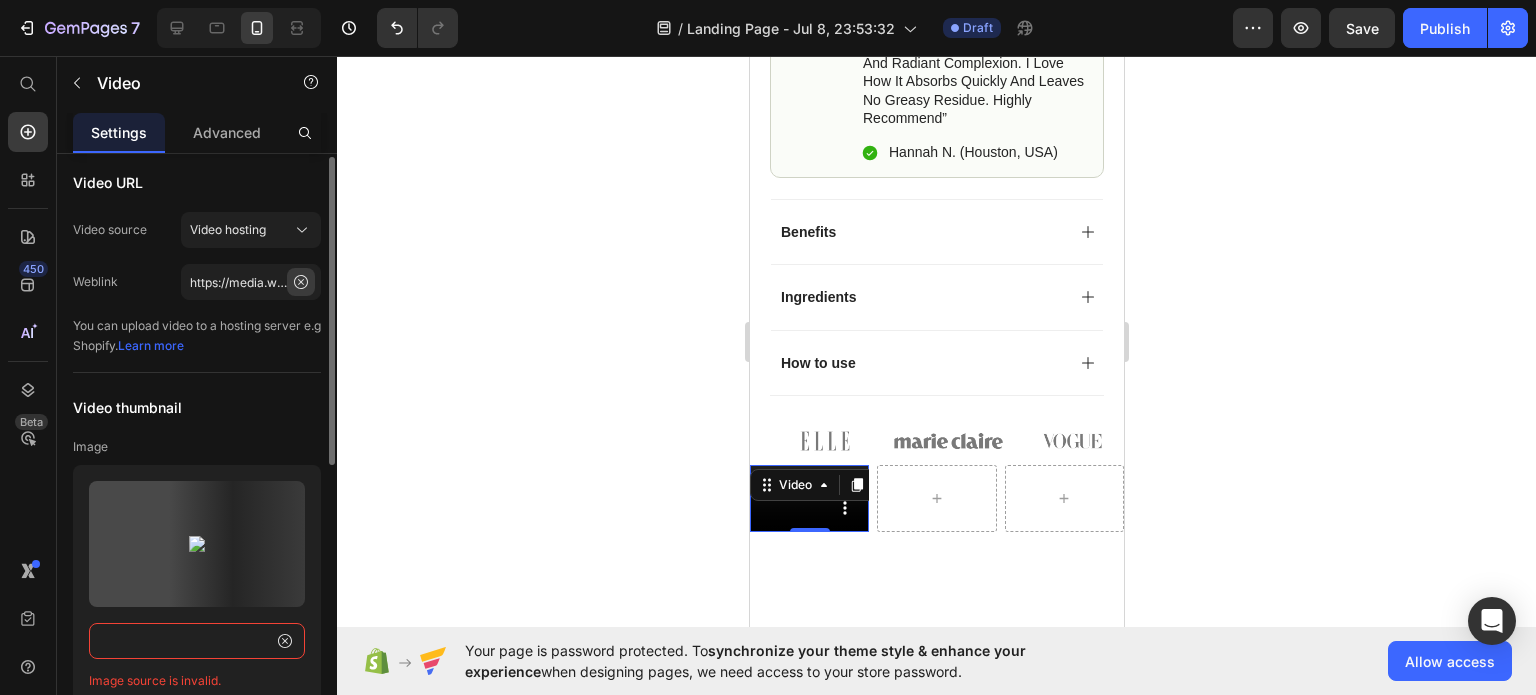 type on "https://cdn.shopify.com/videos/c/o/v/a538563a7f80483abdc32ad07b2f4ad3.mp4" 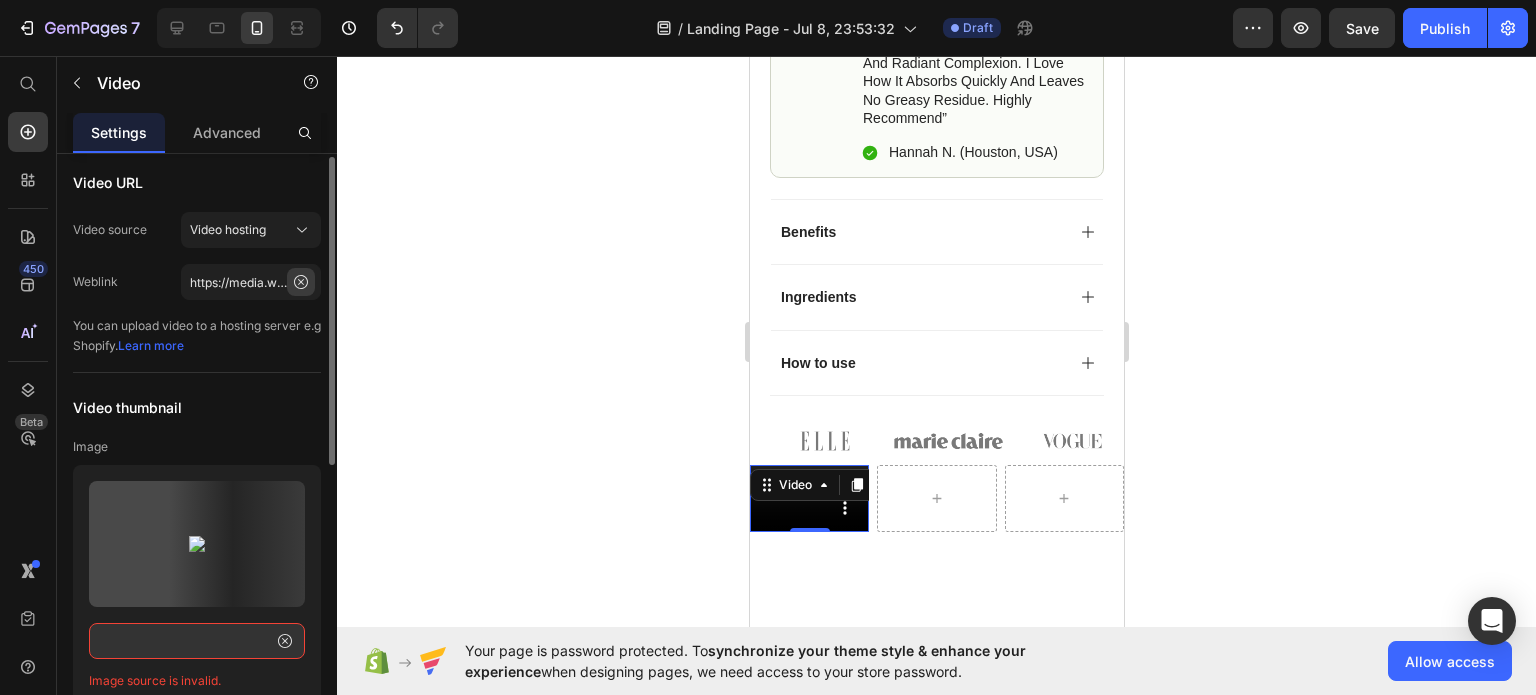 scroll, scrollTop: 0, scrollLeft: 0, axis: both 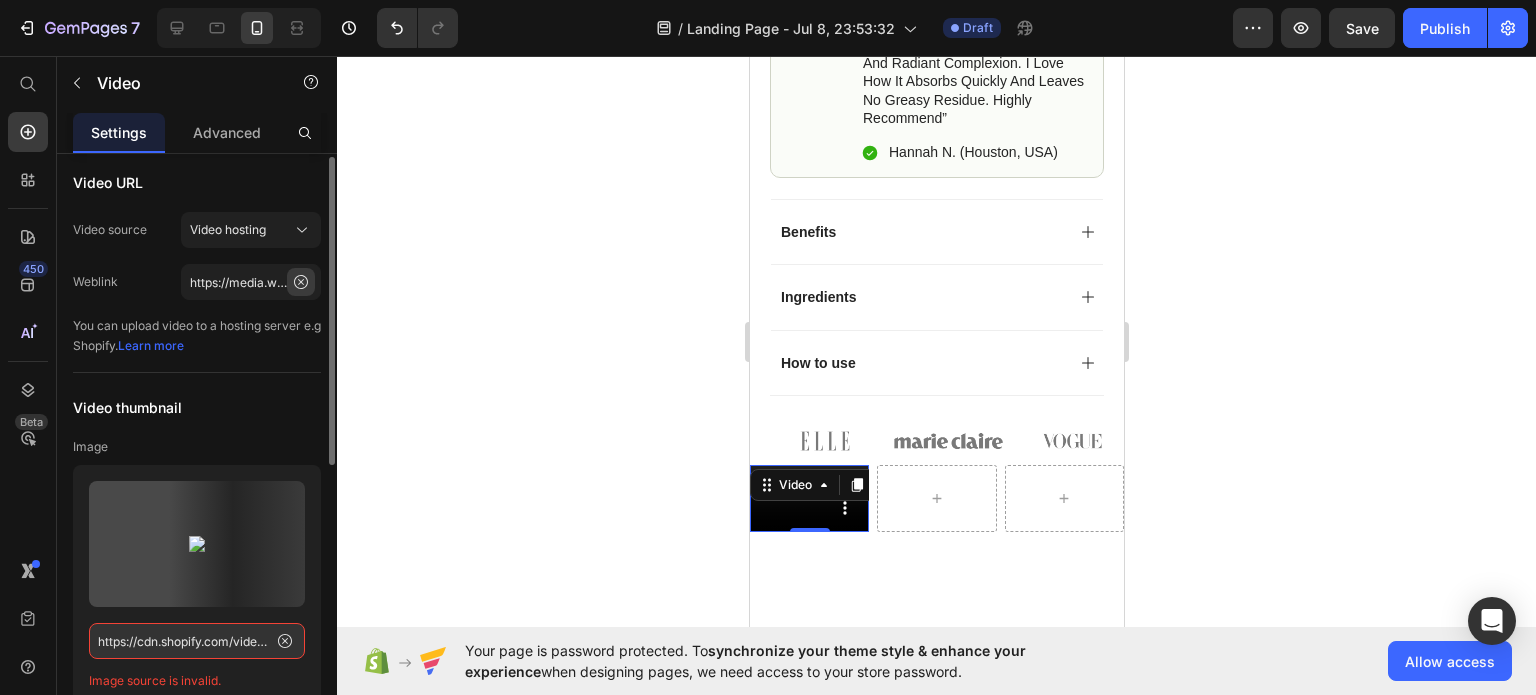 click 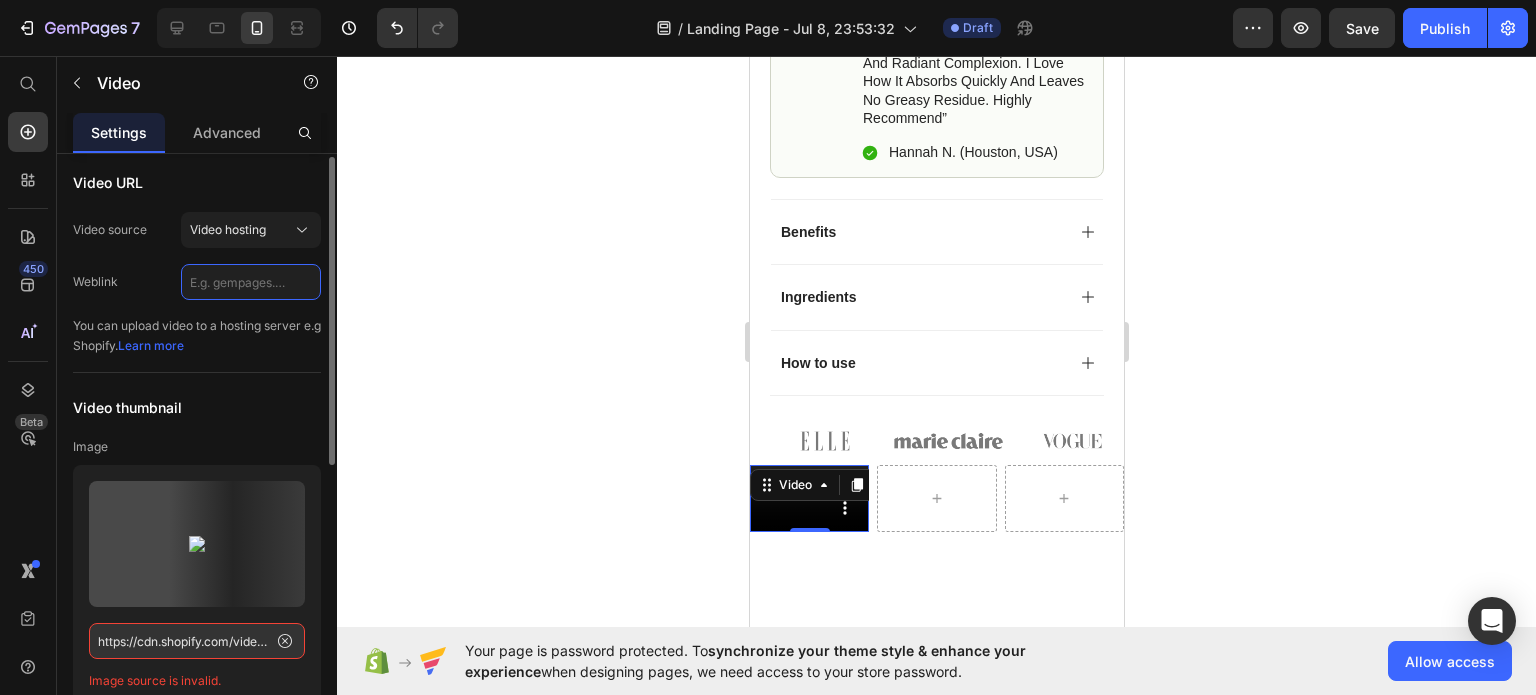 scroll, scrollTop: 0, scrollLeft: 0, axis: both 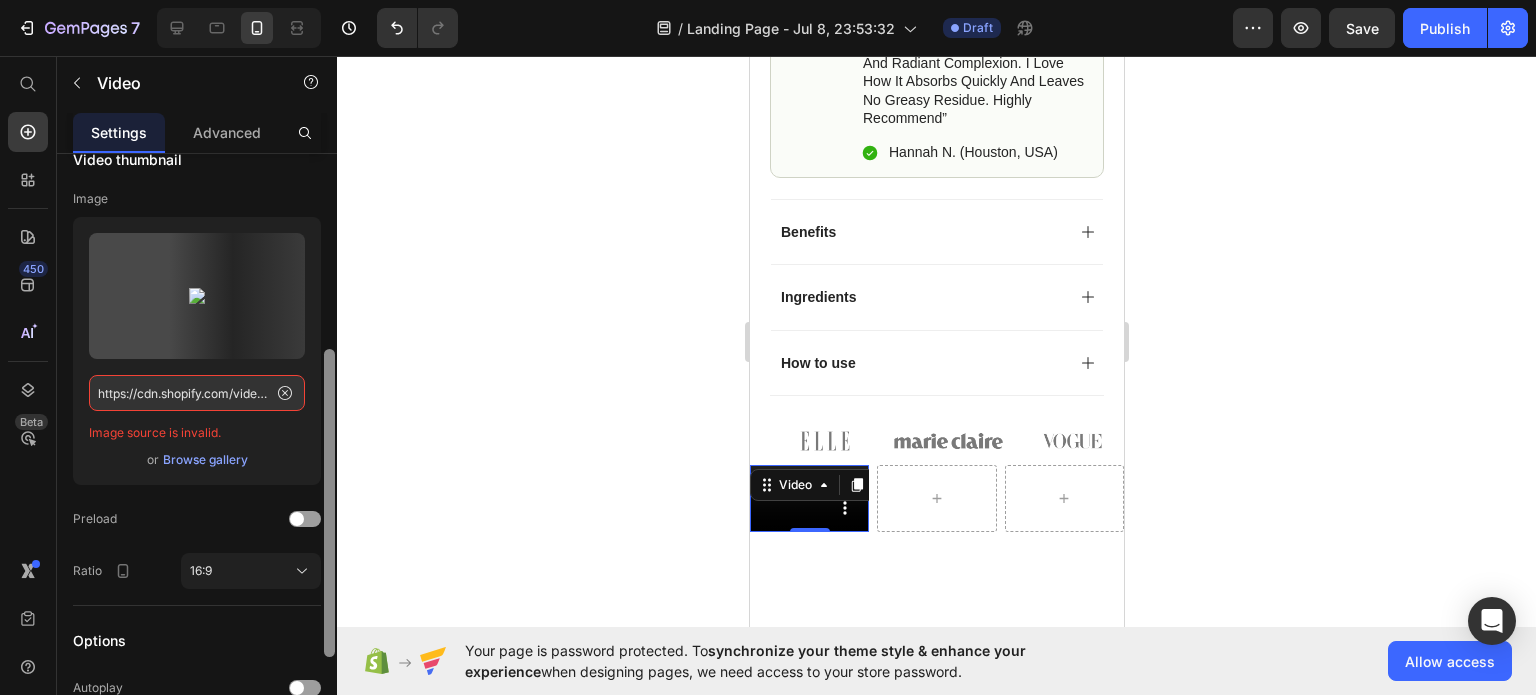 drag, startPoint x: 329, startPoint y: 445, endPoint x: 336, endPoint y: 572, distance: 127.192764 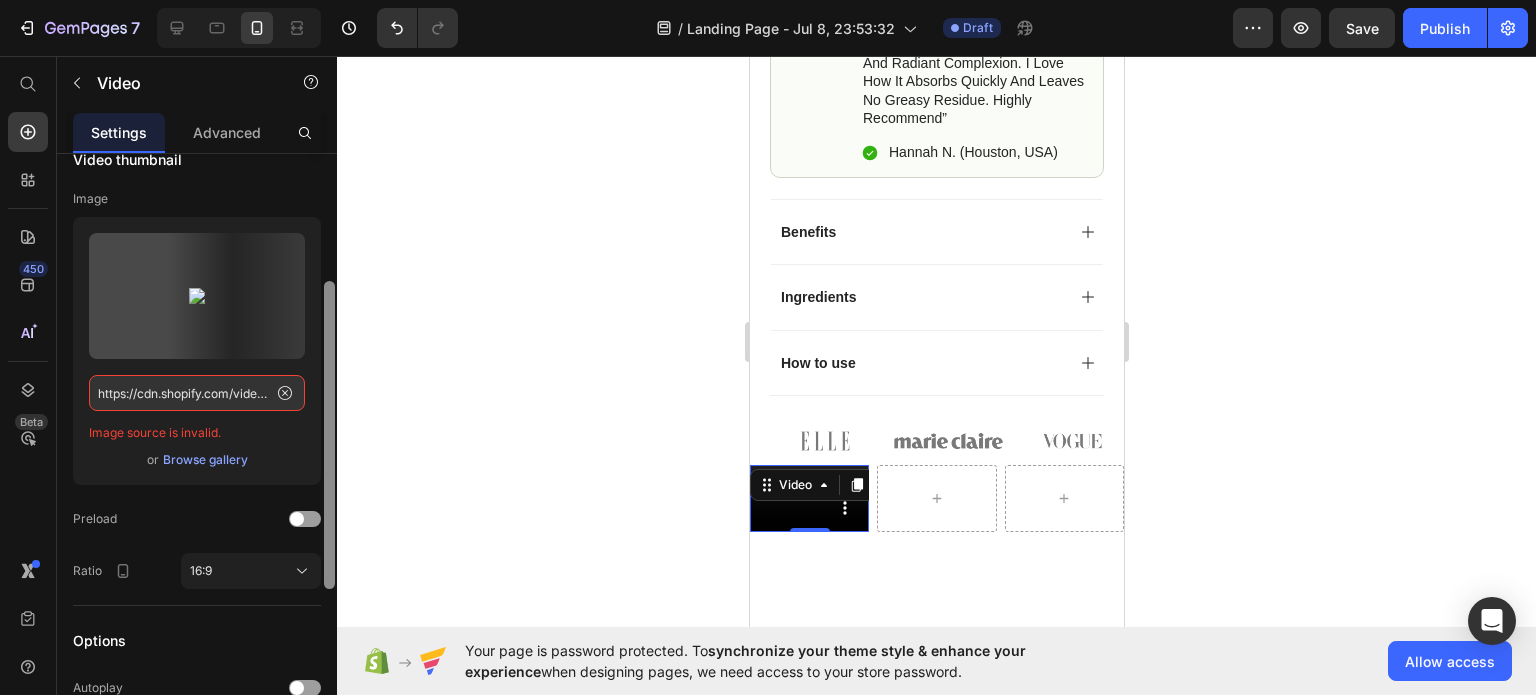 scroll, scrollTop: 252, scrollLeft: 0, axis: vertical 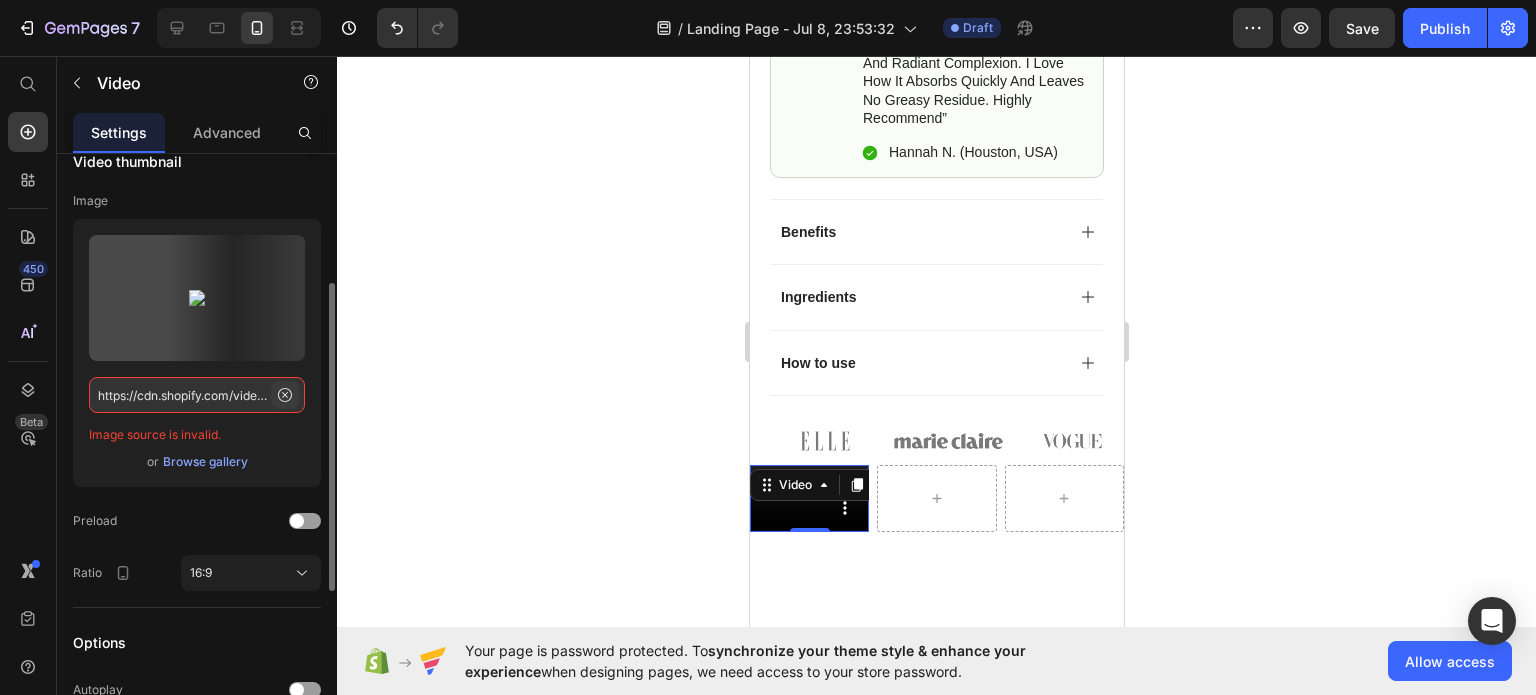 type on "https://cdn.shopify.com/videos/c/o/v/a538563a7f80483abdc32ad07b2f4ad3.mp4" 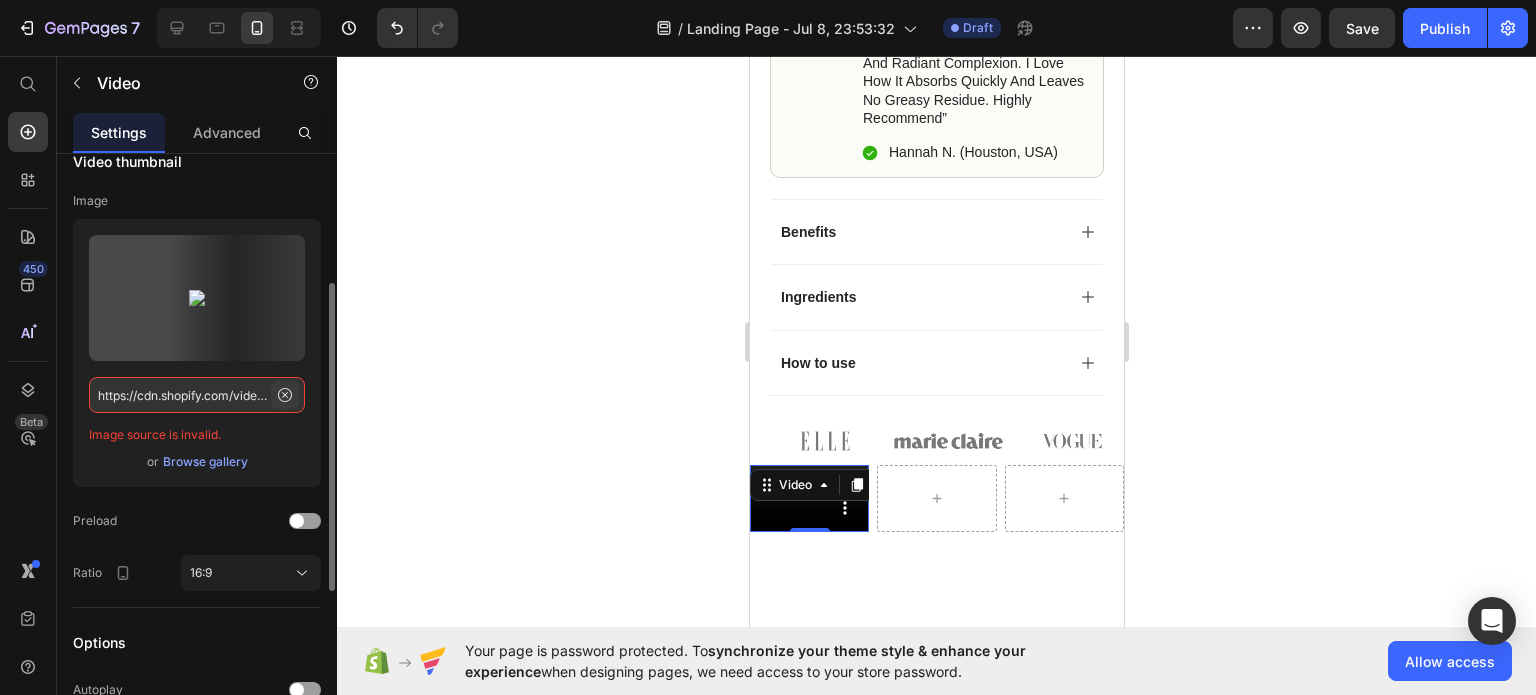 scroll, scrollTop: 0, scrollLeft: 0, axis: both 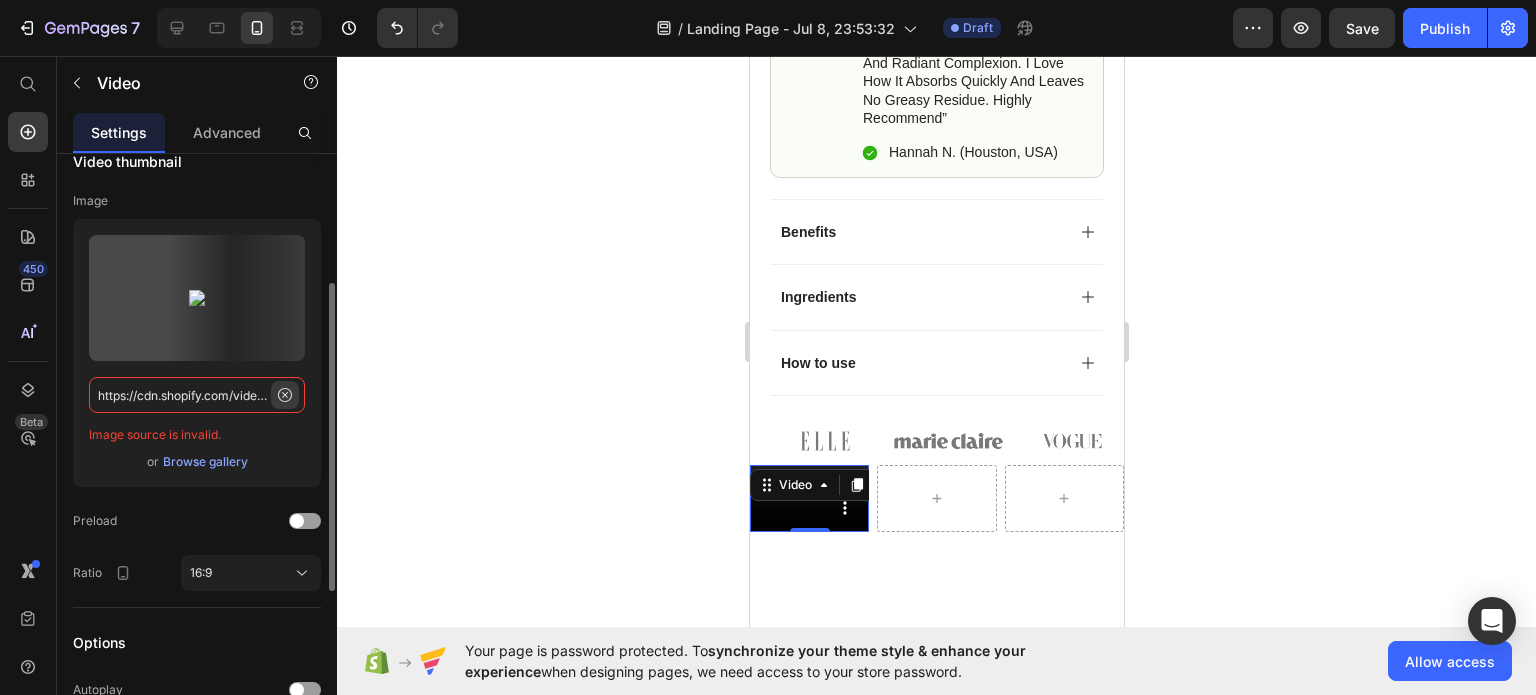 type 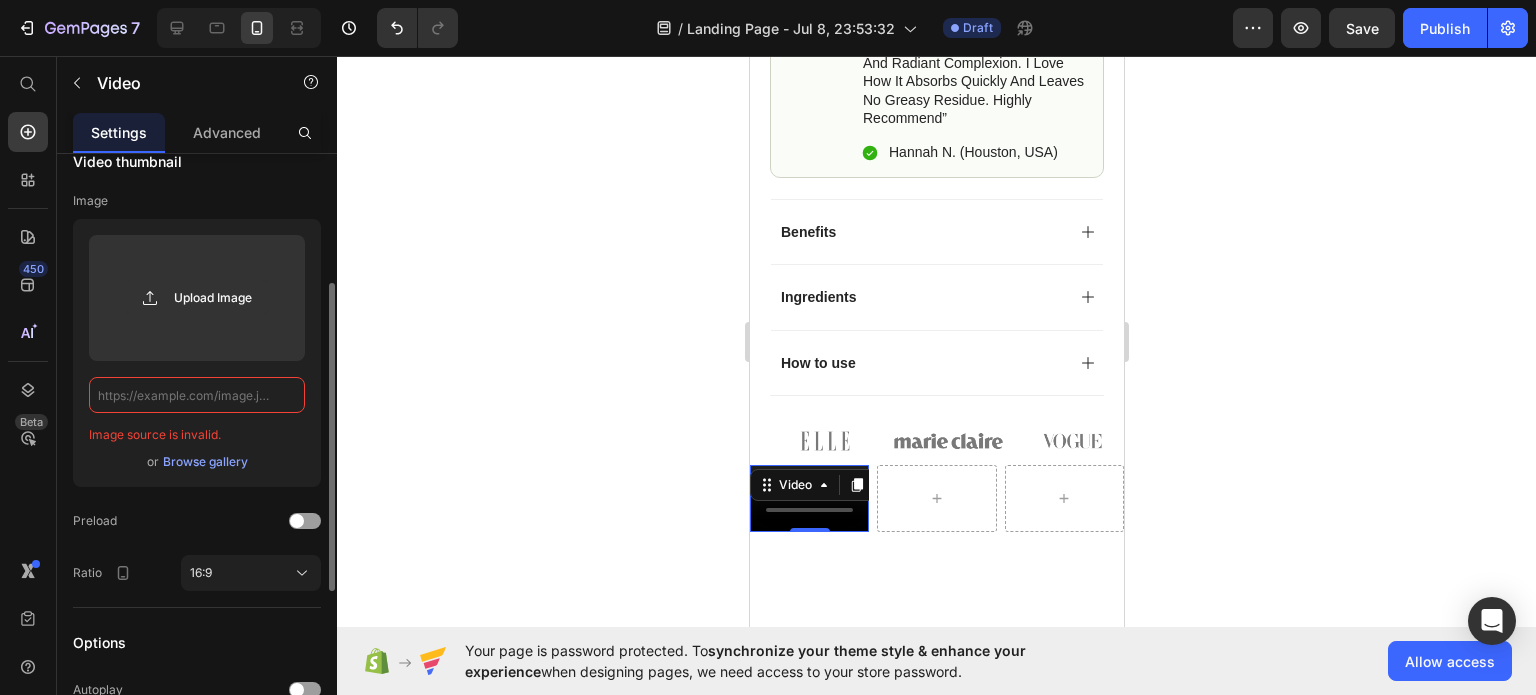 scroll, scrollTop: 0, scrollLeft: 0, axis: both 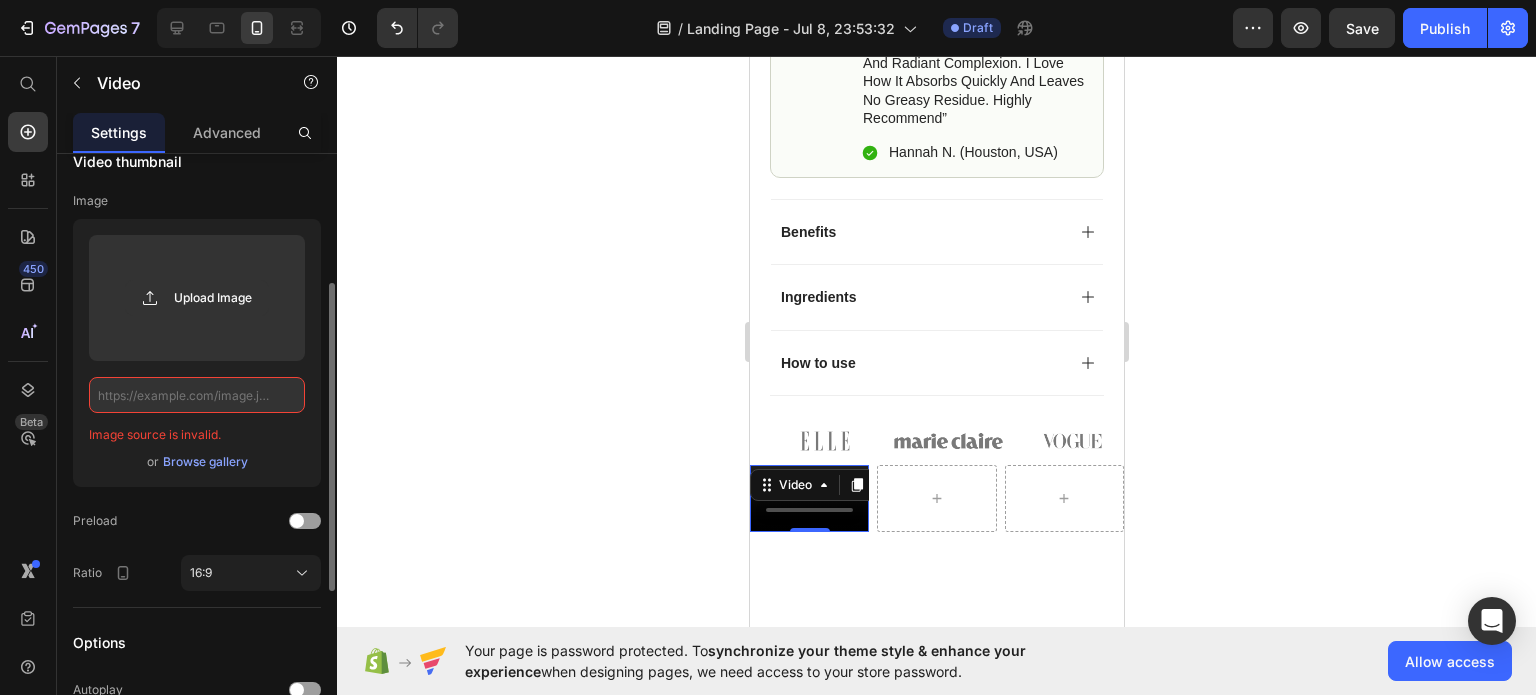 click 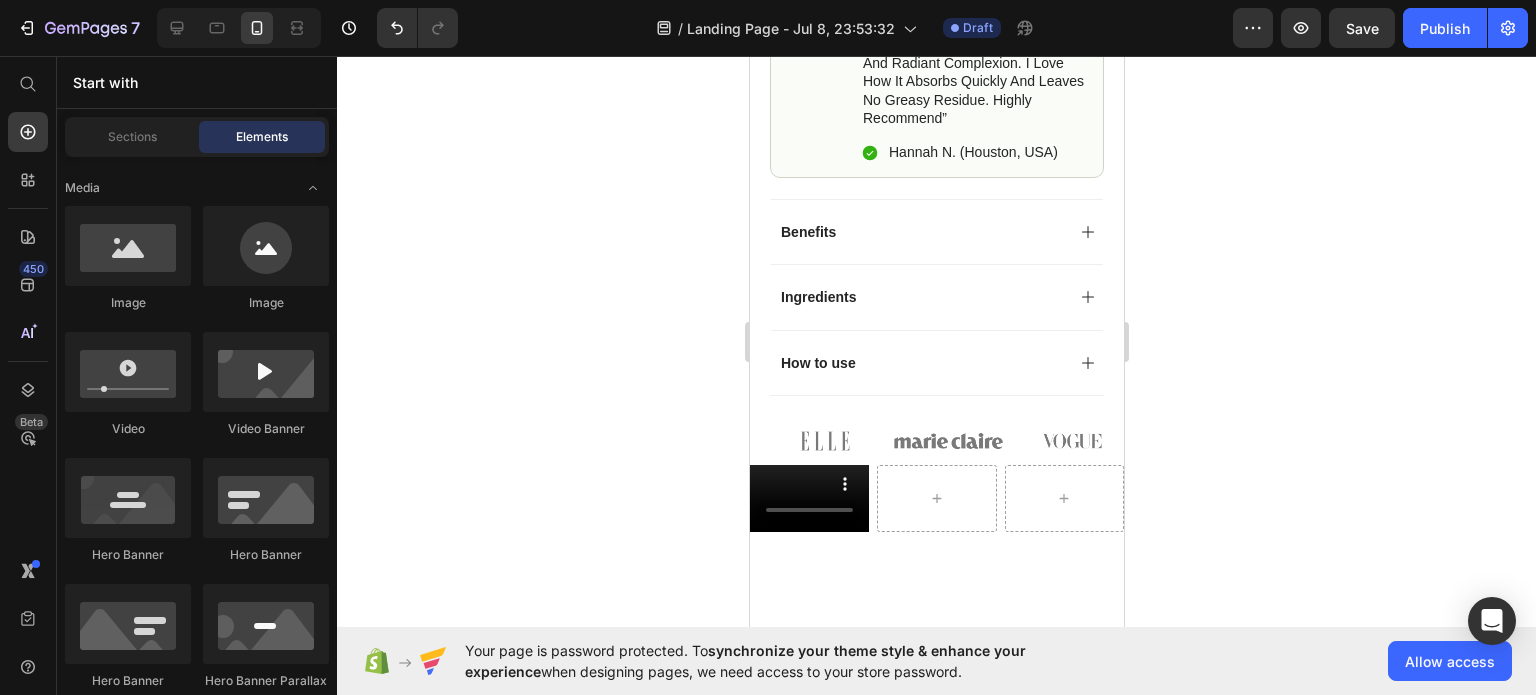 click 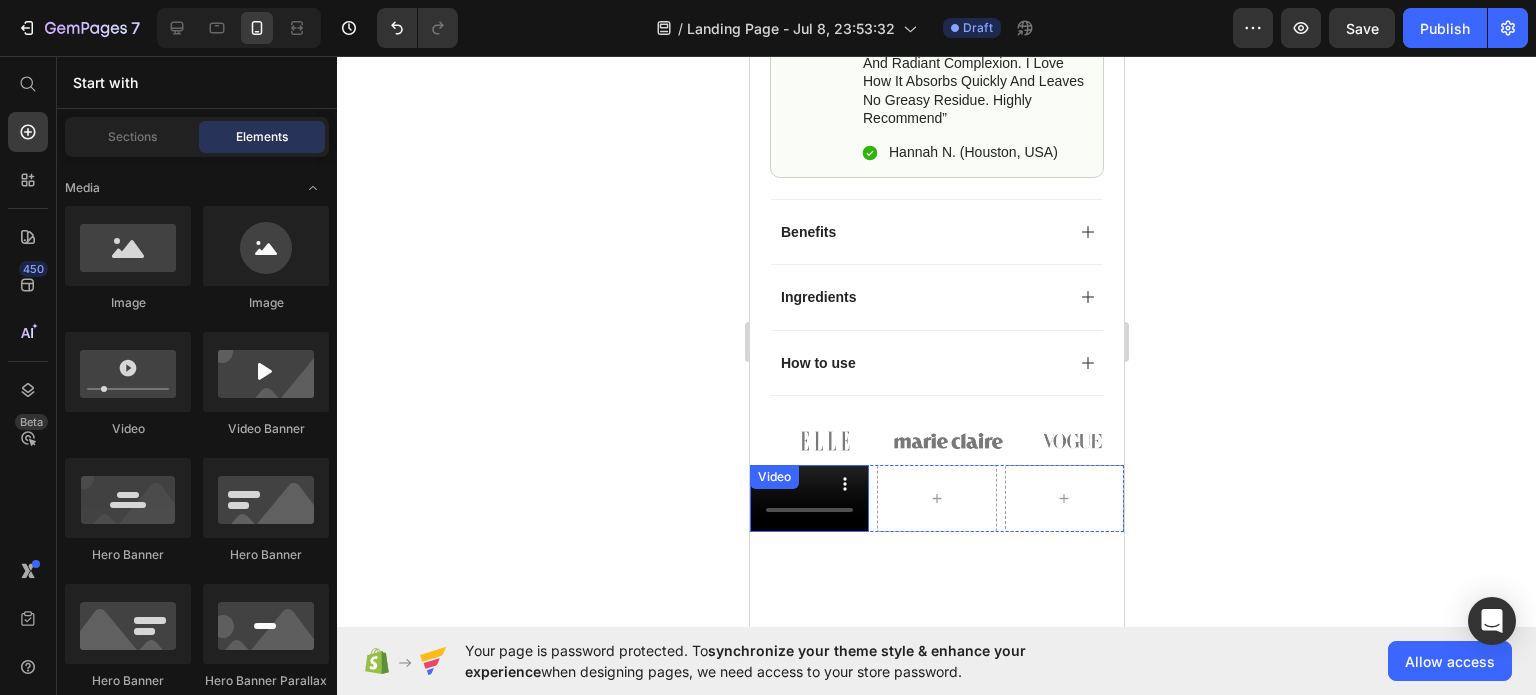 type 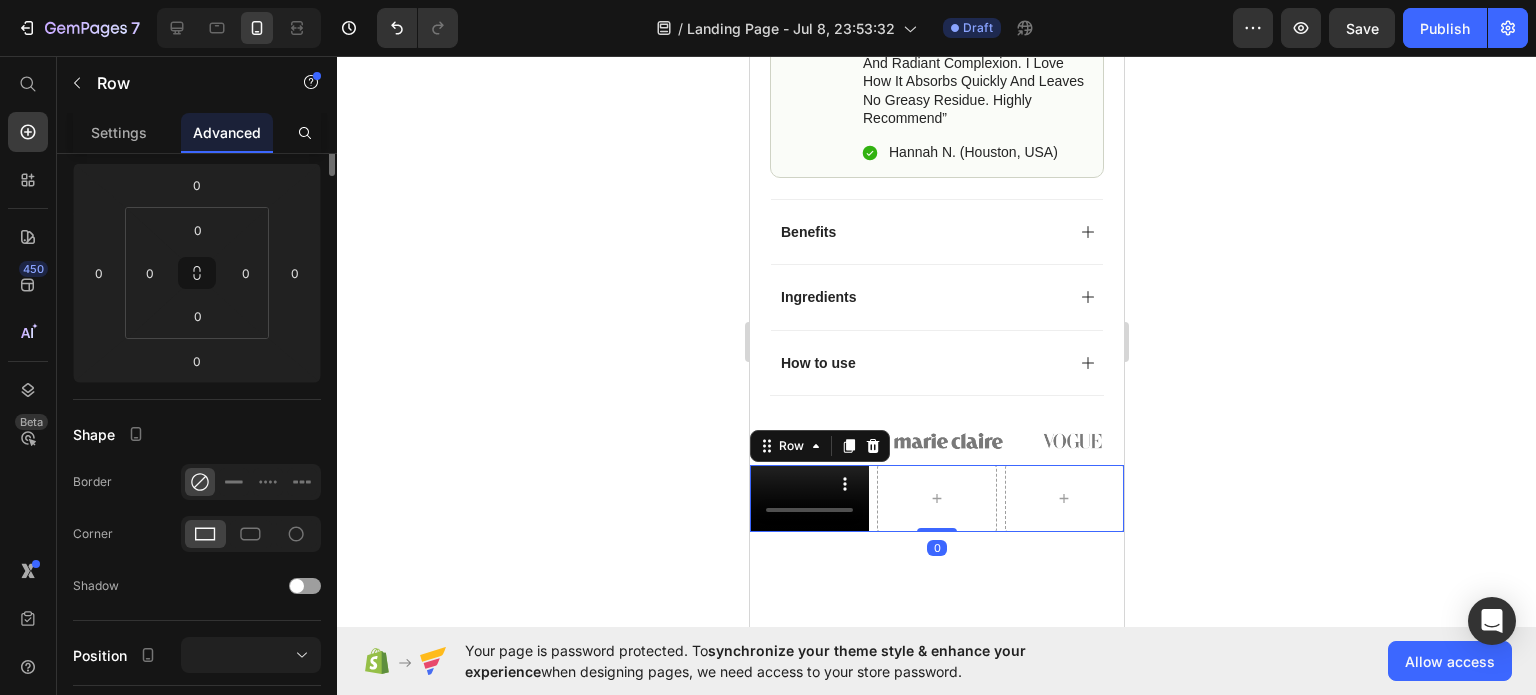 scroll, scrollTop: 0, scrollLeft: 0, axis: both 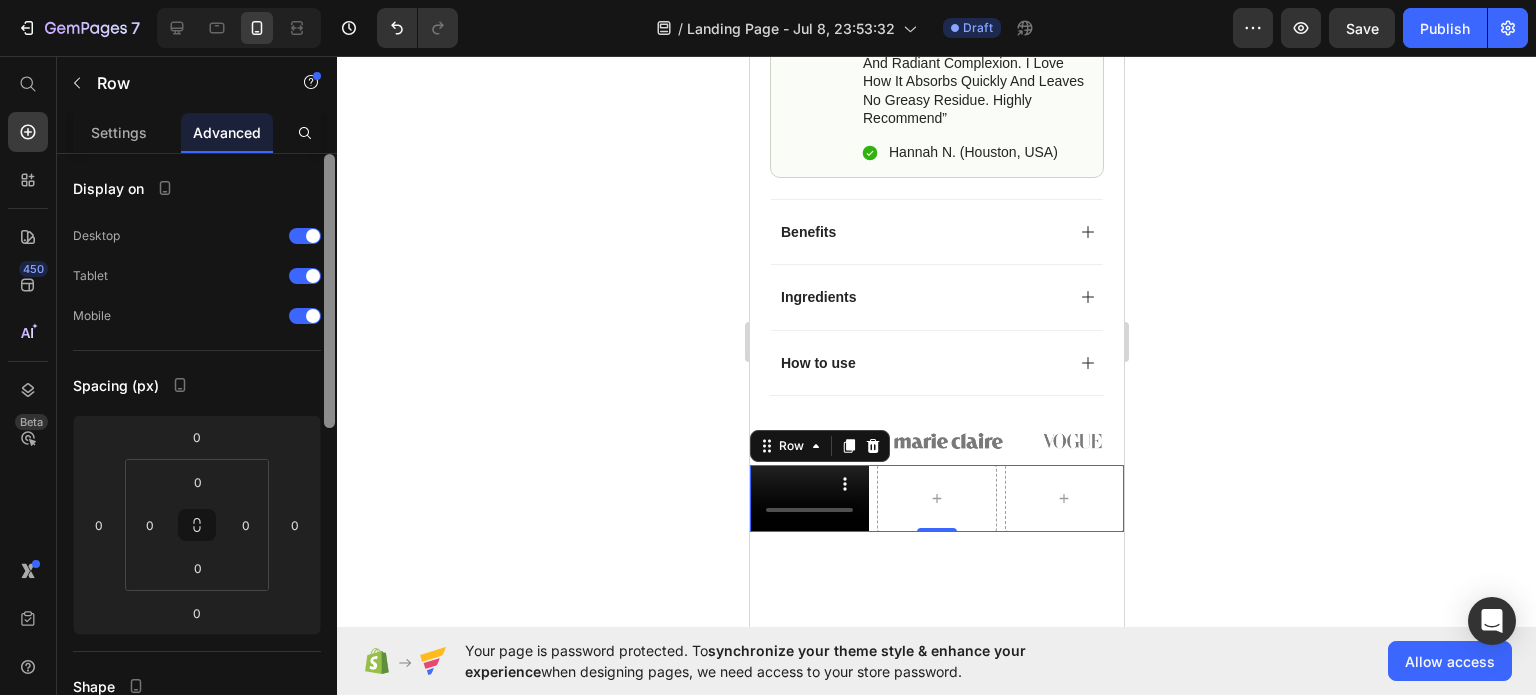 drag, startPoint x: 328, startPoint y: 372, endPoint x: 363, endPoint y: 371, distance: 35.014282 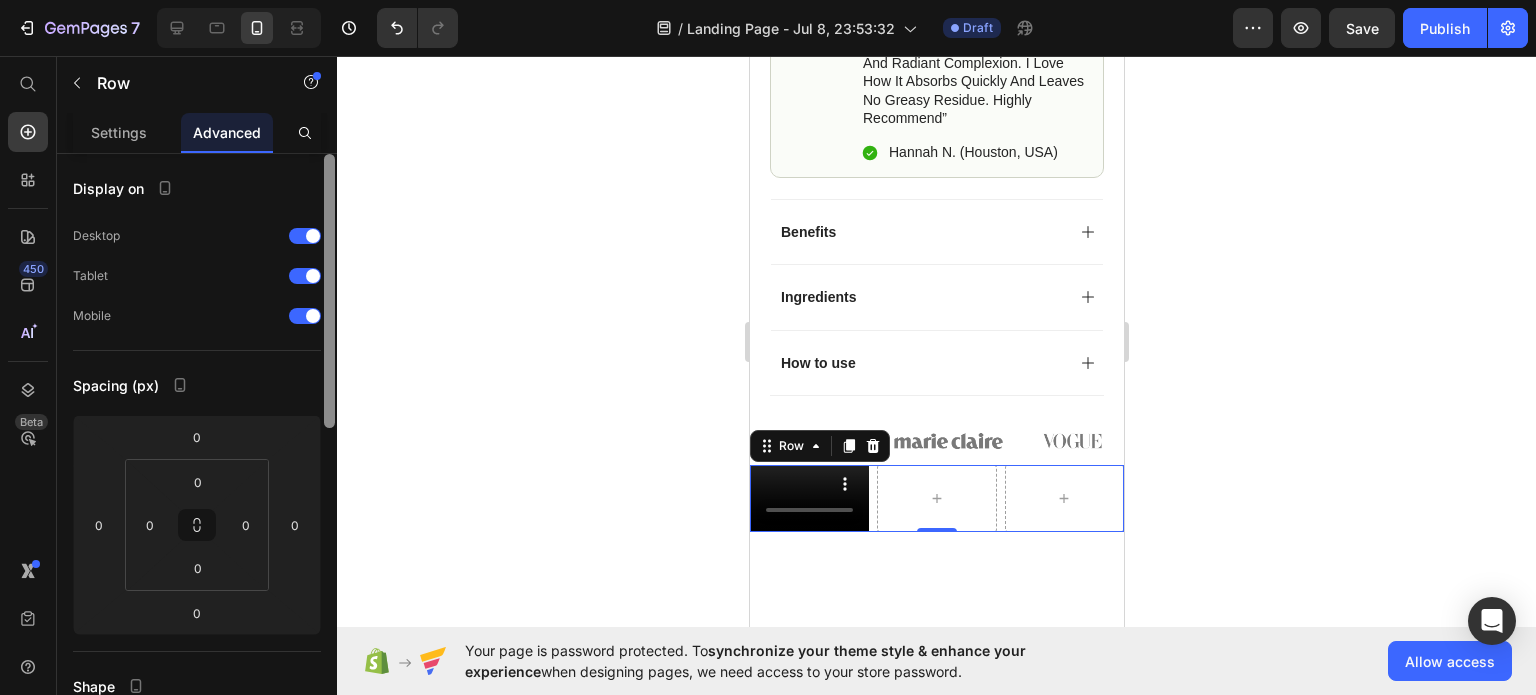 click on "7   /  Landing Page - [DATE] [TIME] Draft Preview  Save   Publish  450 Beta Start with Sections Elements Hero Section Product Detail Brands Trusted Badges Guarantee Product Breakdown How to use Testimonials Compare Bundle FAQs Social Proof Brand Story Product List Collection Blog List Contact Sticky Add to Cart Custom Footer Browse Library 450 Layout
Row
Row
Row
Row Text
Heading
Text Block Button
Button
Button
Sticky Back to top Media
Image
Image" 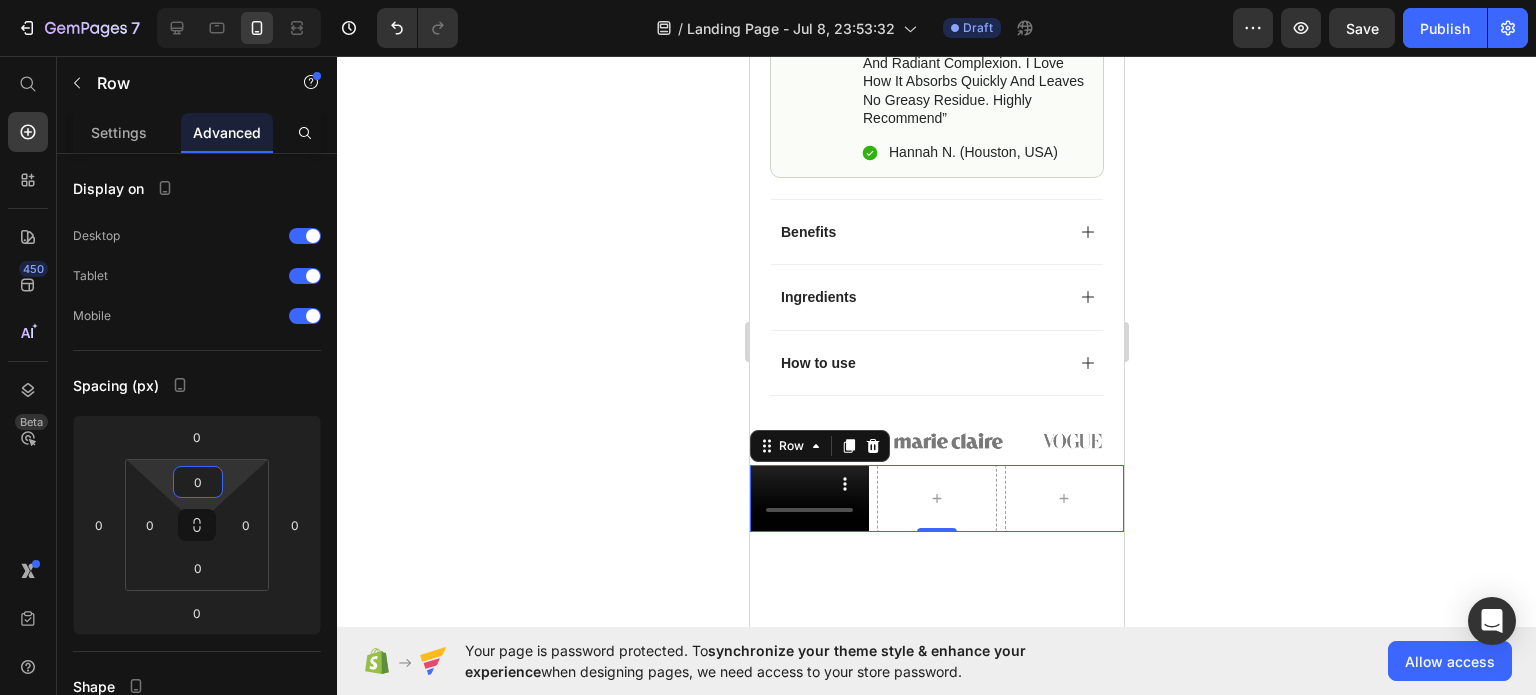 click on "0" at bounding box center [198, 482] 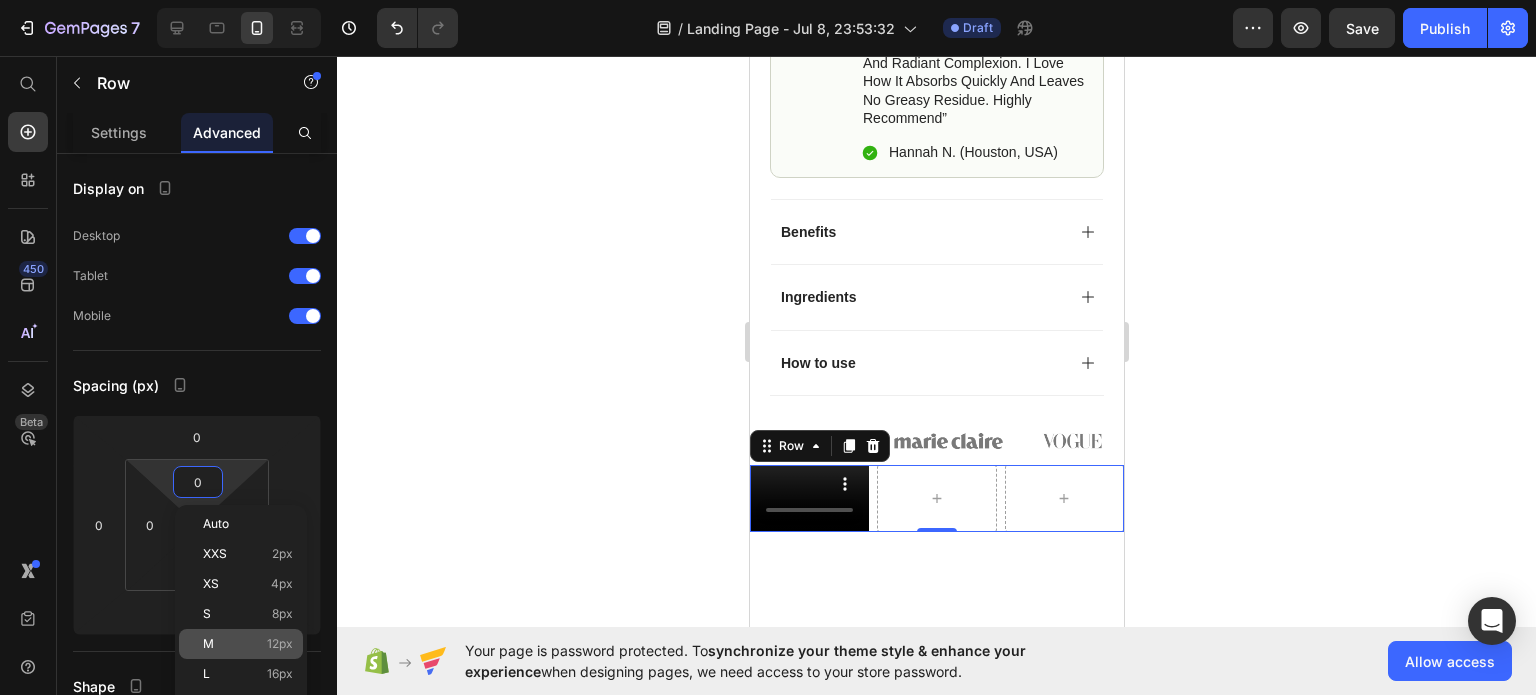 click on "M 12px" at bounding box center [248, 644] 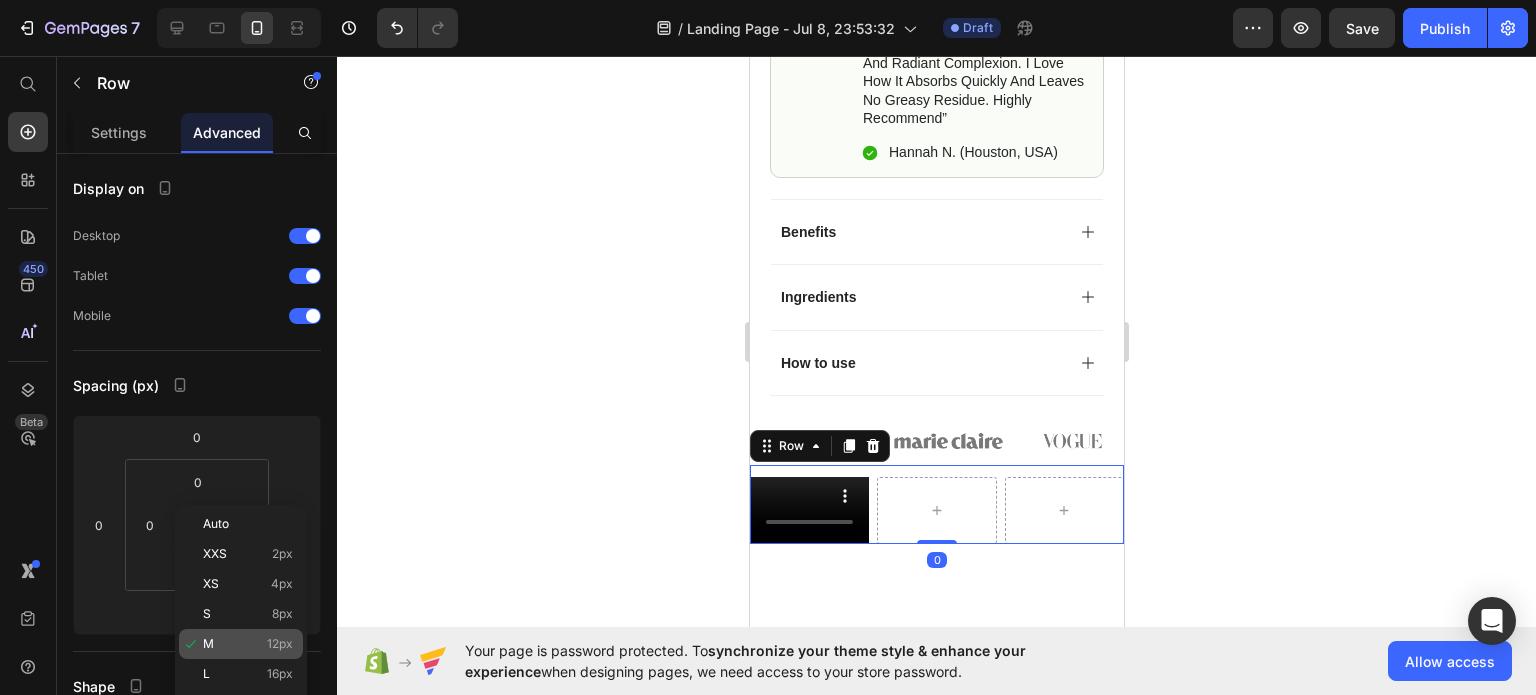 type on "12" 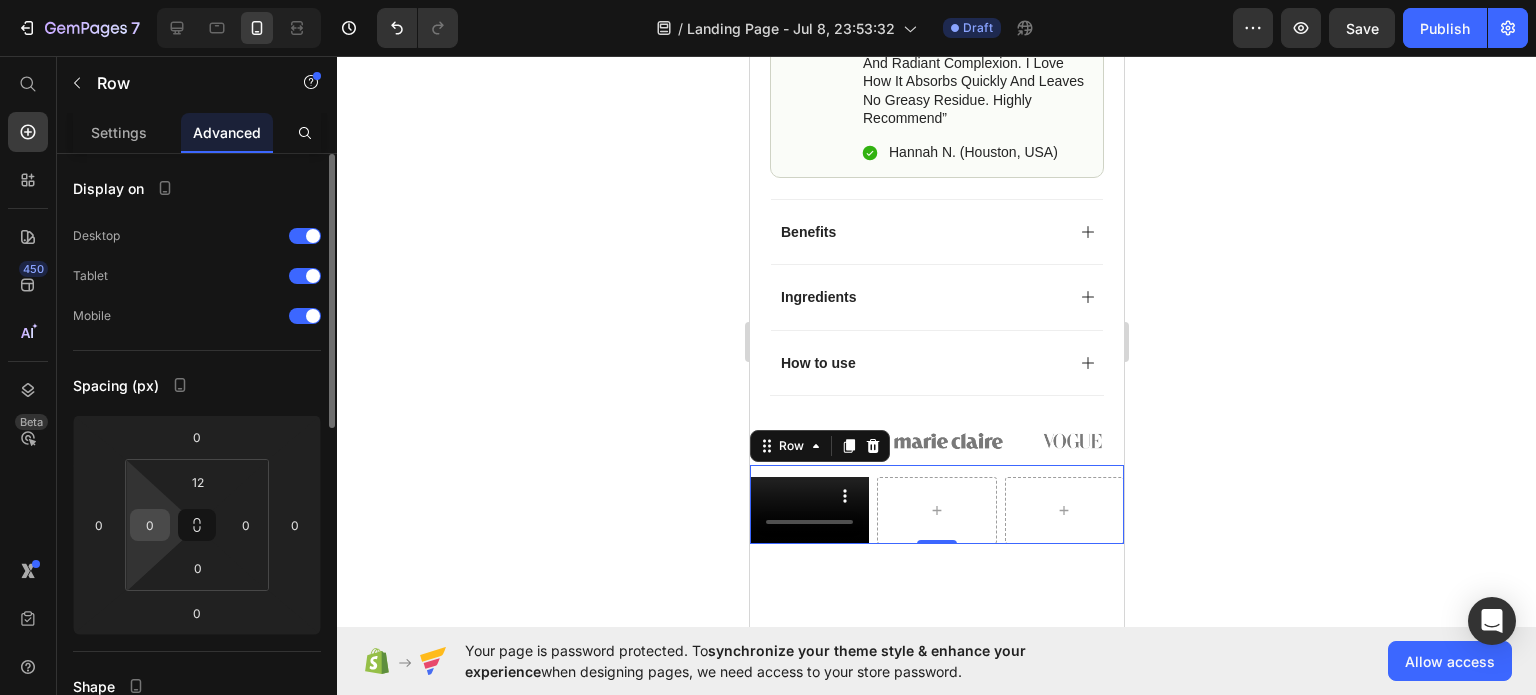 click on "0" at bounding box center (150, 525) 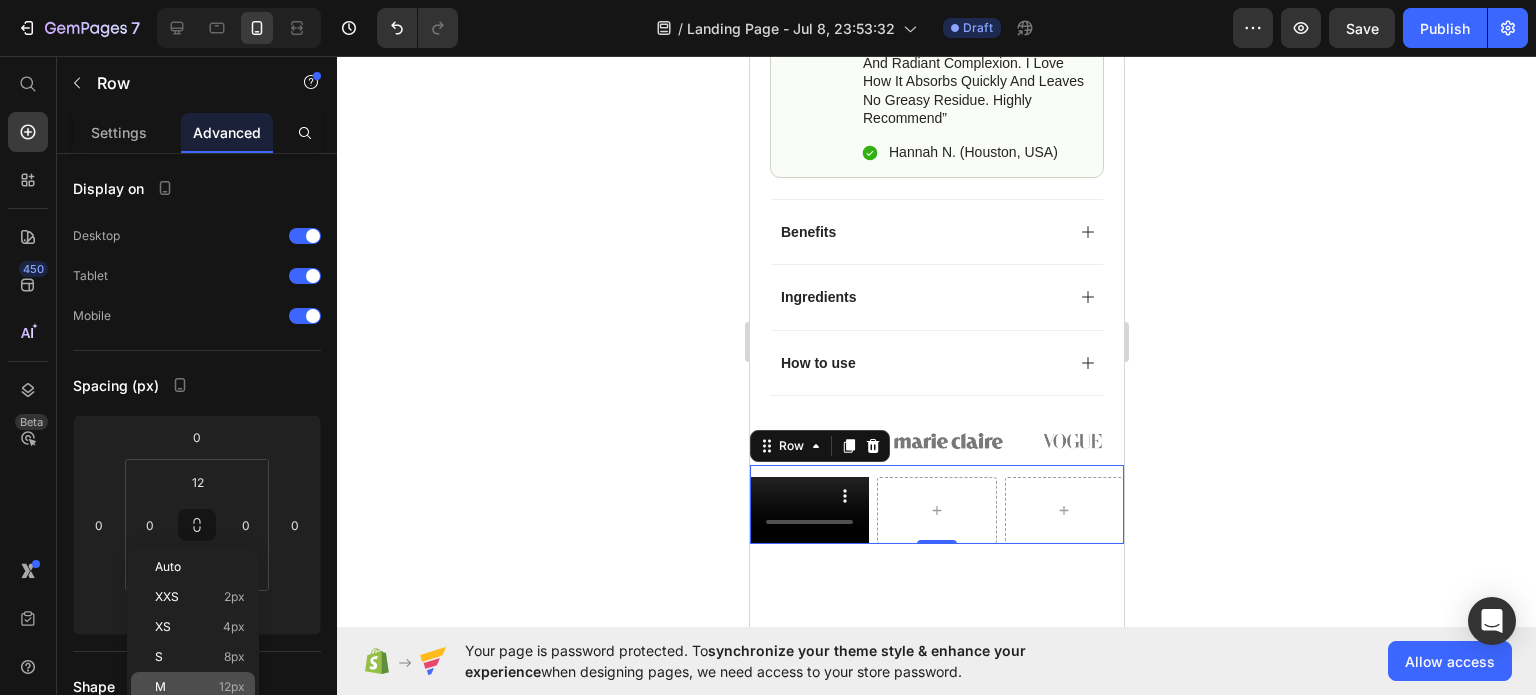 click on "12px" at bounding box center [232, 687] 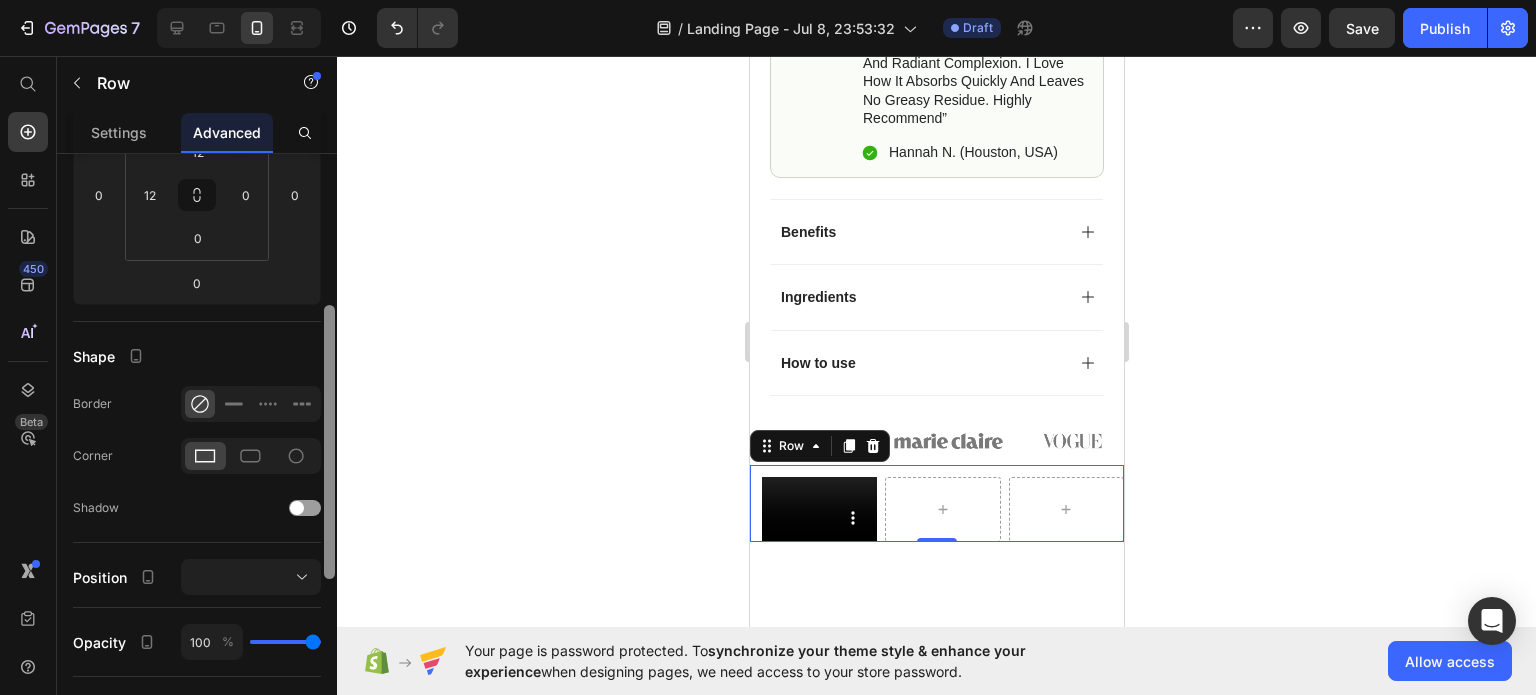 scroll, scrollTop: 324, scrollLeft: 0, axis: vertical 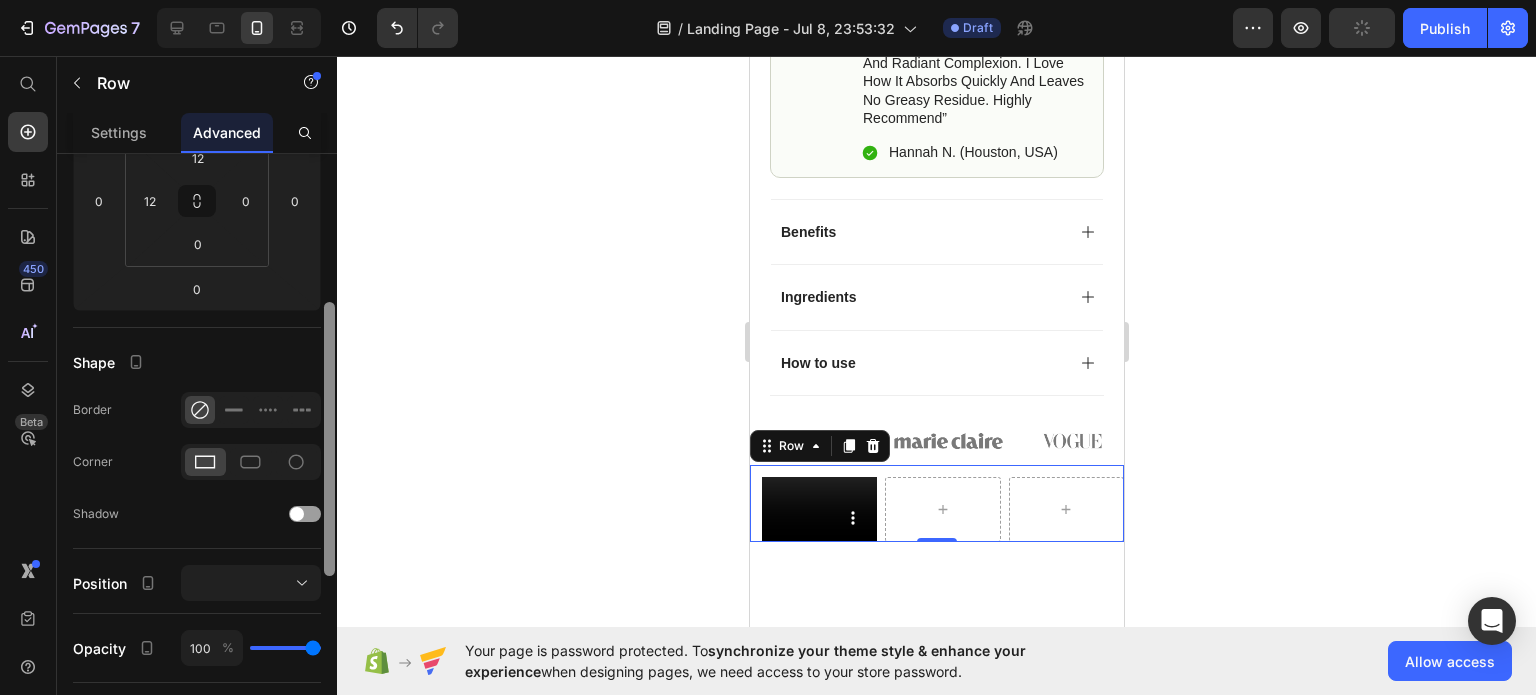 drag, startPoint x: 327, startPoint y: 387, endPoint x: 328, endPoint y: 536, distance: 149.00336 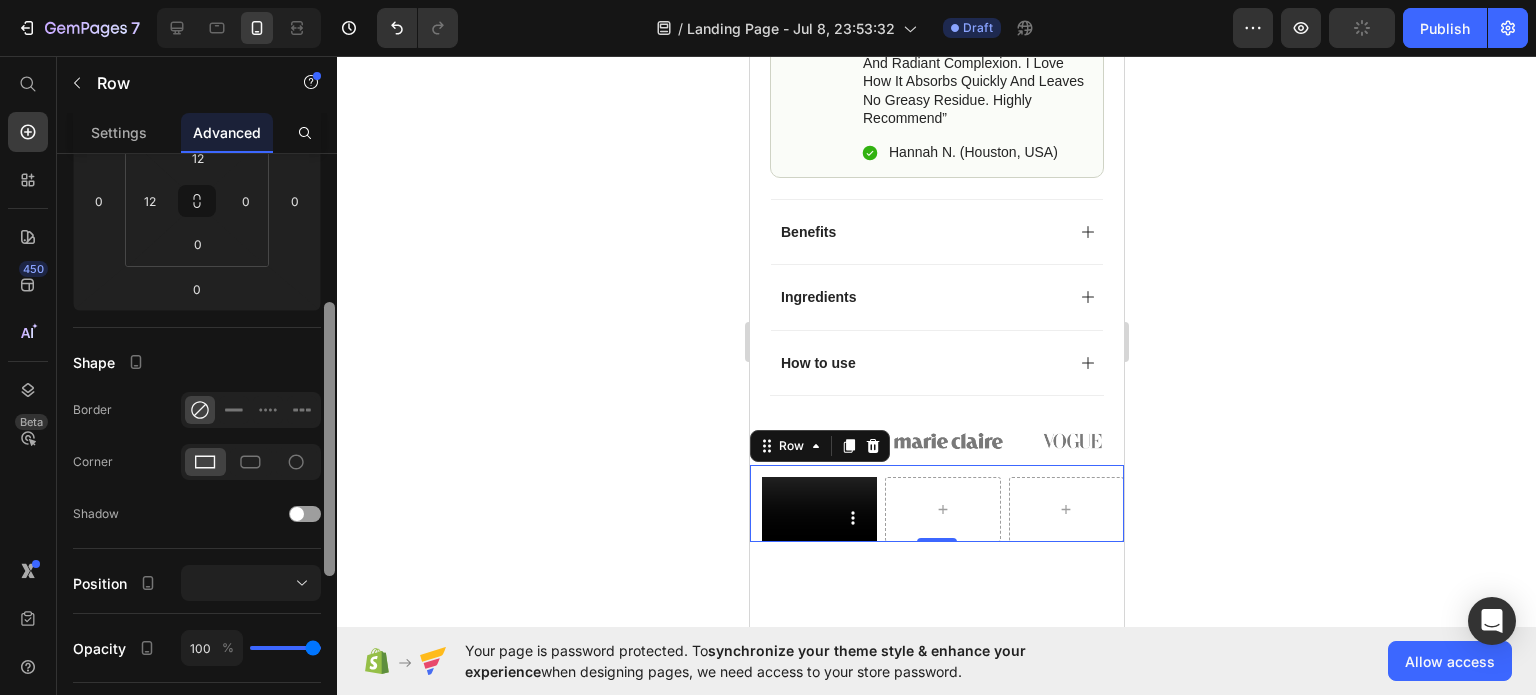 click at bounding box center (329, 439) 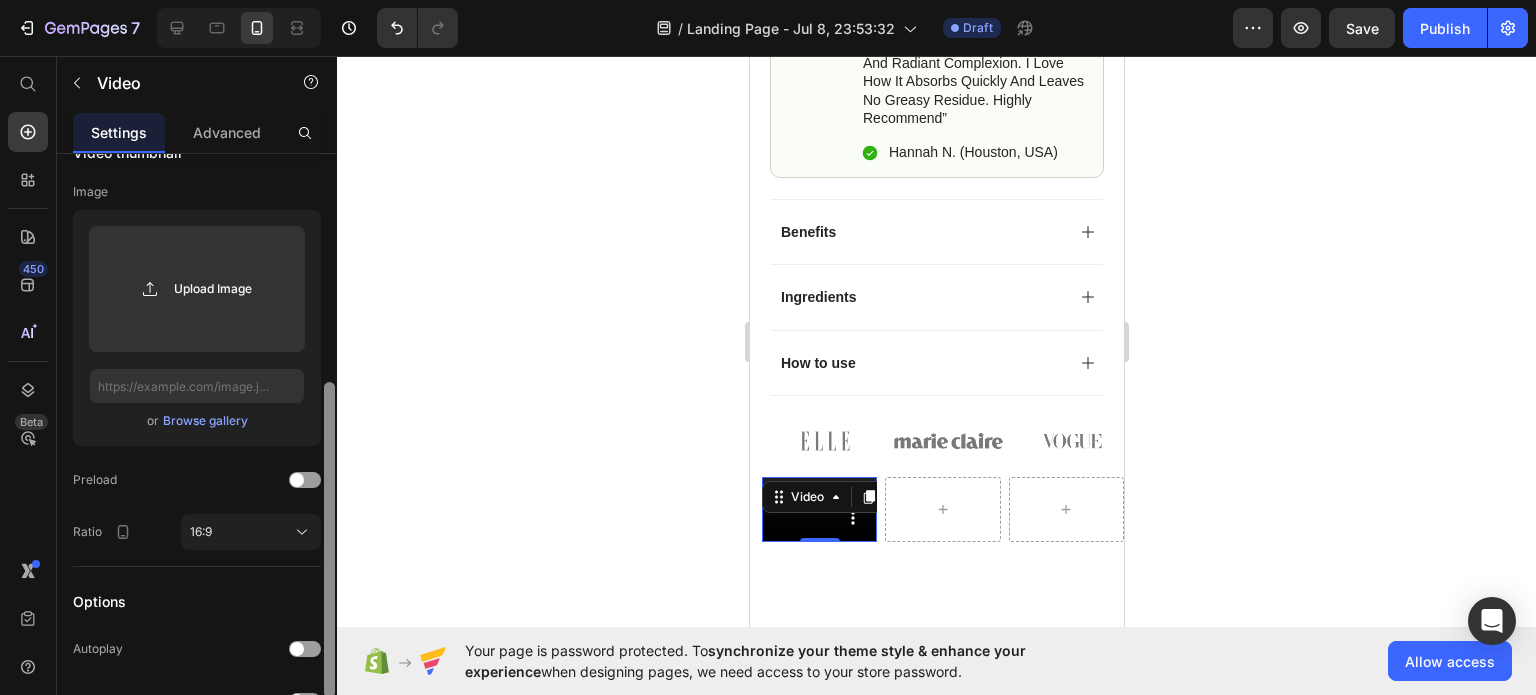 scroll, scrollTop: 408, scrollLeft: 0, axis: vertical 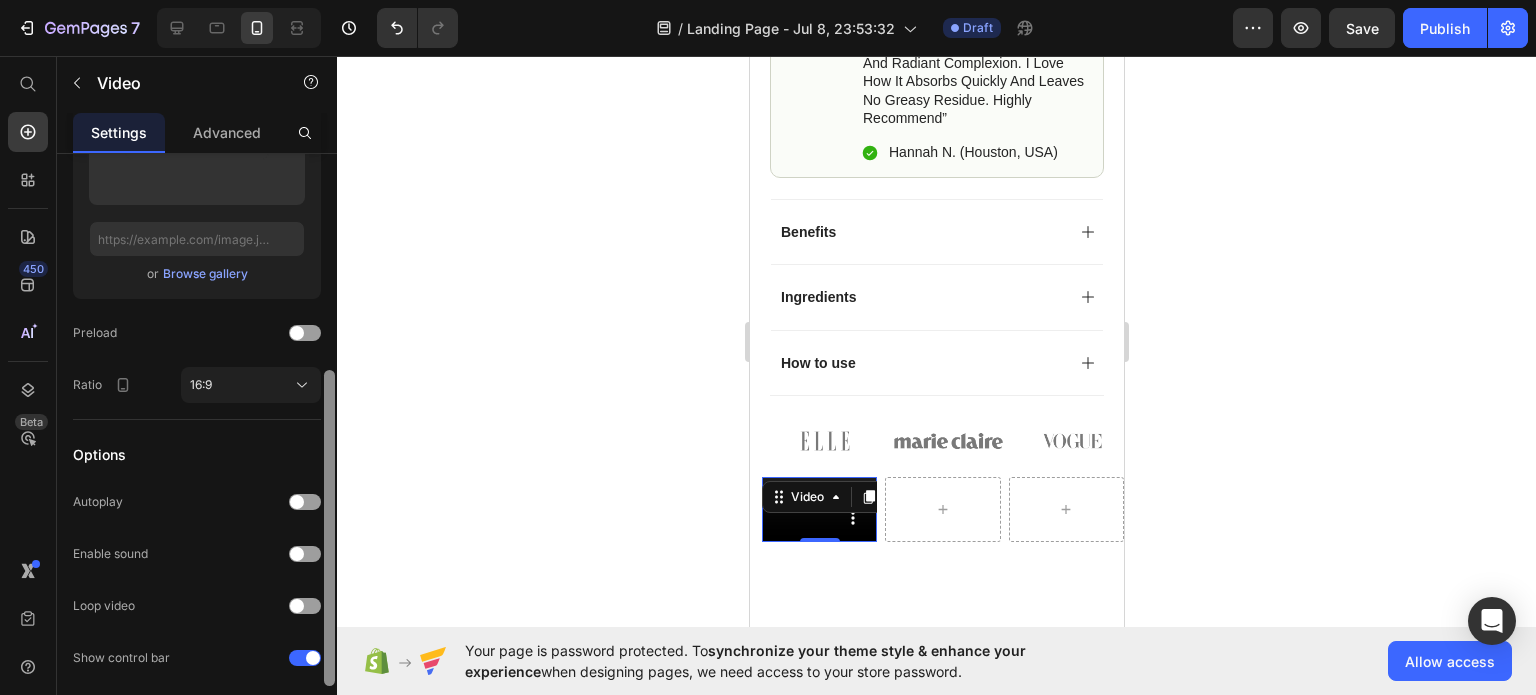 drag, startPoint x: 328, startPoint y: 416, endPoint x: 321, endPoint y: 633, distance: 217.11287 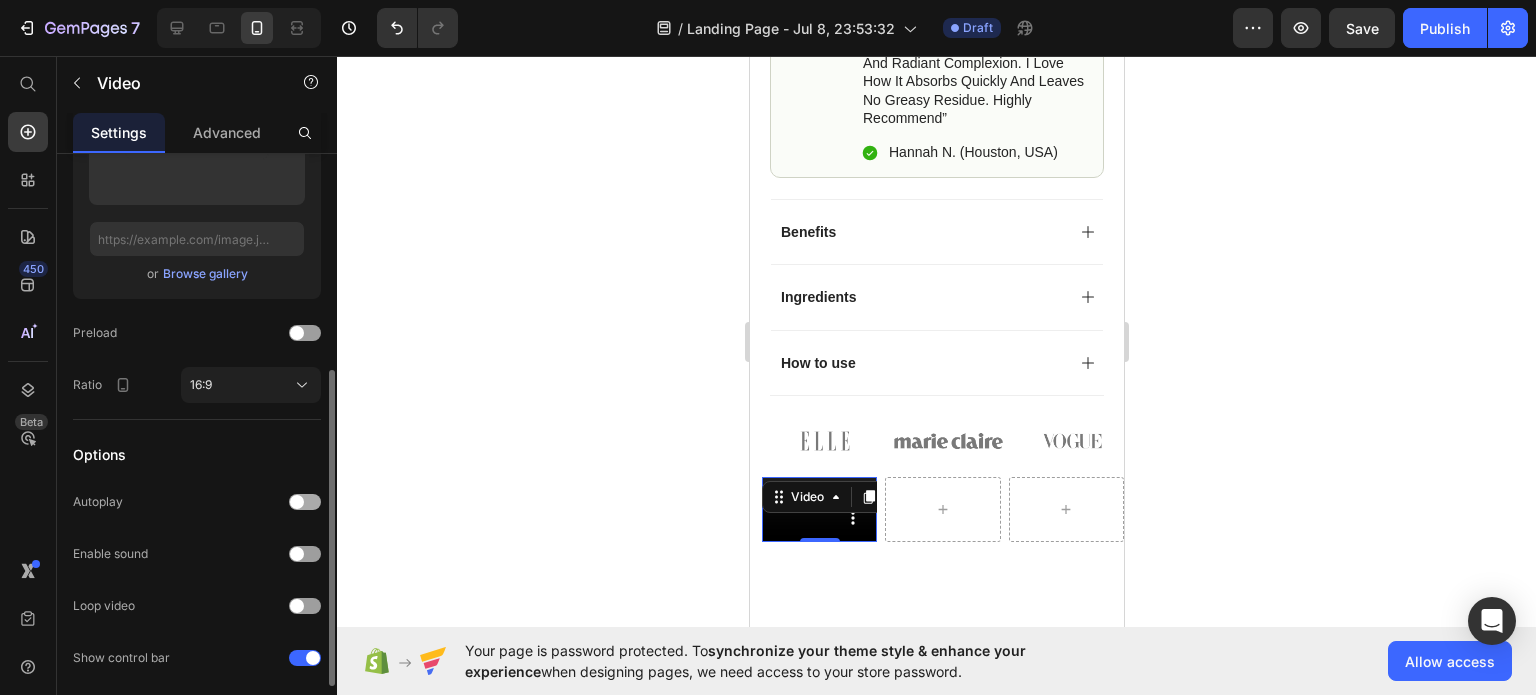 click at bounding box center [297, 502] 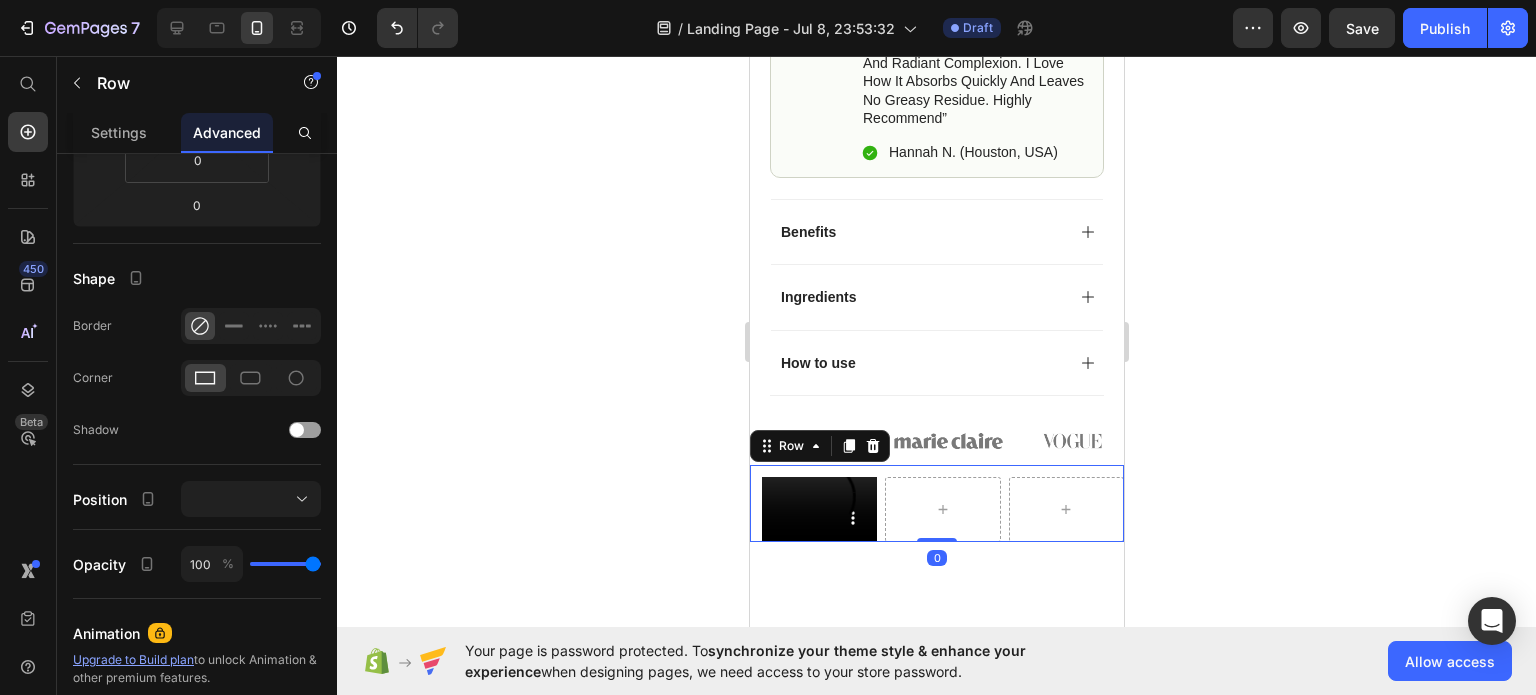 scroll, scrollTop: 0, scrollLeft: 0, axis: both 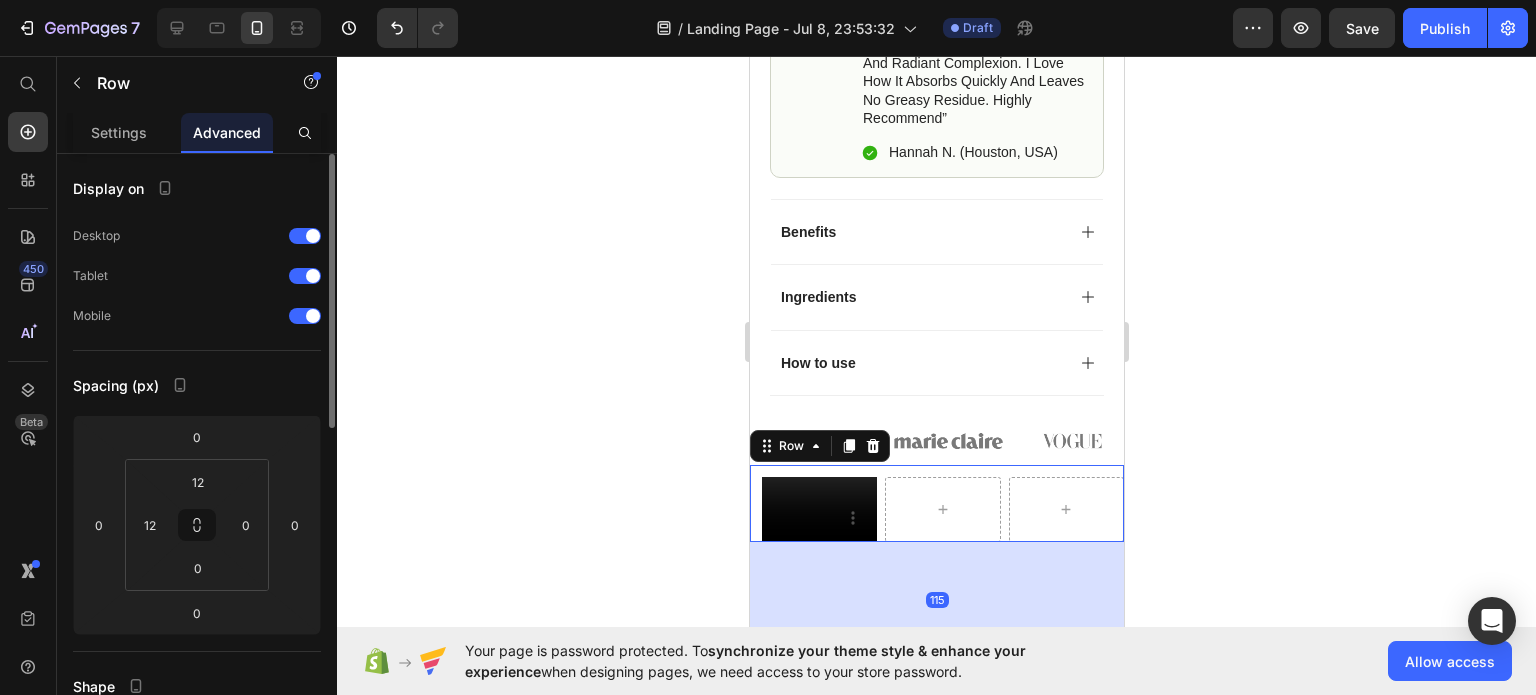 drag, startPoint x: 921, startPoint y: 527, endPoint x: 926, endPoint y: 640, distance: 113.110565 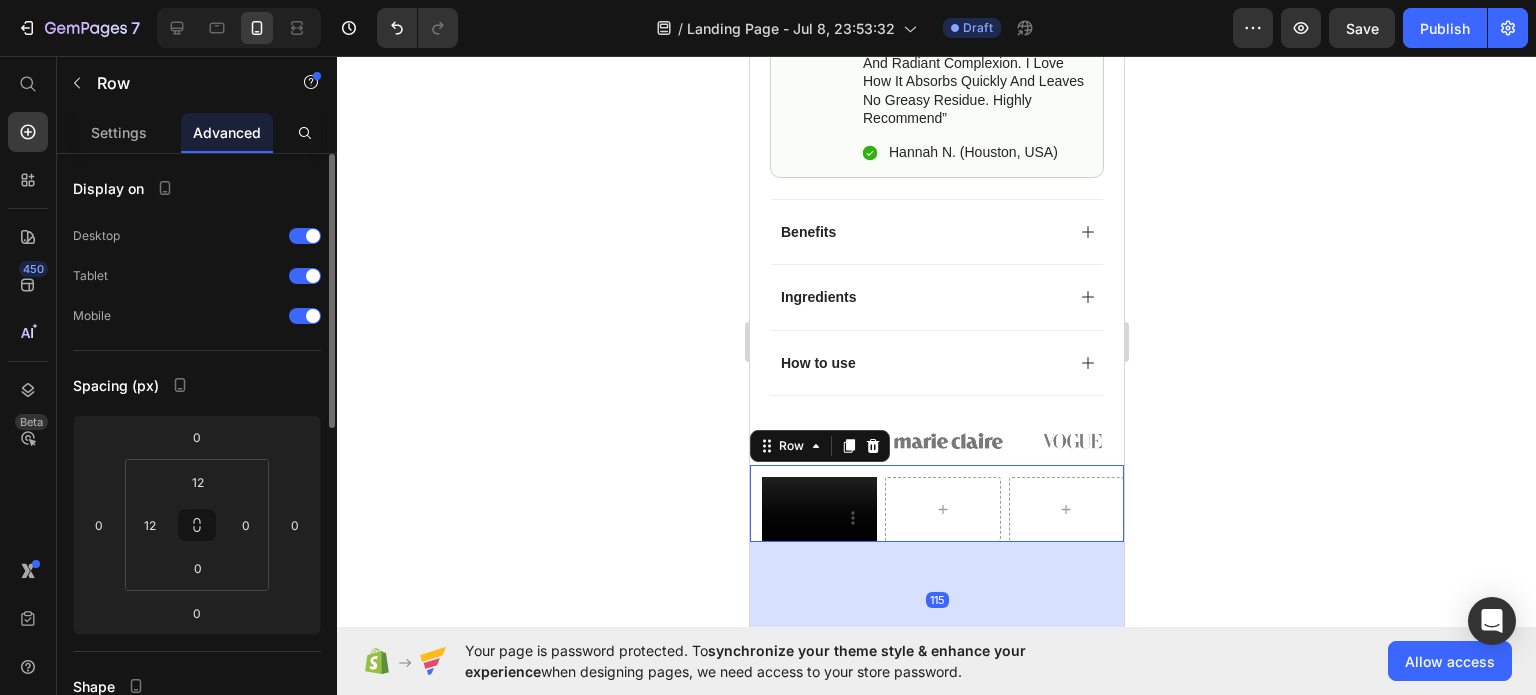 click on "Mobile  ( 374 px) iPhone 13 Mini iPhone 13 Pro iPhone 11 Pro Max iPhone 15 Pro Max Pixel 7 Galaxy S8+ Galaxy S20 Ultra iPad Mini iPad Air iPad Pro Header
Icon Free Shipping Today Only Text Block Row
Icon 84,000+ Happy Customer Text Block Row
Carousel Row
Product Images Image Icon Icon Icon Icon Icon Icon Icon List “This skin cream is a game-changer! It has transformed my dry, lackluster skin into a hydrated and radiant complexion. I love how it absorbs quickly and leaves no greasy residue. Highly recommend” Text Block
Icon [NAME] [LAST] ( [CITY], [COUNTRY] ) Text Block Row Row Row Icon Icon Icon Icon Icon Icon List (1349 Reviews) Text Block Row FORTALON Product Title The 2023 Rated Innovation in Cosmetics Text Block Hydrate, rejuvenate, and glow with our revolutionary cream. Unleash your skin's potential today. Text Block Stronger Roots. Fuller Hair. Naturally. Shampoo Text Block" at bounding box center (936, 3353) 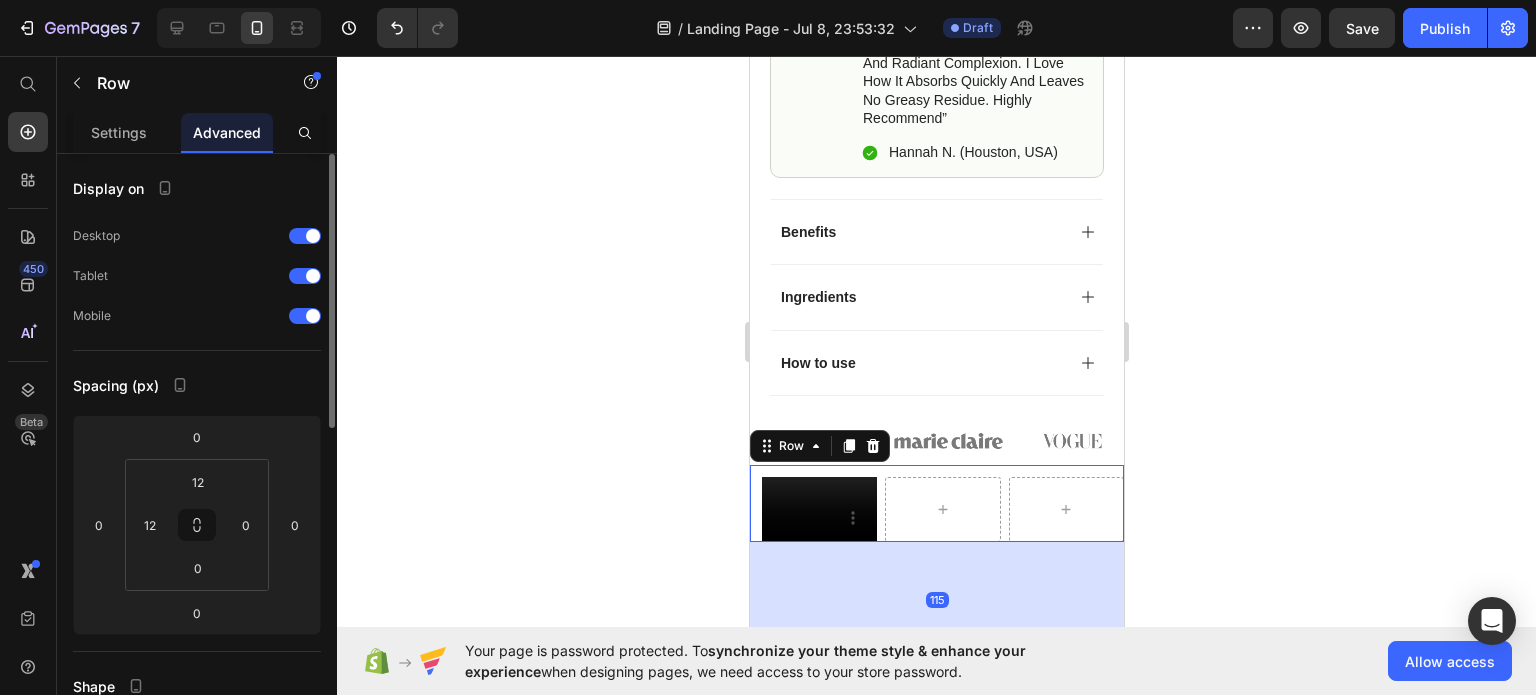 type on "113" 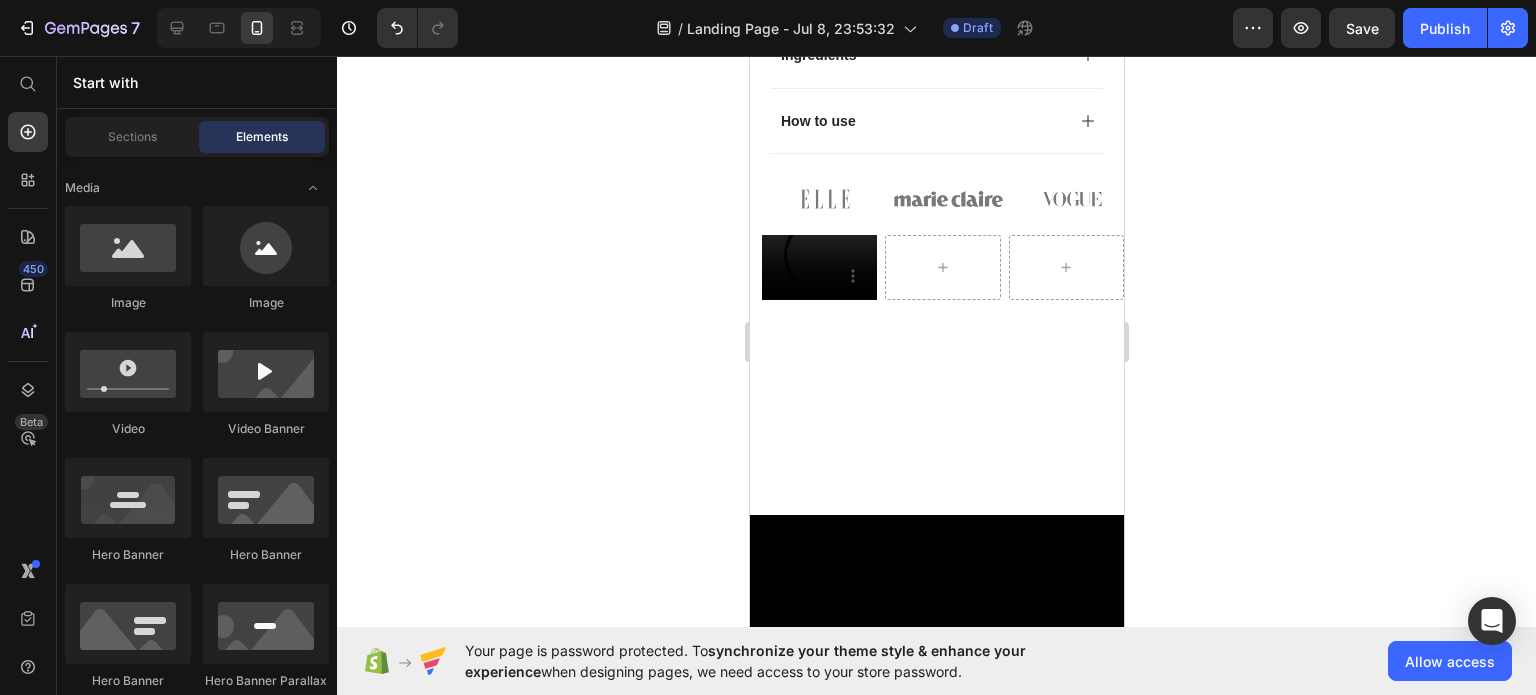 scroll, scrollTop: 1759, scrollLeft: 0, axis: vertical 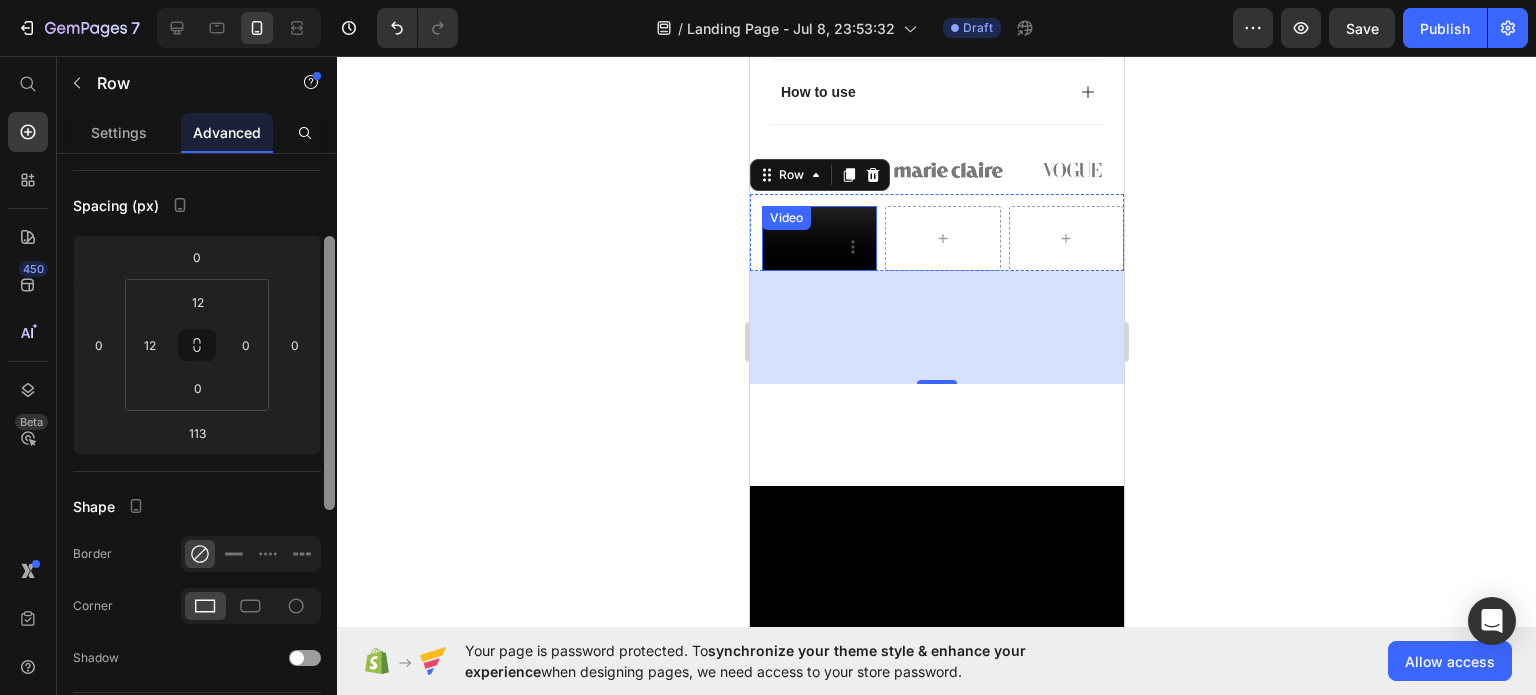 drag, startPoint x: 329, startPoint y: 220, endPoint x: 330, endPoint y: 303, distance: 83.00603 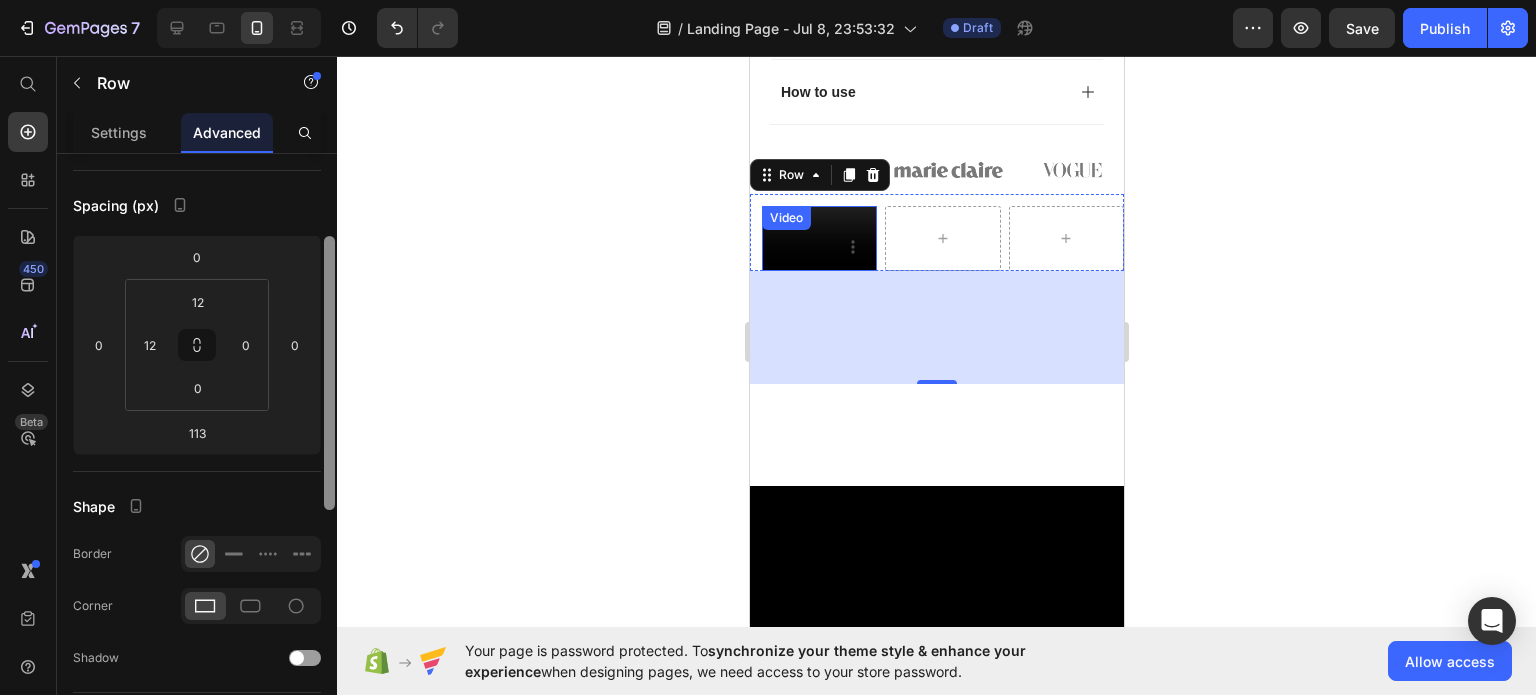 click at bounding box center (329, 373) 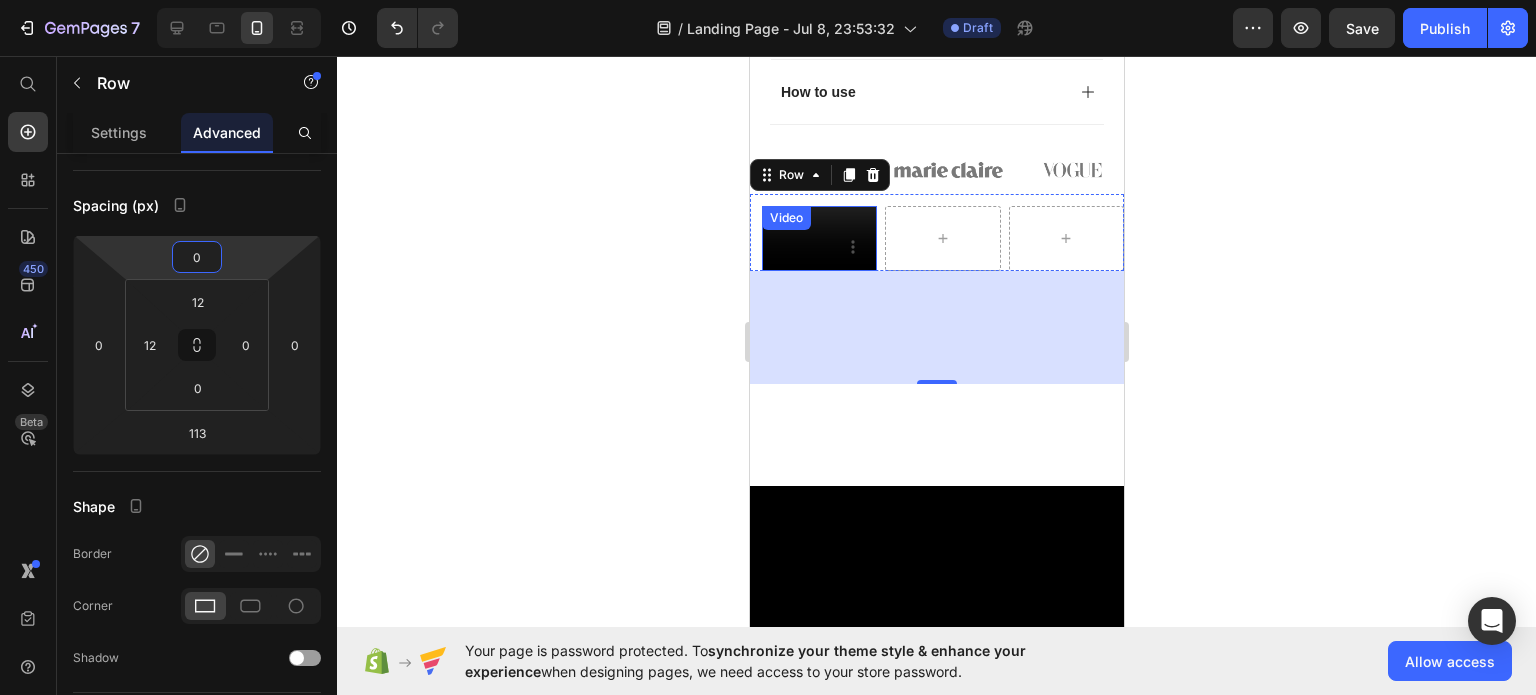 click on "0" at bounding box center (197, 257) 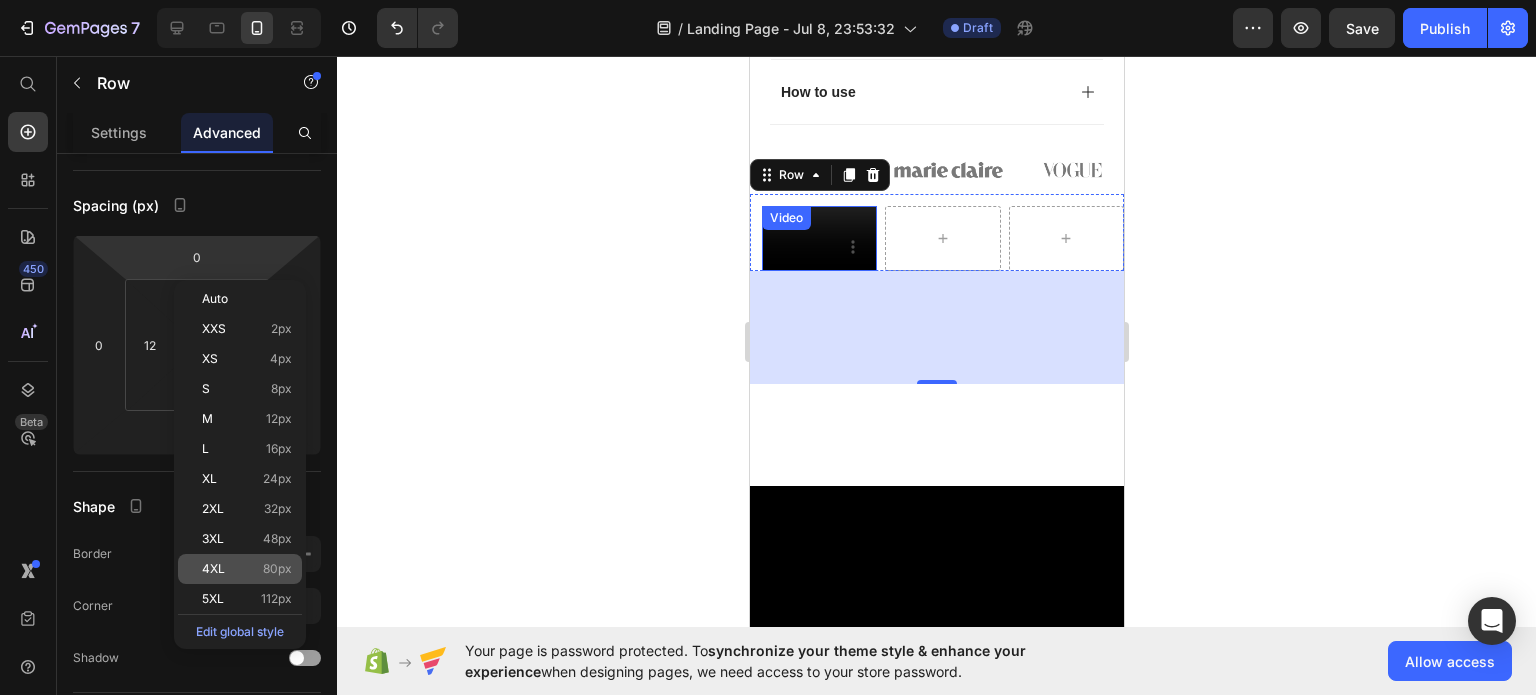 click on "4XL" at bounding box center (213, 569) 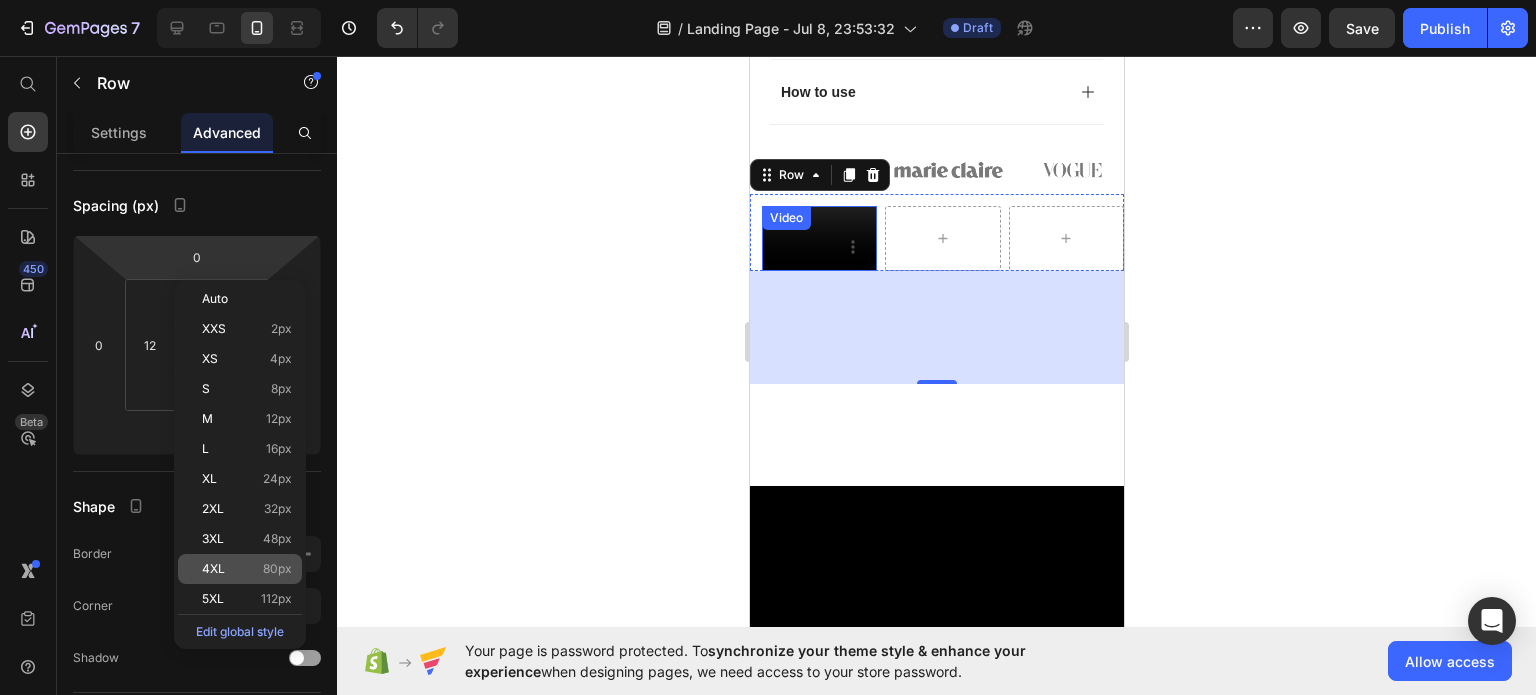 type on "80" 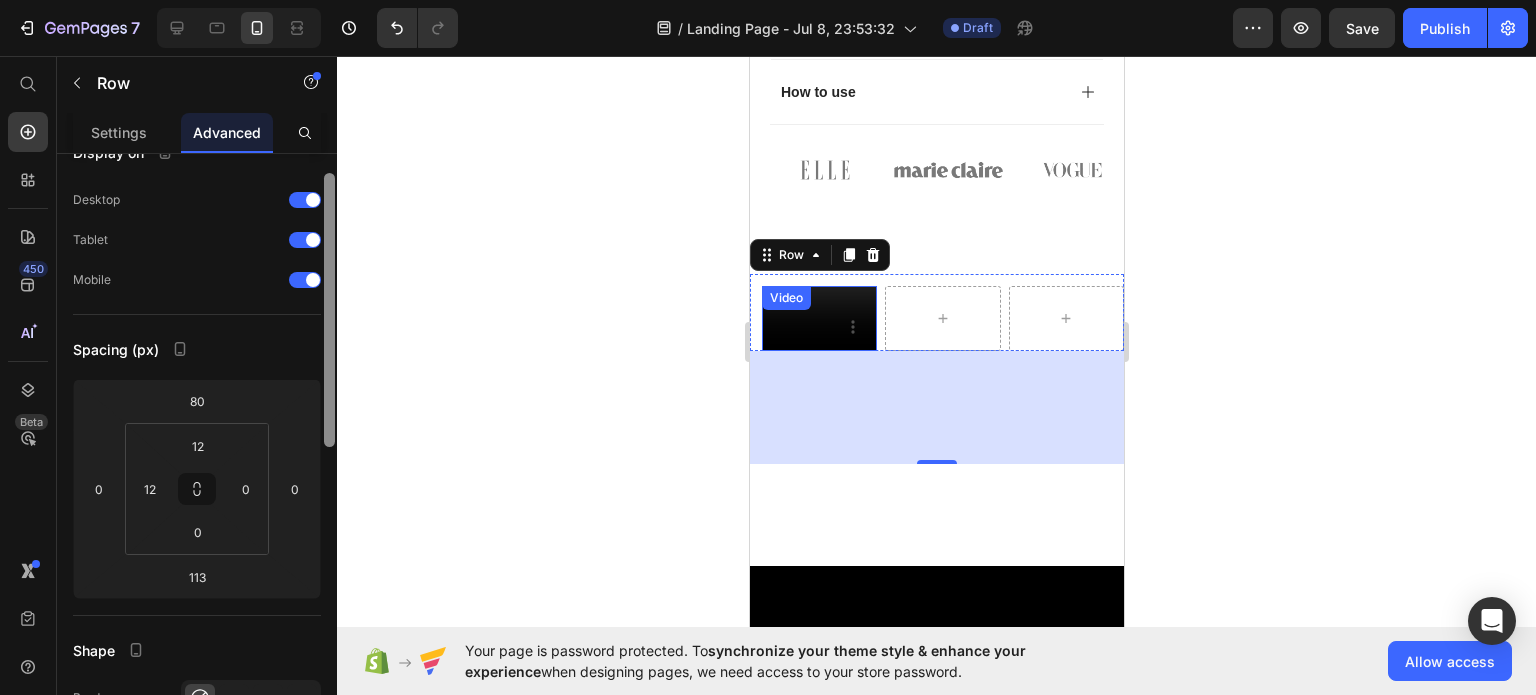 scroll, scrollTop: 0, scrollLeft: 0, axis: both 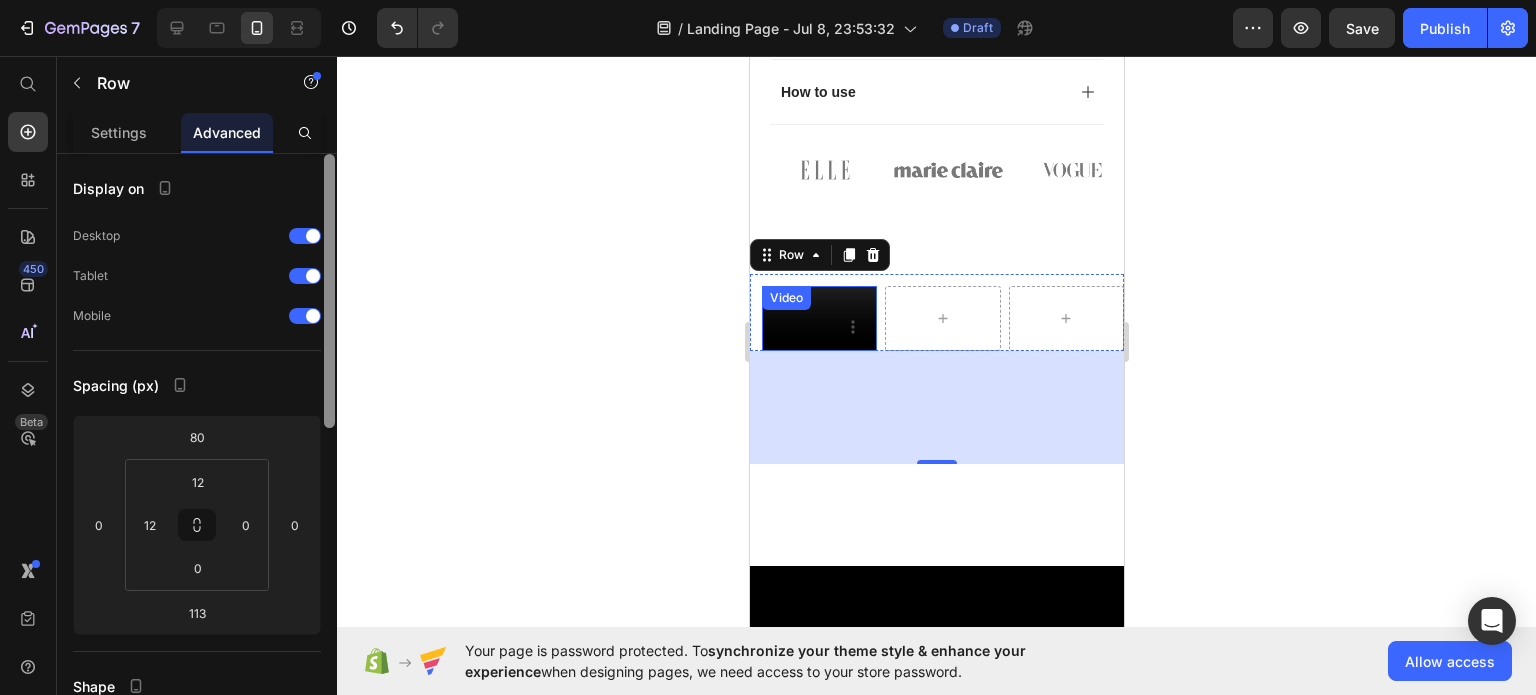 drag, startPoint x: 327, startPoint y: 353, endPoint x: 340, endPoint y: 226, distance: 127.66362 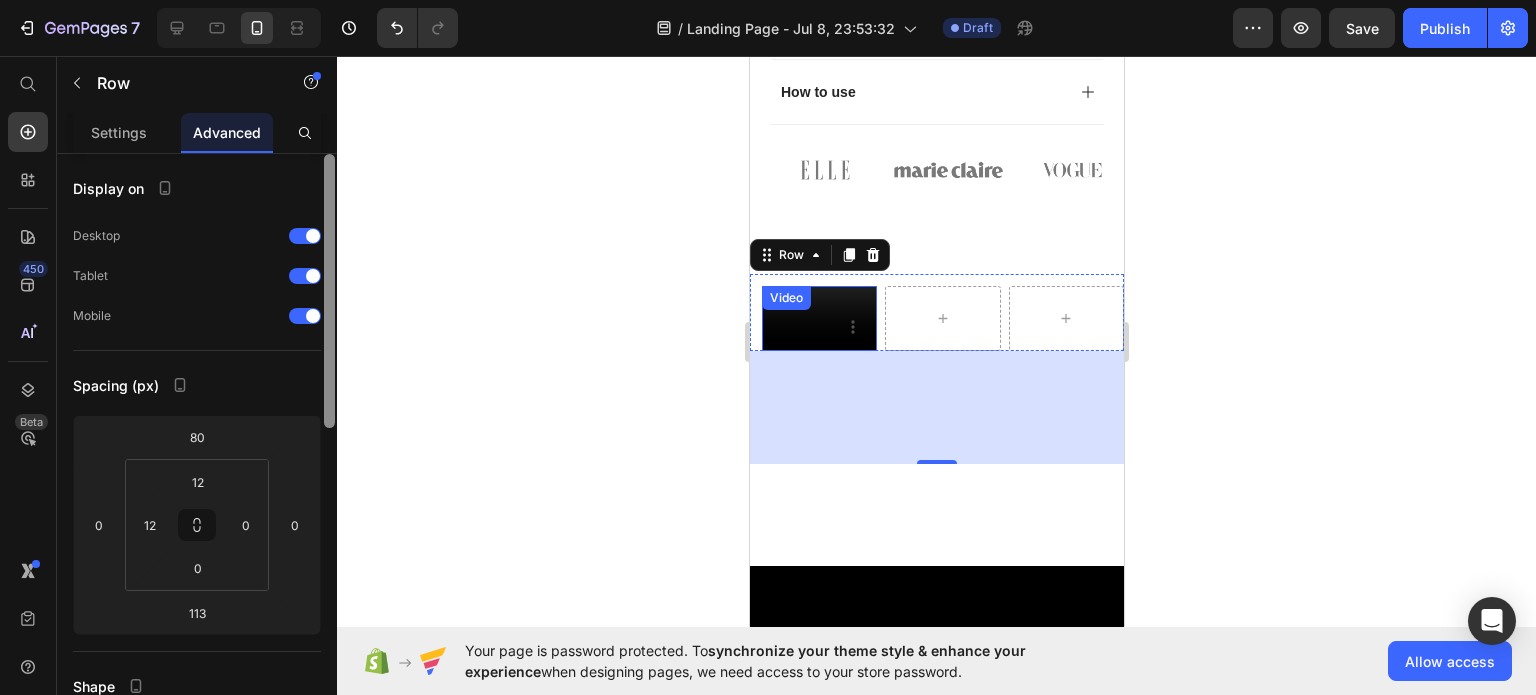 click on "7   /  Landing Page - [DATE] [TIME] Draft Preview  Save   Publish  450 Beta Start with Sections Elements Hero Section Product Detail Brands Trusted Badges Guarantee Product Breakdown How to use Testimonials Compare Bundle FAQs Social Proof Brand Story Product List Collection Blog List Contact Sticky Add to Cart Custom Footer Browse Library 450 Layout
Row
Row
Row
Row Text
Heading
Text Block Button
Button
Button
Sticky Back to top Media
Image
Image" 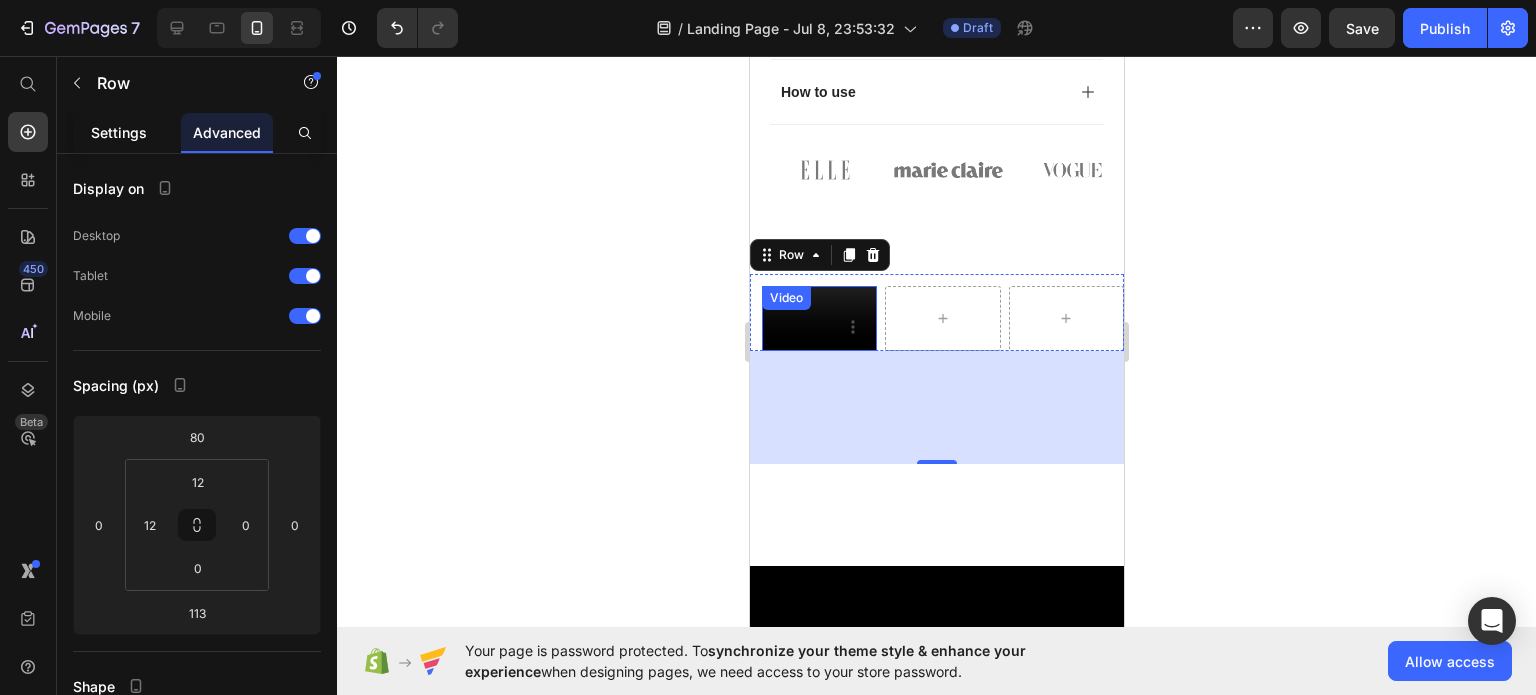 click on "Settings" at bounding box center (119, 132) 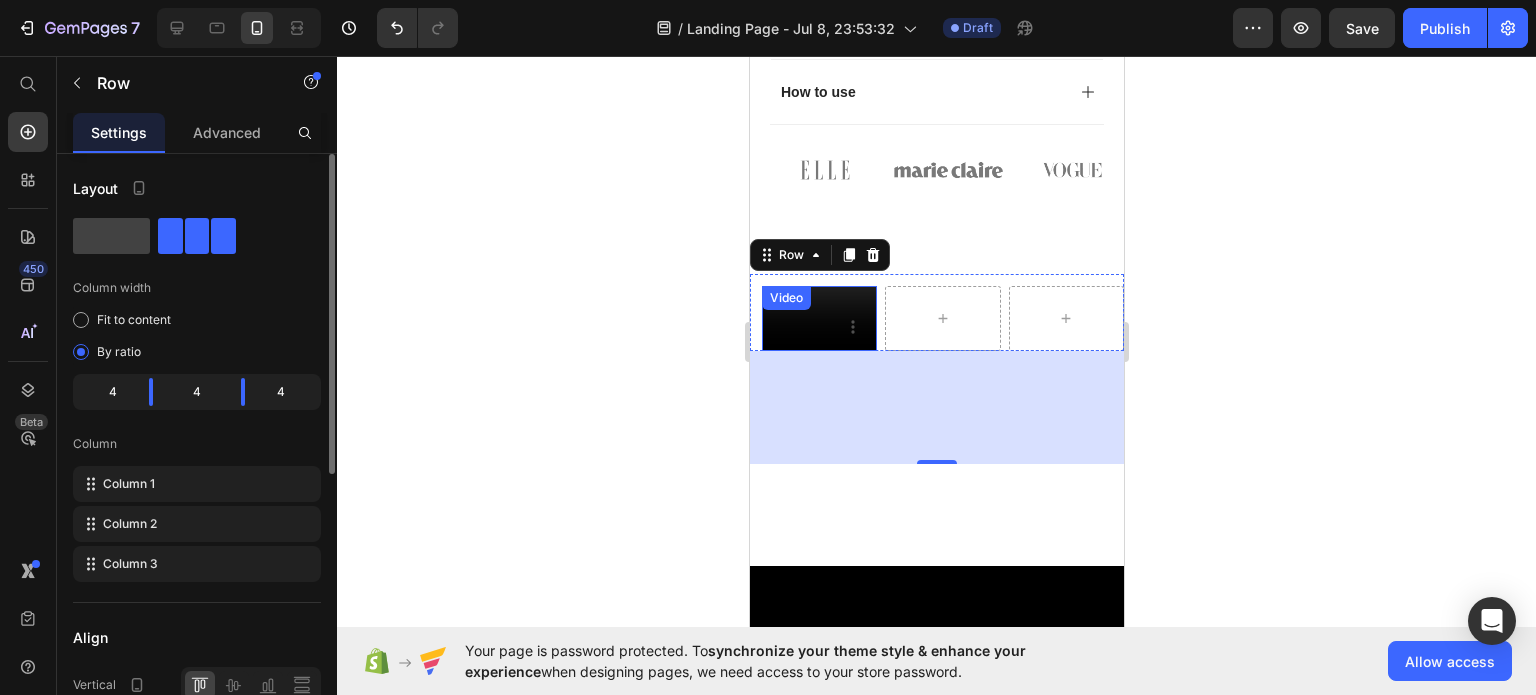 click on "4" 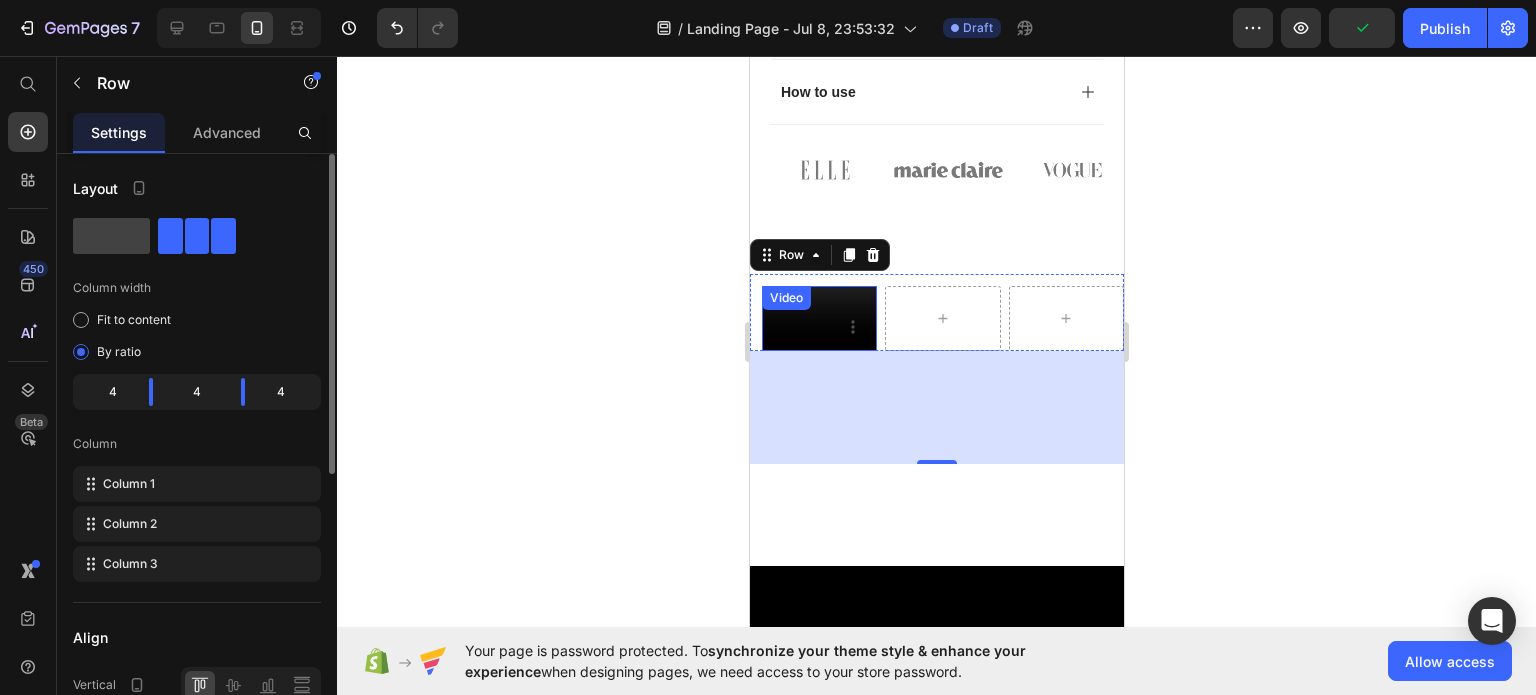 click on "4" 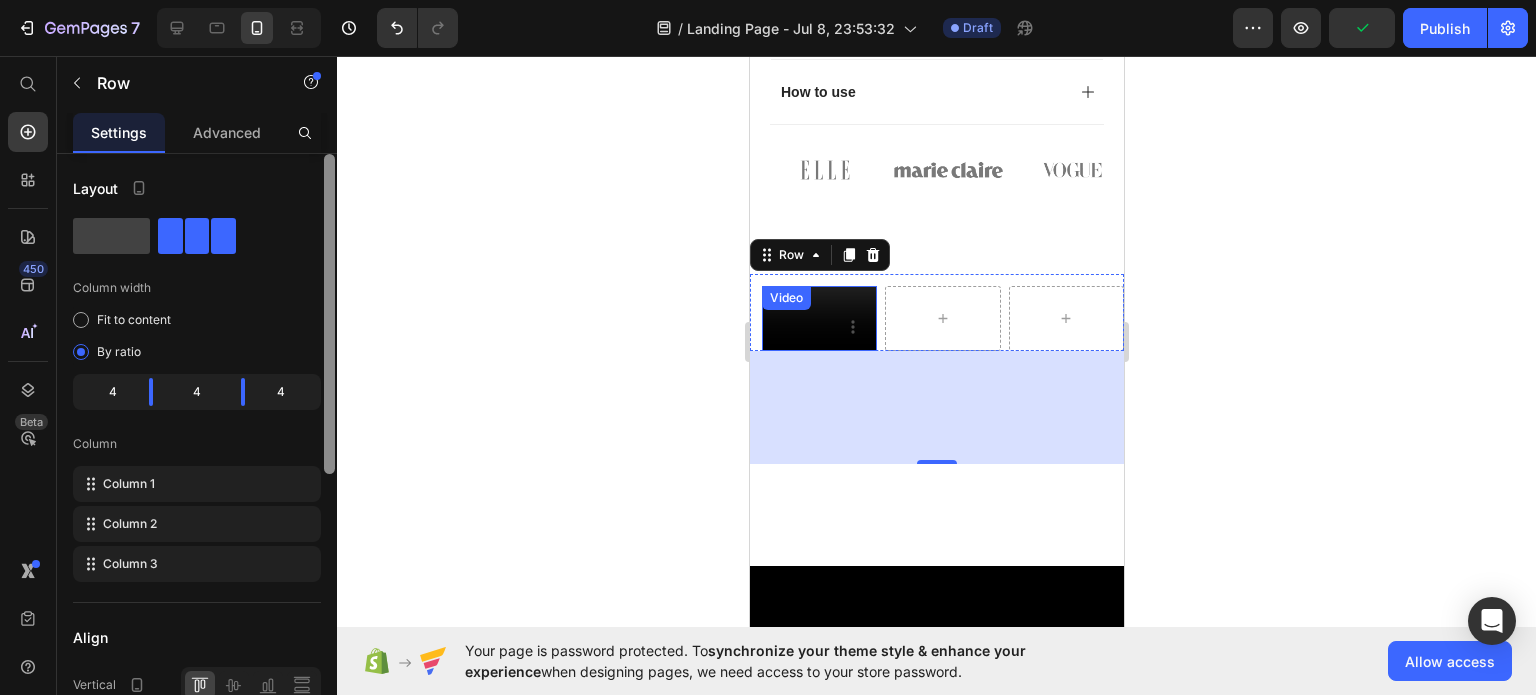 scroll, scrollTop: 516, scrollLeft: 0, axis: vertical 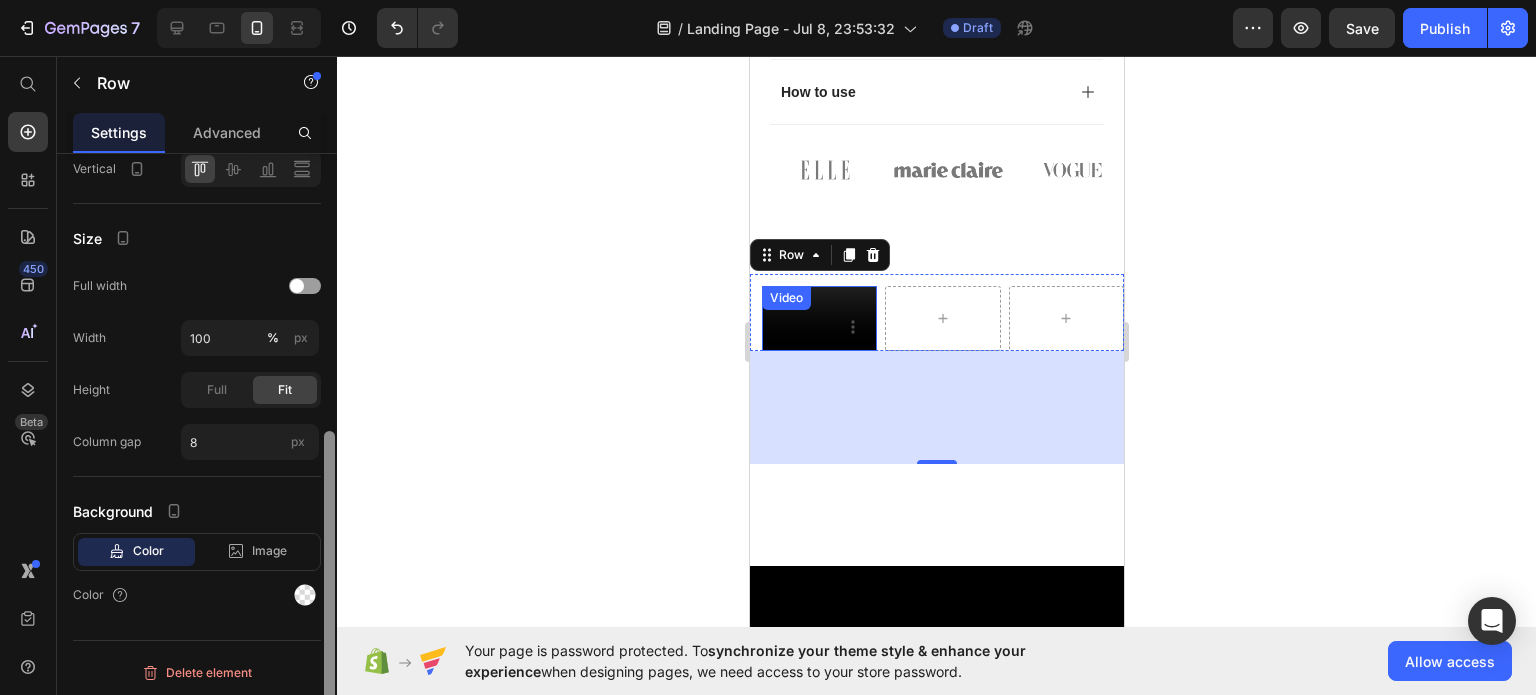 drag, startPoint x: 335, startPoint y: 455, endPoint x: 333, endPoint y: 487, distance: 32.06244 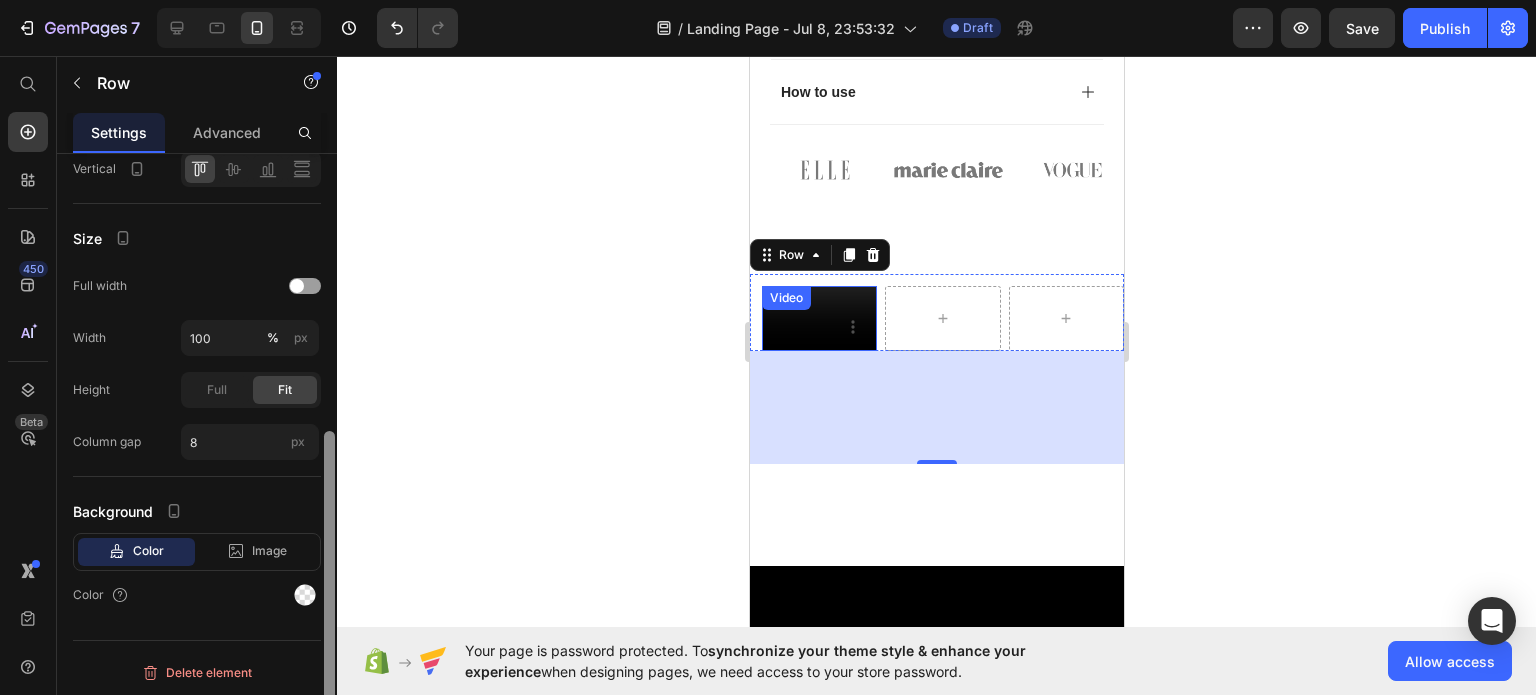 click at bounding box center (329, 453) 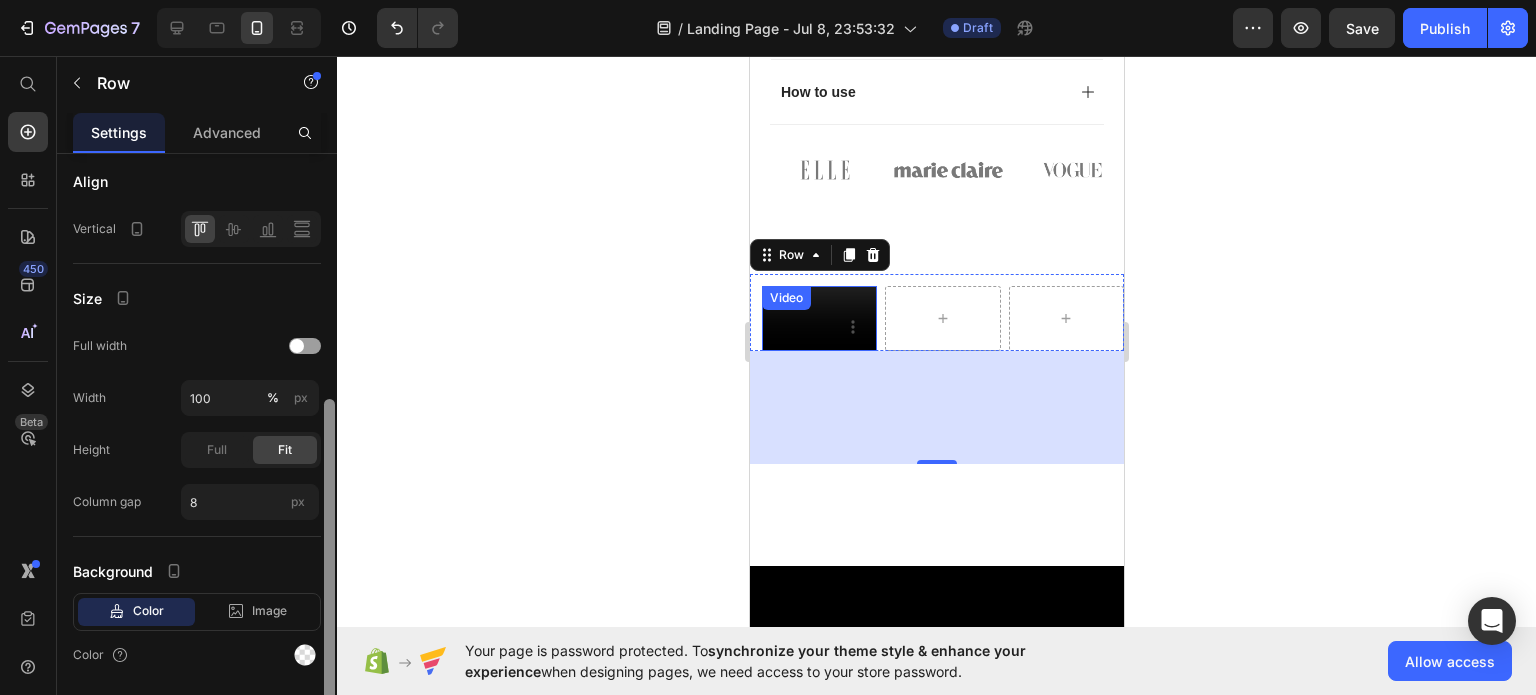 drag, startPoint x: 329, startPoint y: 476, endPoint x: 333, endPoint y: 443, distance: 33.24154 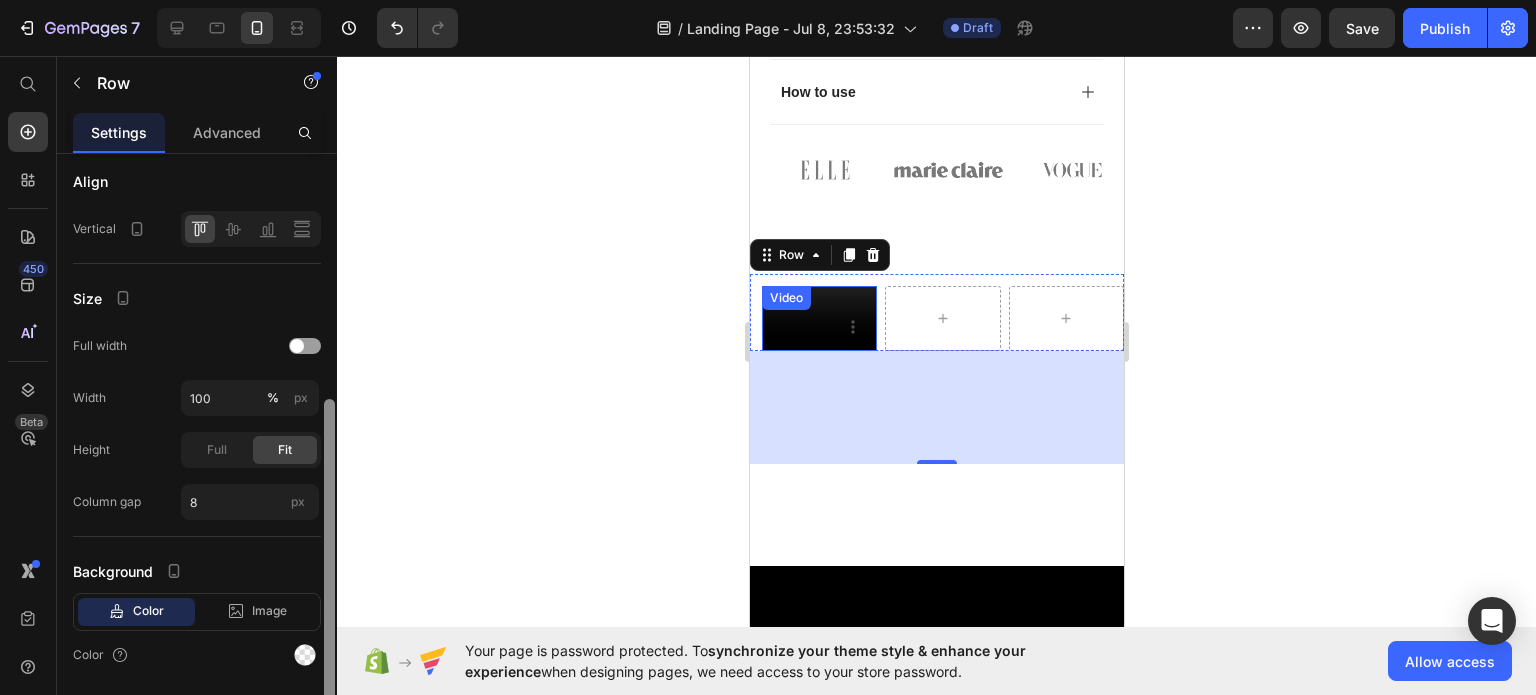 click at bounding box center [329, 559] 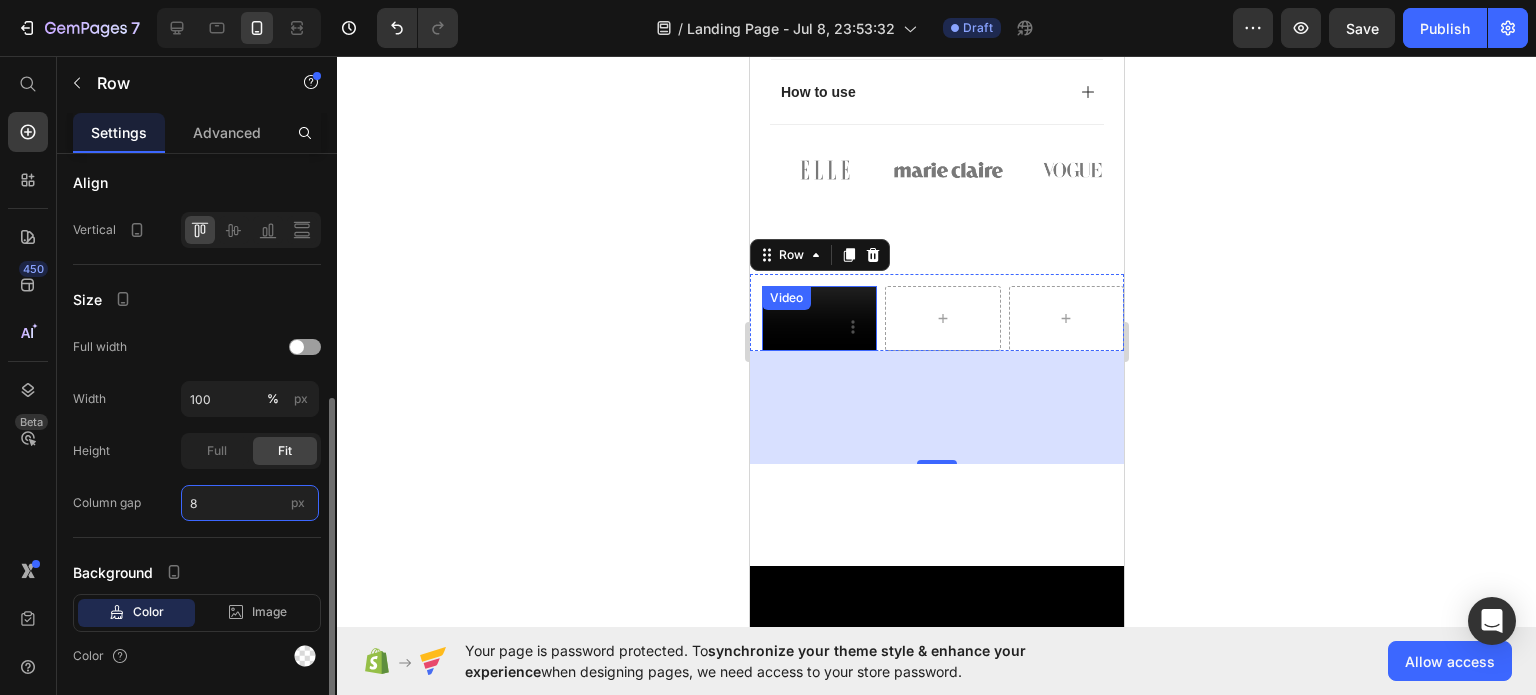 click on "8" at bounding box center [250, 503] 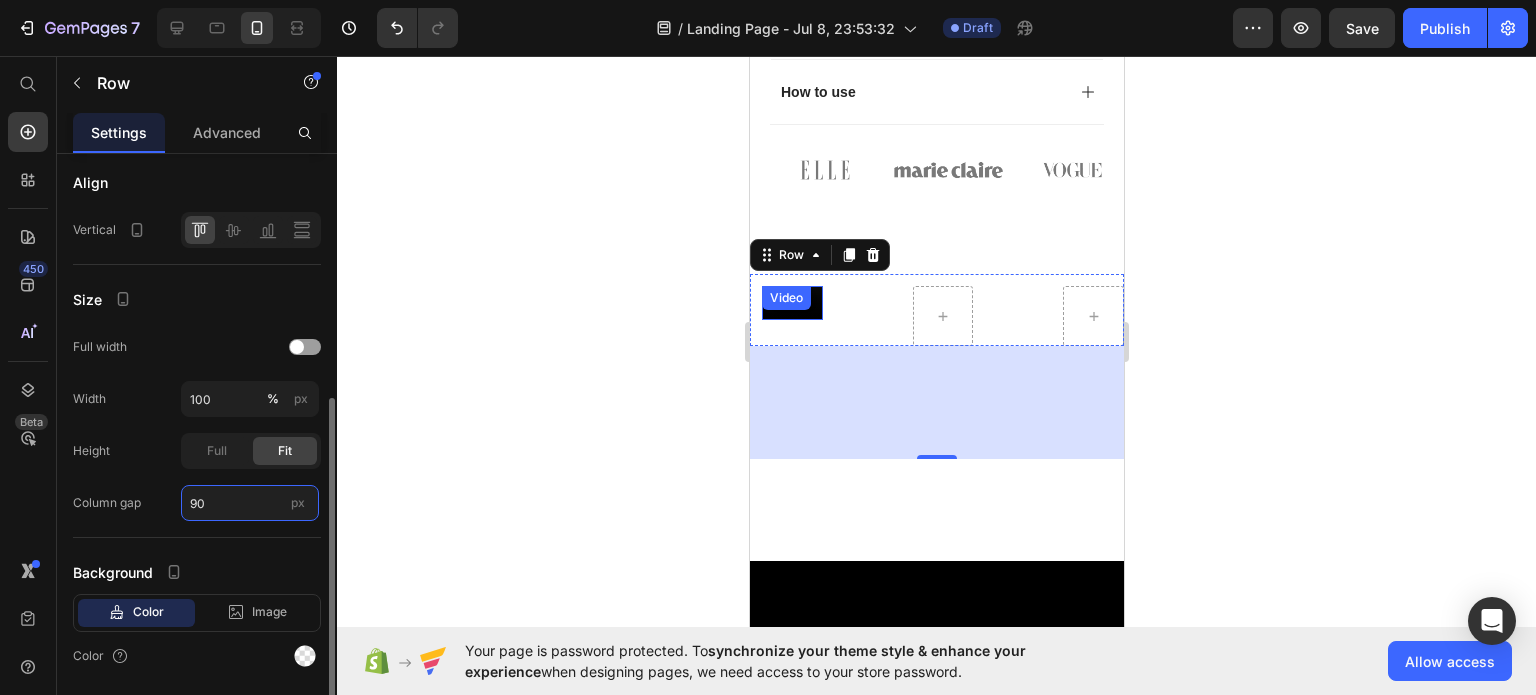 type on "9" 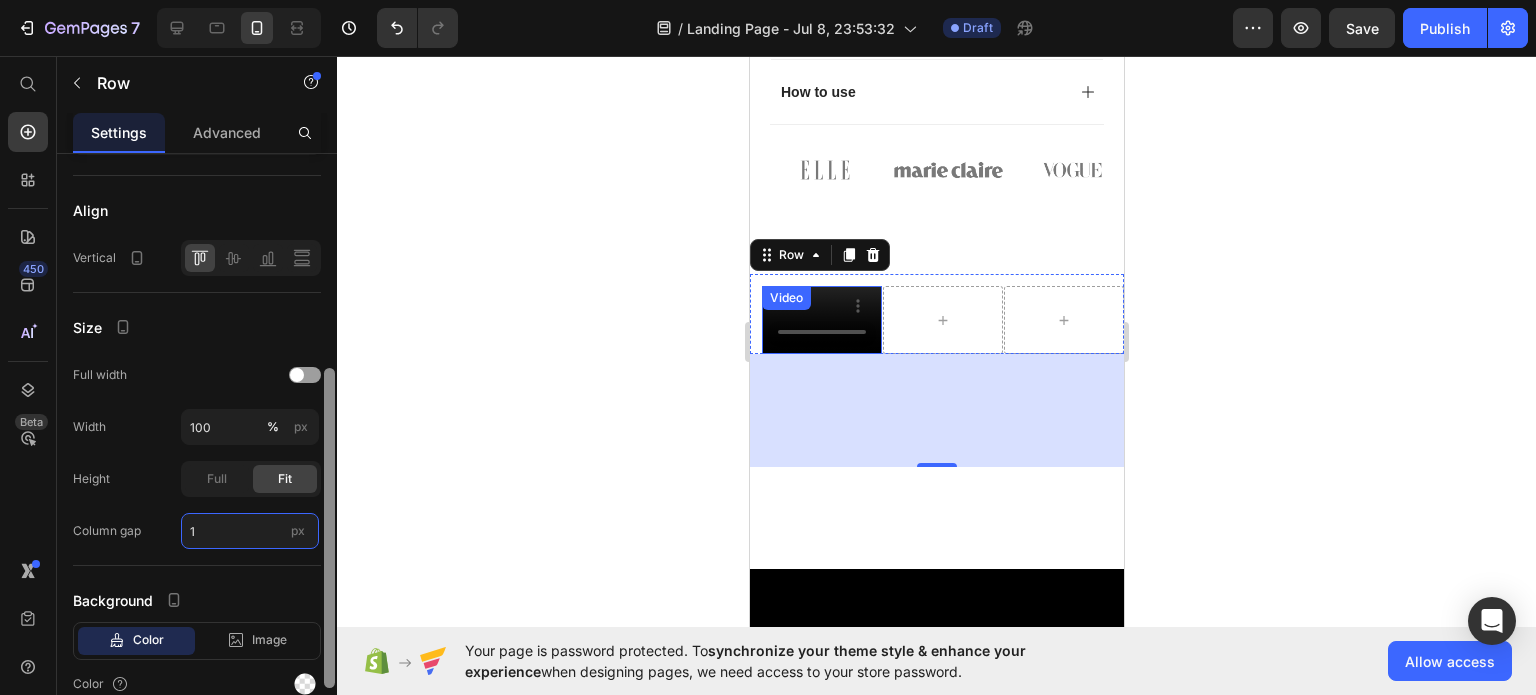 scroll, scrollTop: 416, scrollLeft: 0, axis: vertical 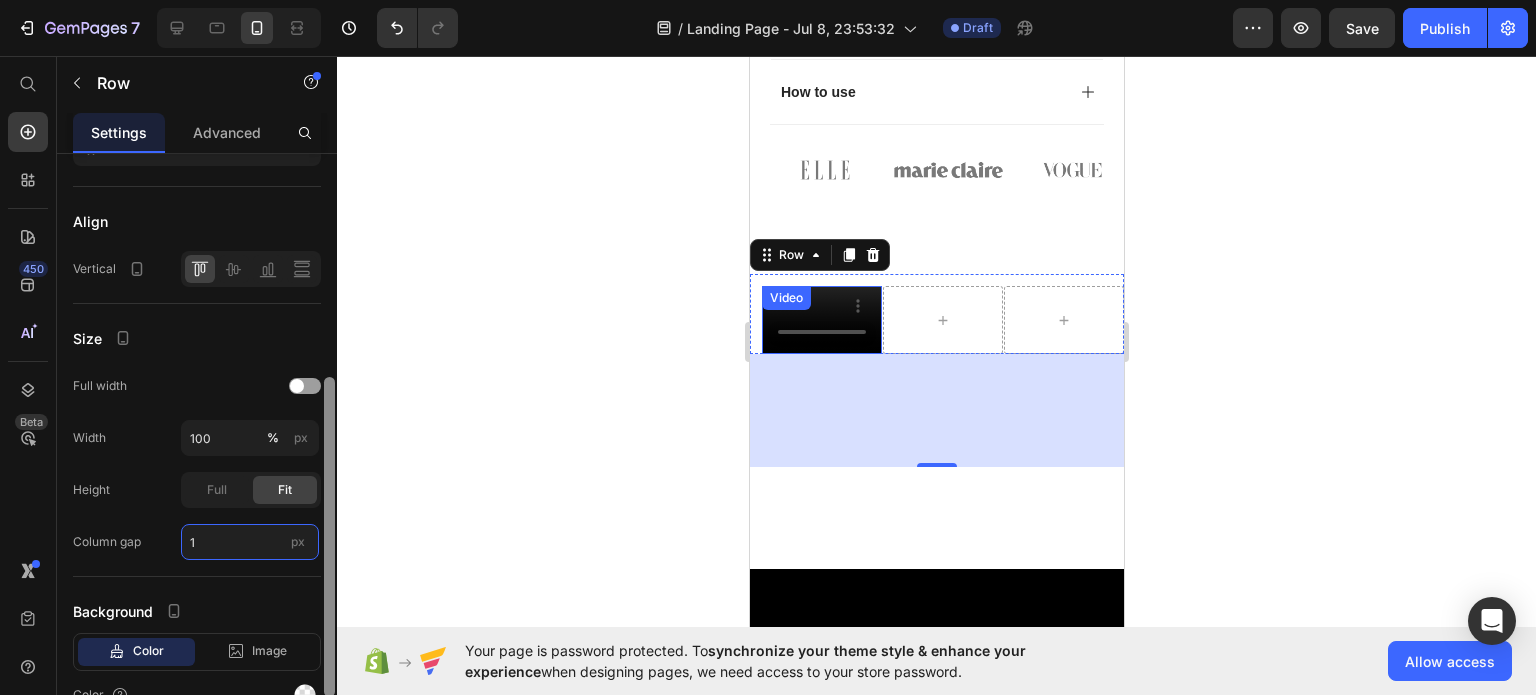 drag, startPoint x: 333, startPoint y: 519, endPoint x: 343, endPoint y: 498, distance: 23.259407 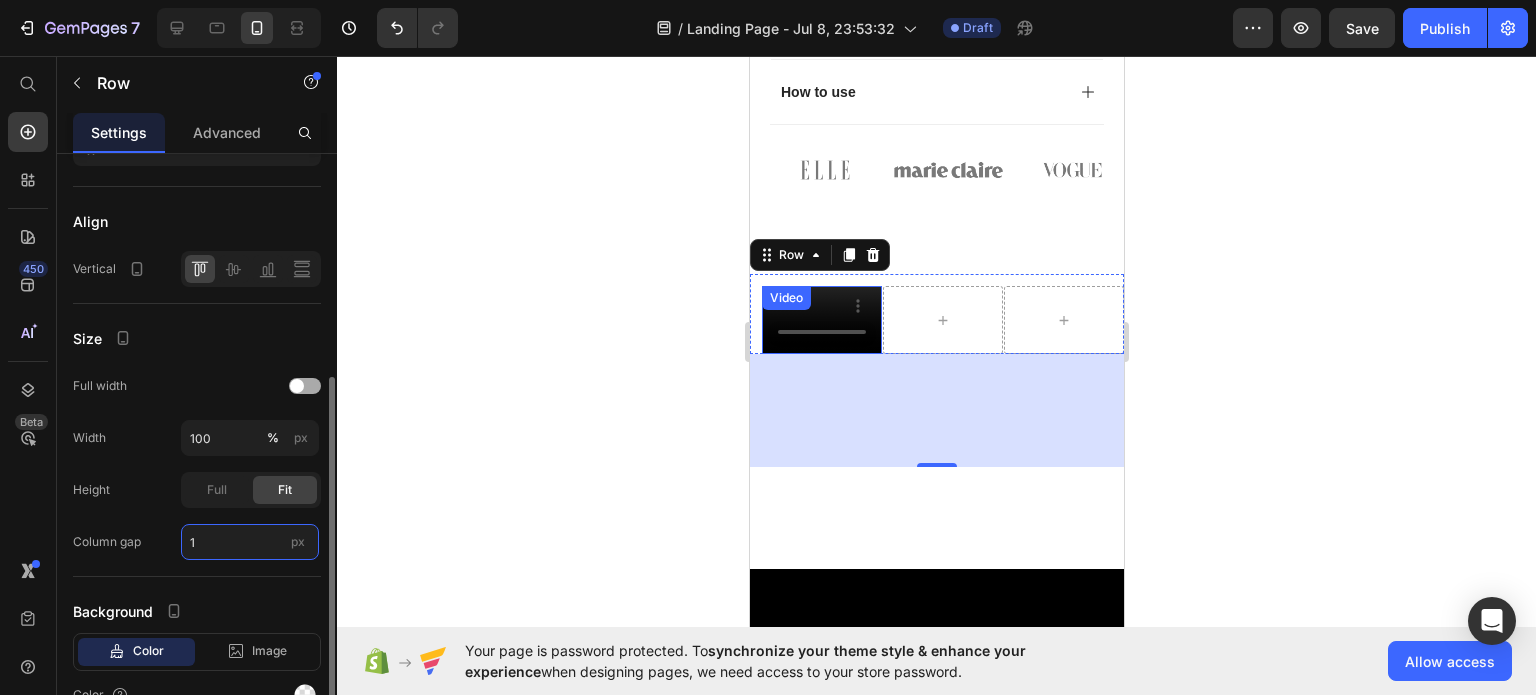 type on "1" 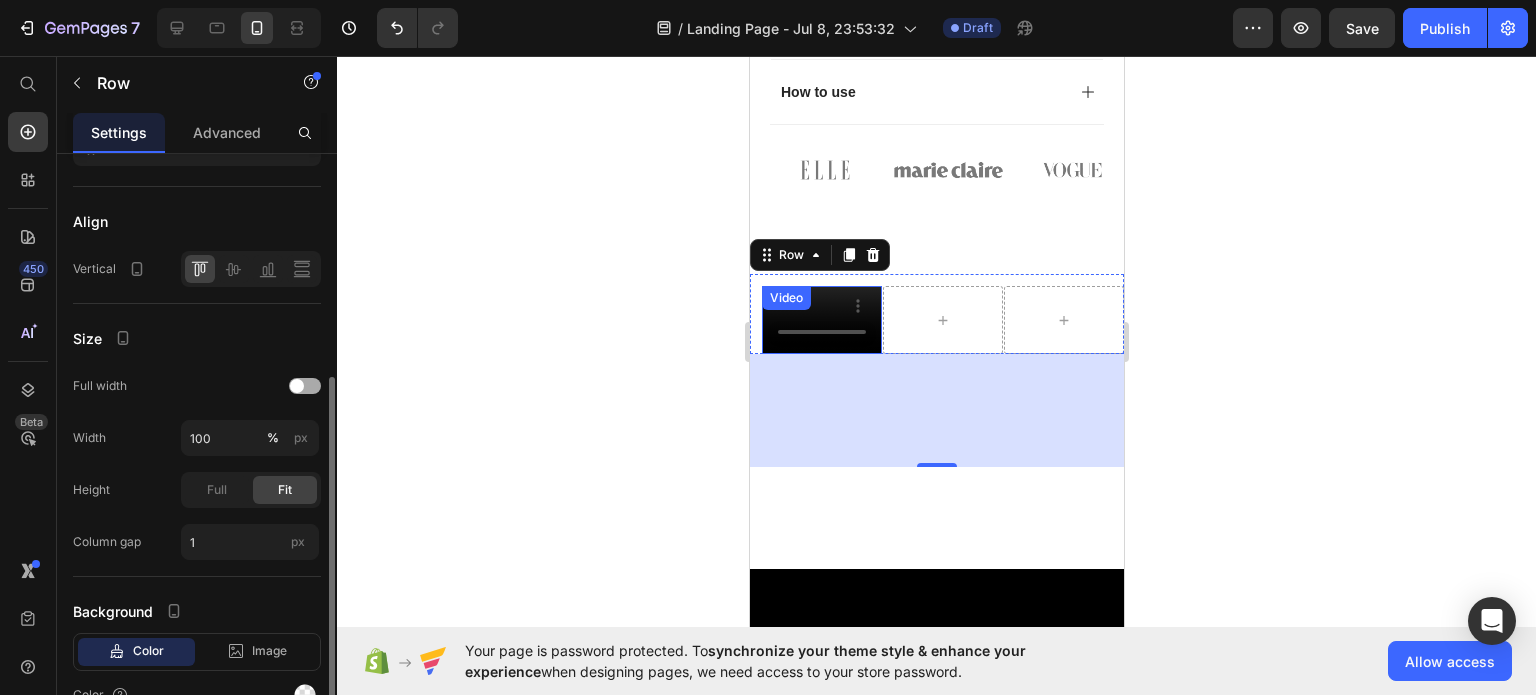 click at bounding box center (305, 386) 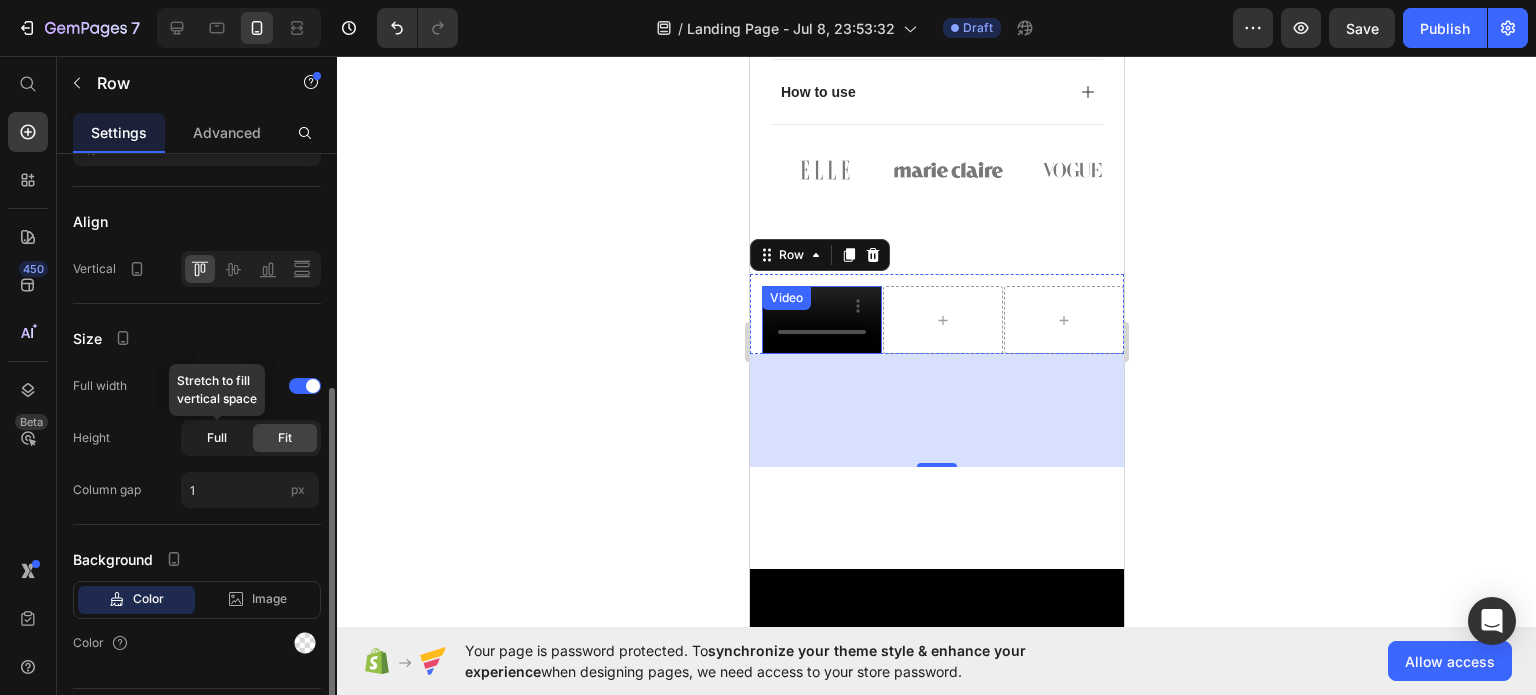 click on "Full" 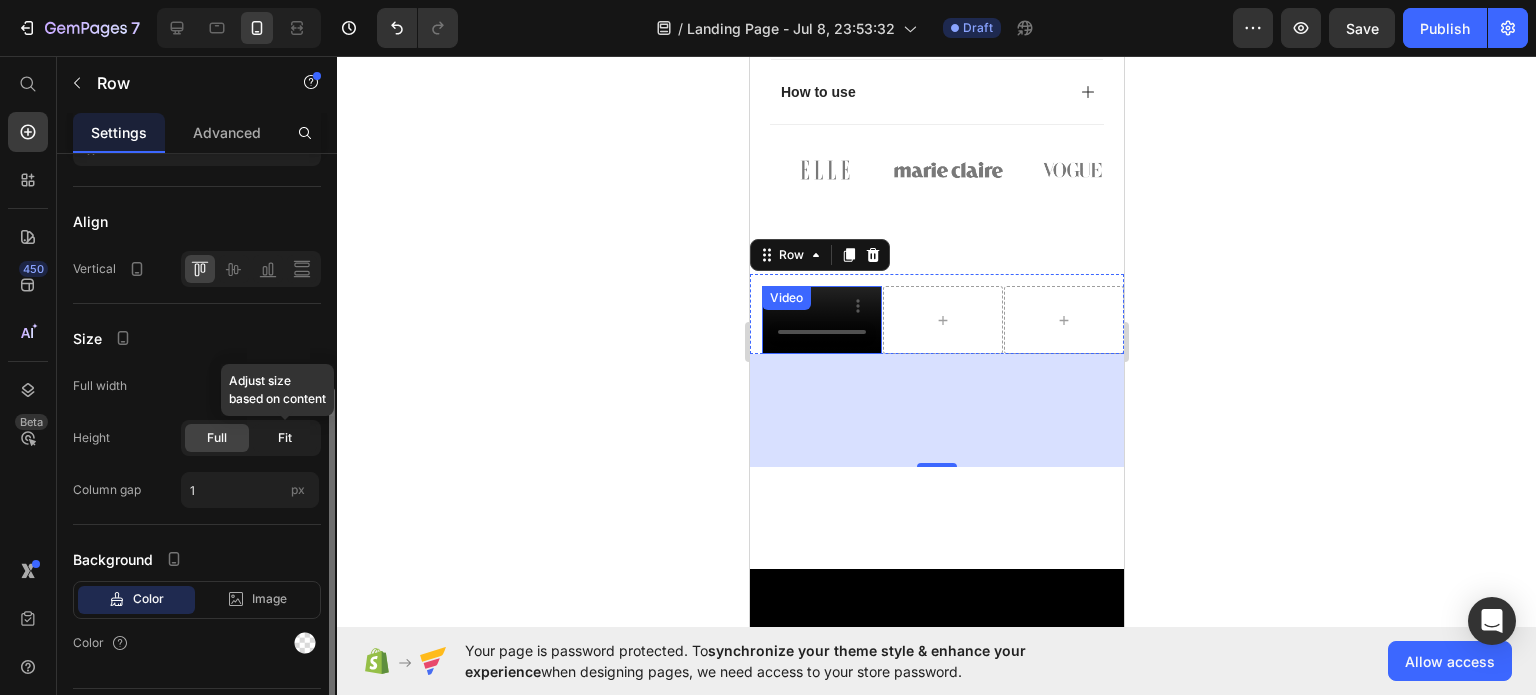 click on "Fit" 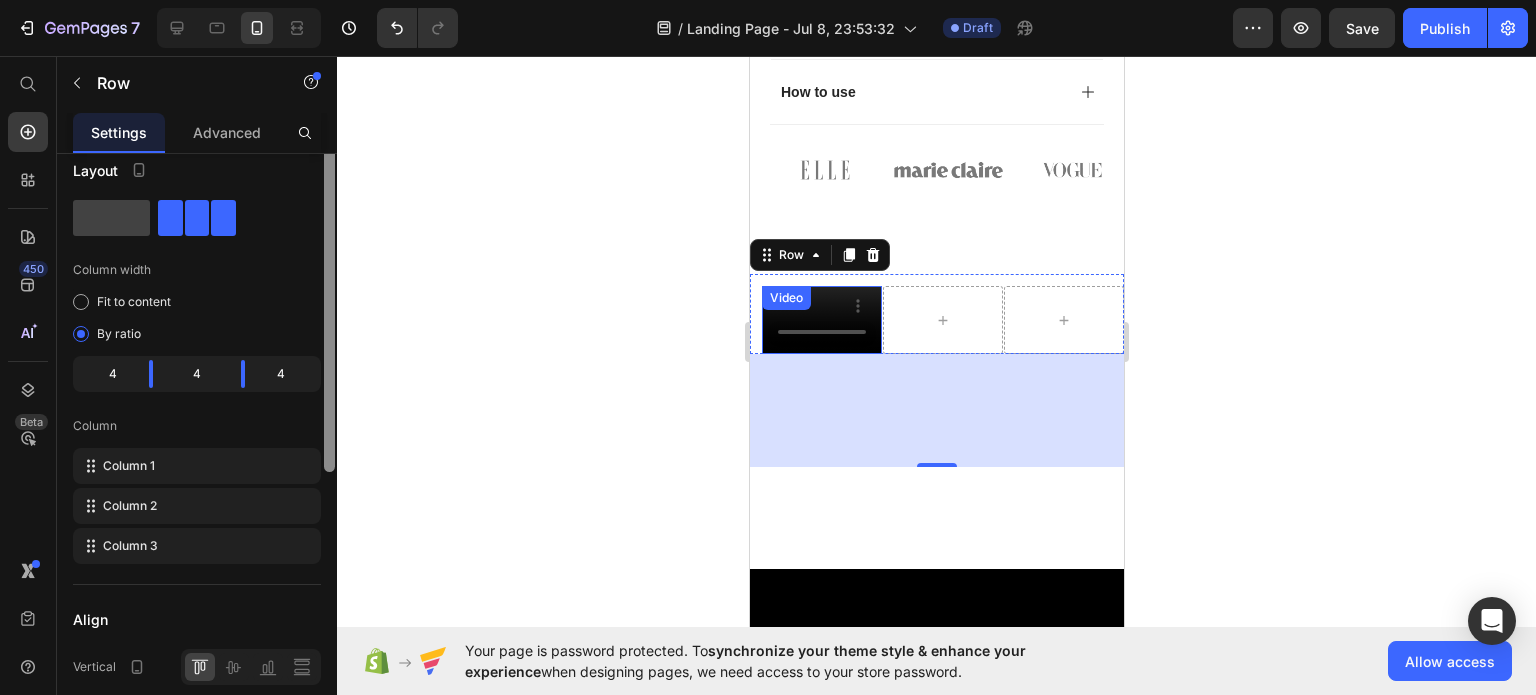 scroll, scrollTop: 0, scrollLeft: 0, axis: both 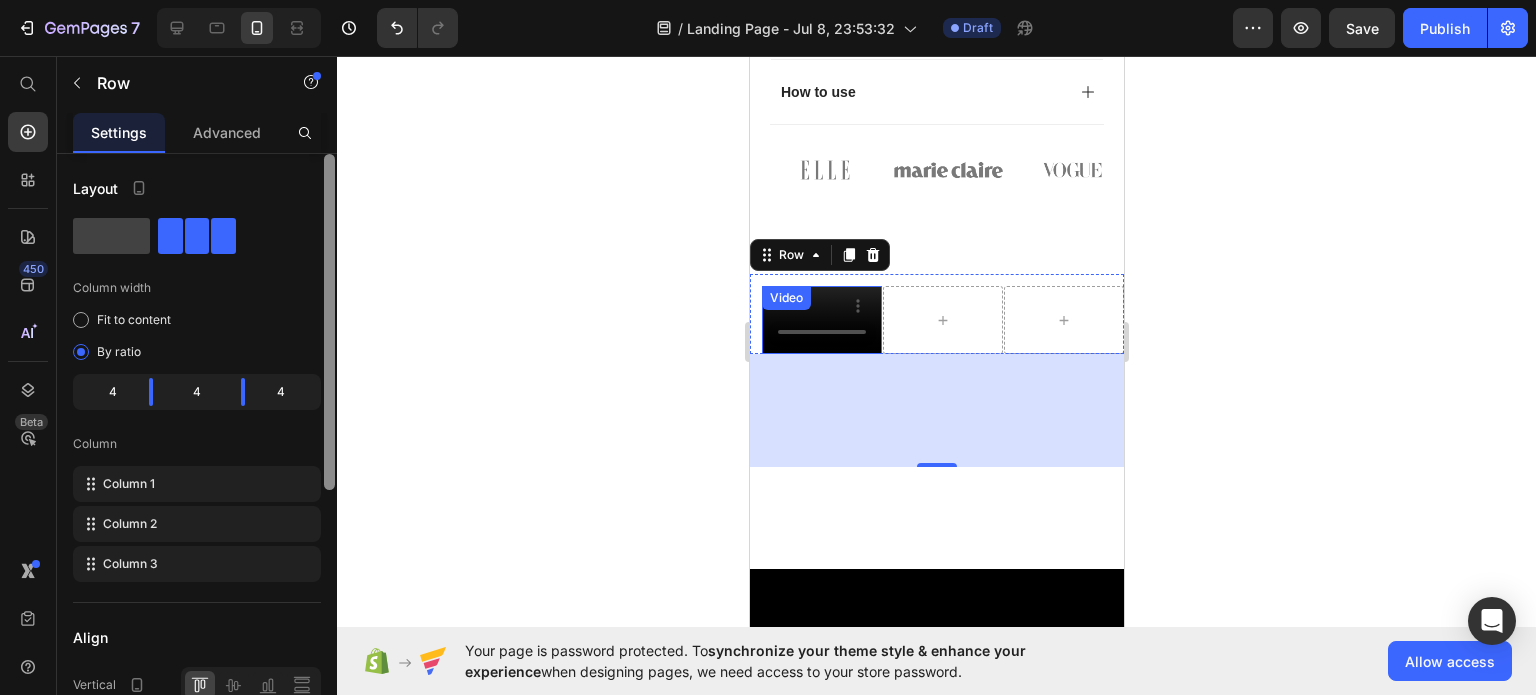 drag, startPoint x: 334, startPoint y: 430, endPoint x: 362, endPoint y: 103, distance: 328.1966 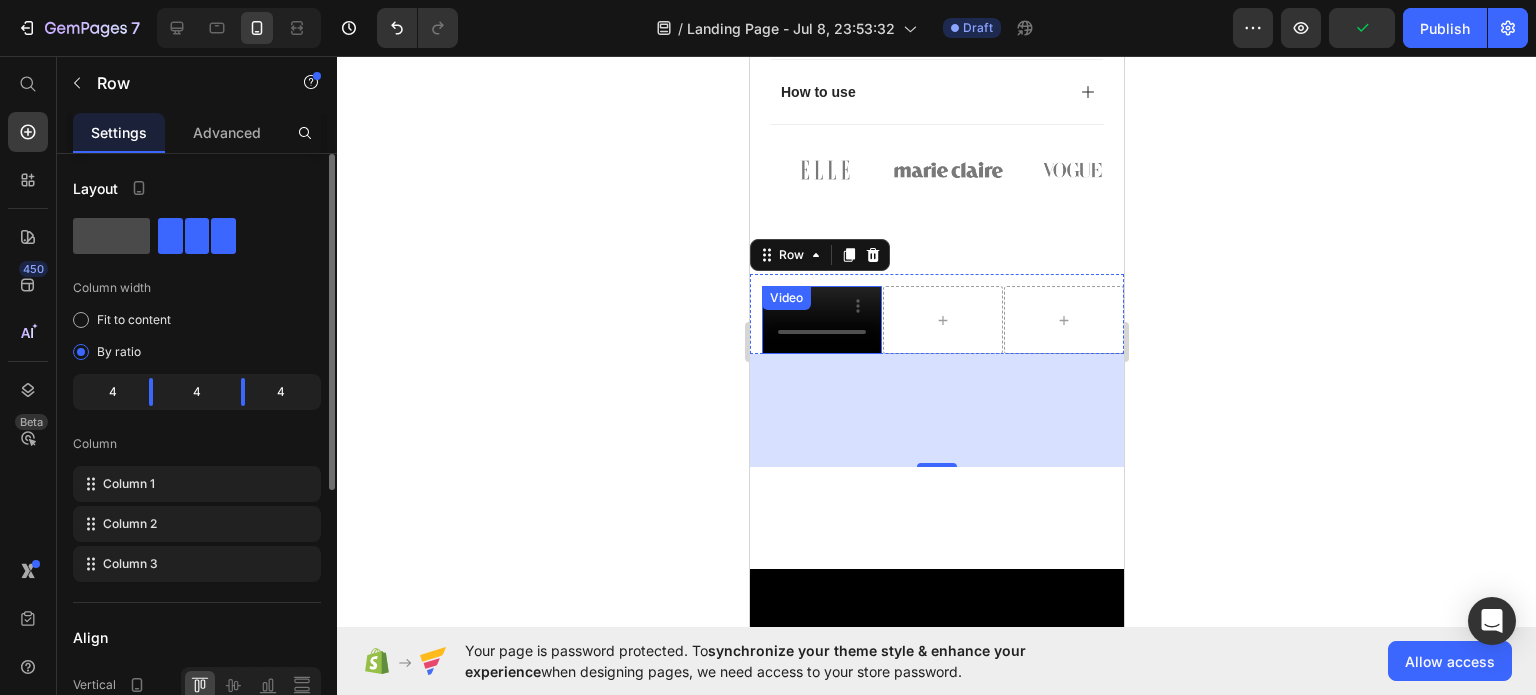 click 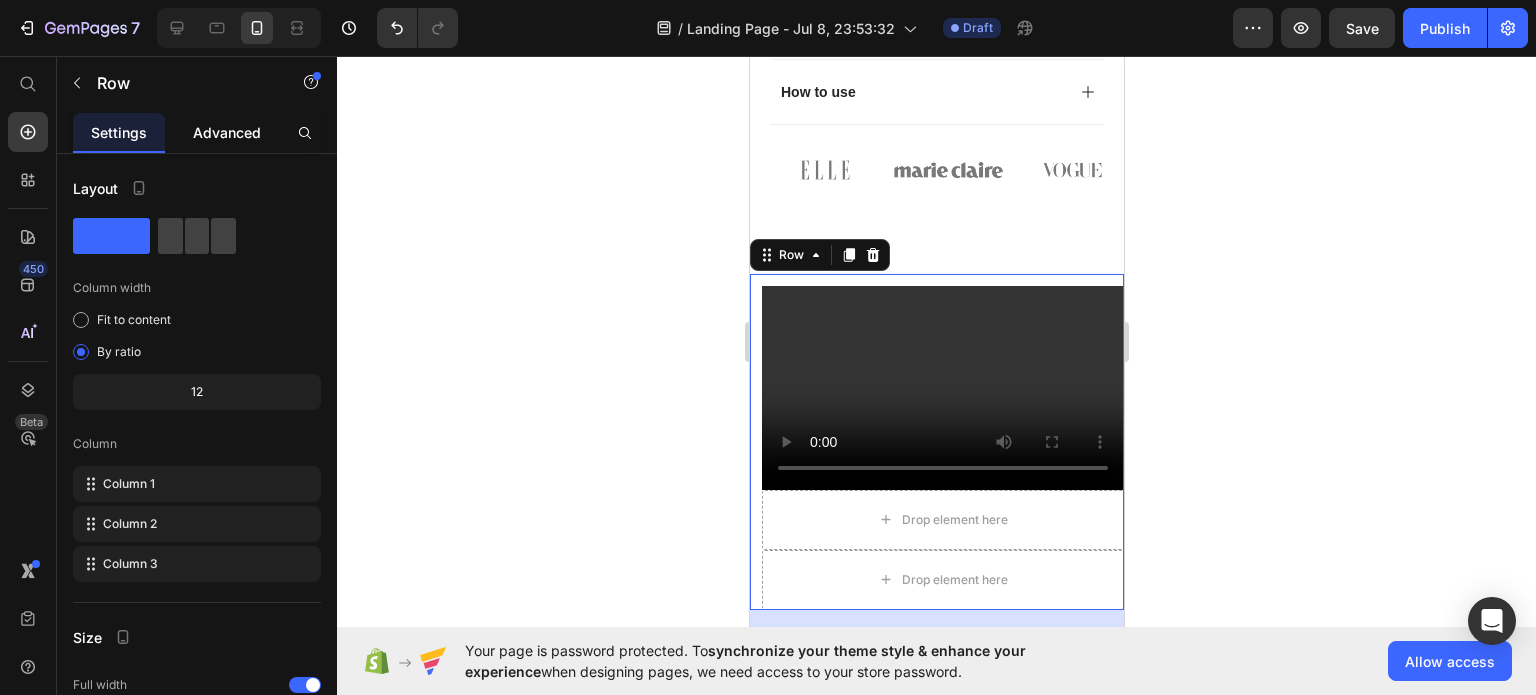 click on "Advanced" at bounding box center (227, 132) 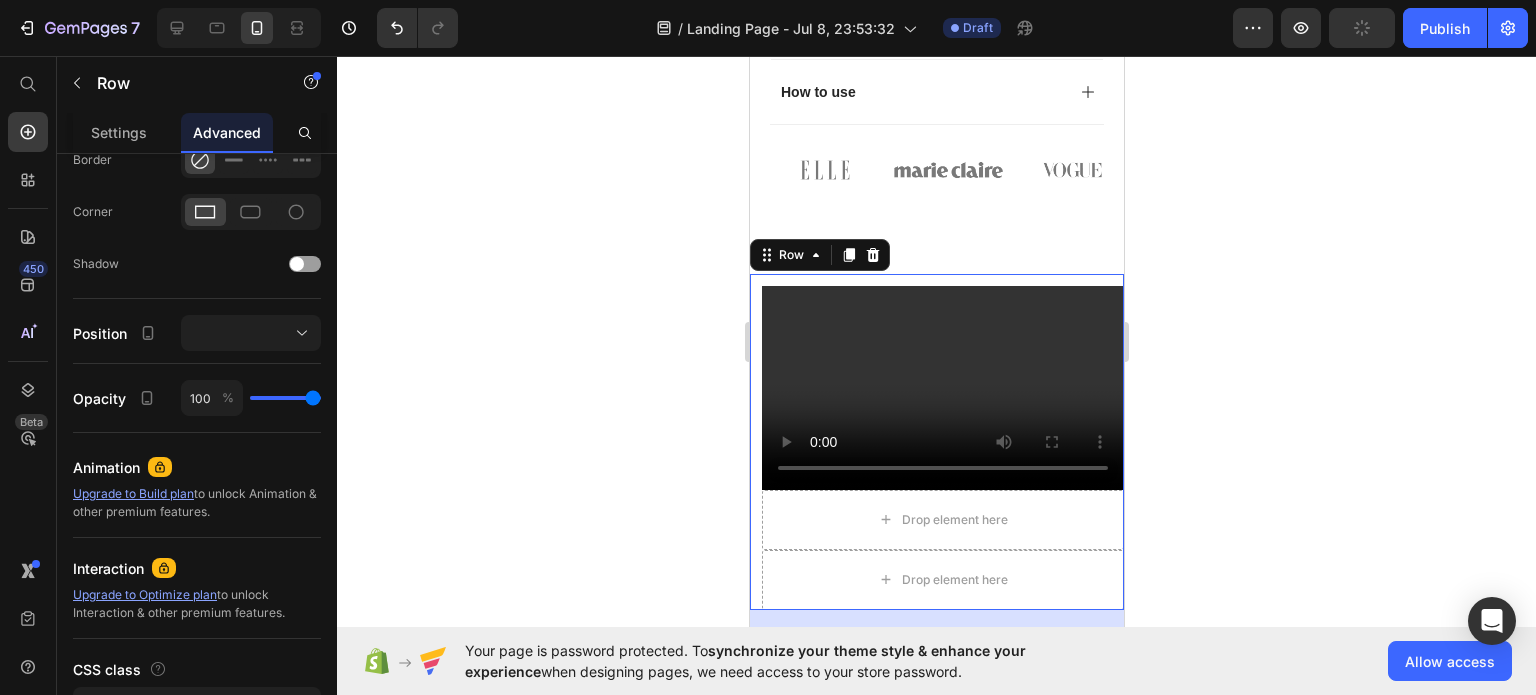 scroll, scrollTop: 0, scrollLeft: 0, axis: both 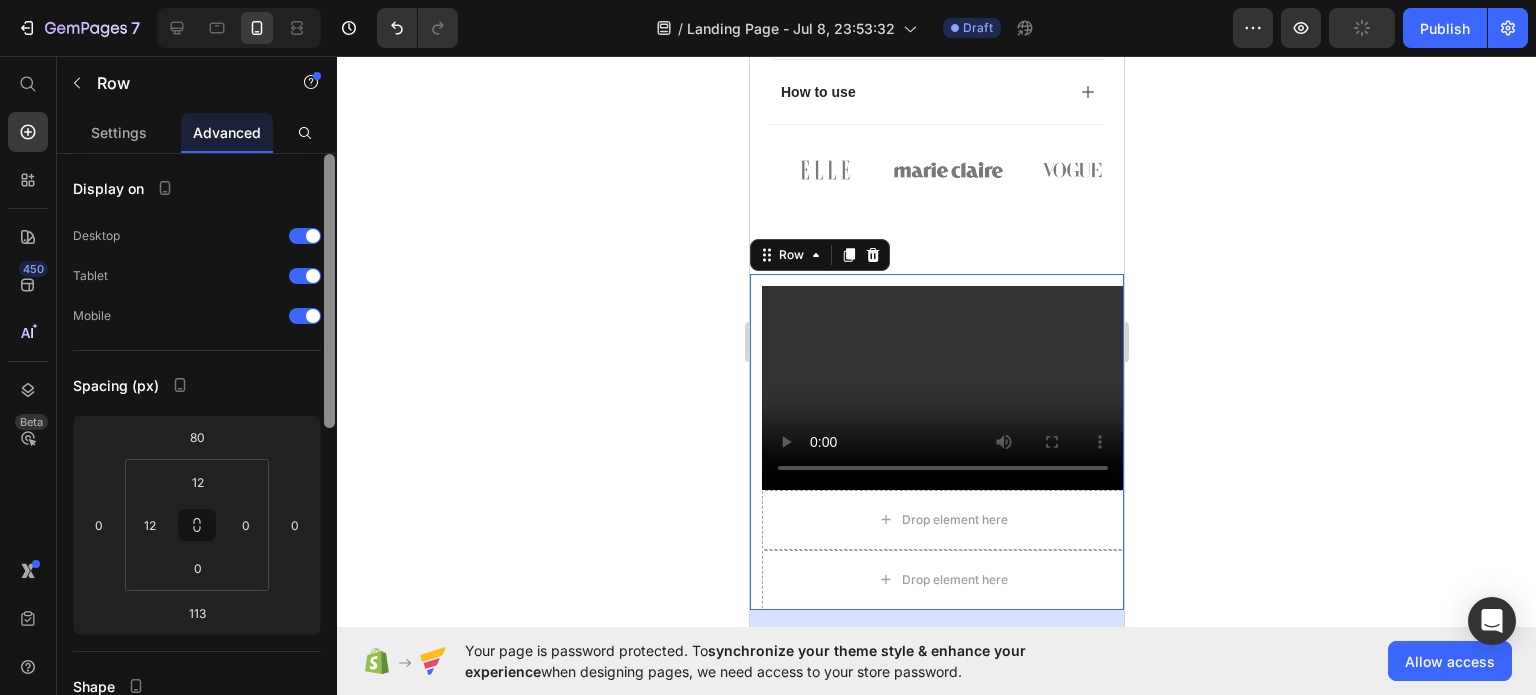 drag, startPoint x: 332, startPoint y: 372, endPoint x: 361, endPoint y: 320, distance: 59.5399 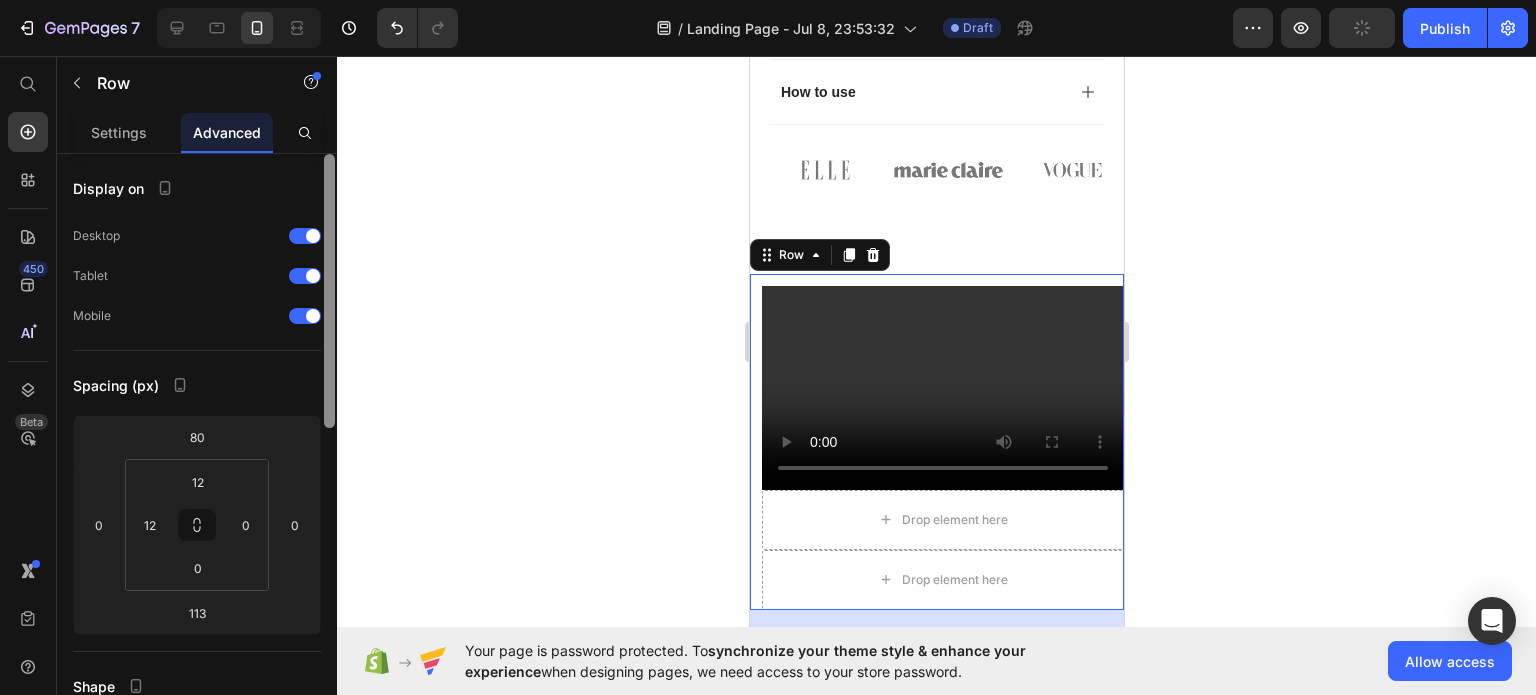 click on "7   /  Landing Page - [DATE] [TIME] Draft Preview  Publish  450 Beta Start with Sections Elements Hero Section Product Detail Brands Trusted Badges Guarantee Product Breakdown How to use Testimonials Compare Bundle FAQs Social Proof Brand Story Product List Collection Blog List Contact Sticky Add to Cart Custom Footer Browse Library 450 Layout
Row
Row
Row
Row Text
Heading
Text Block Button
Button
Button
Sticky Back to top Media
Image
Image" 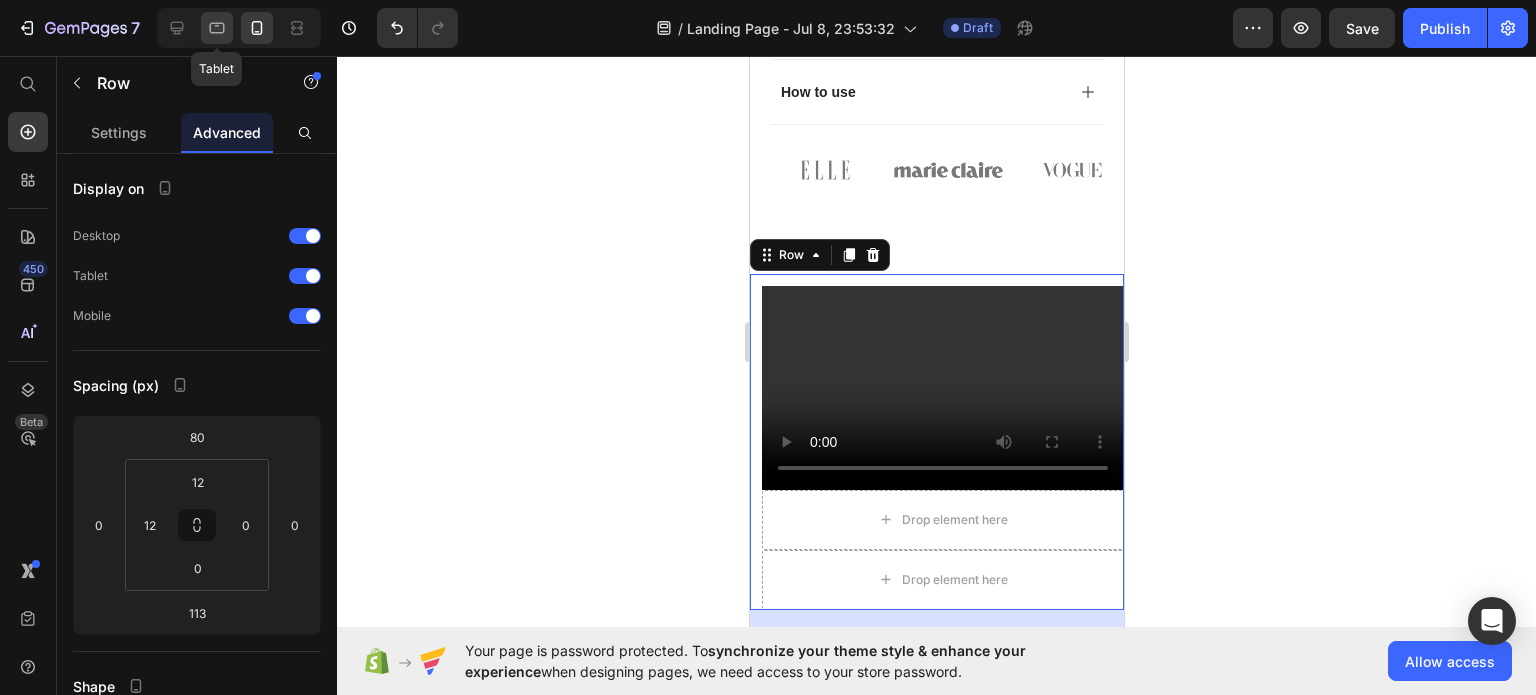 click 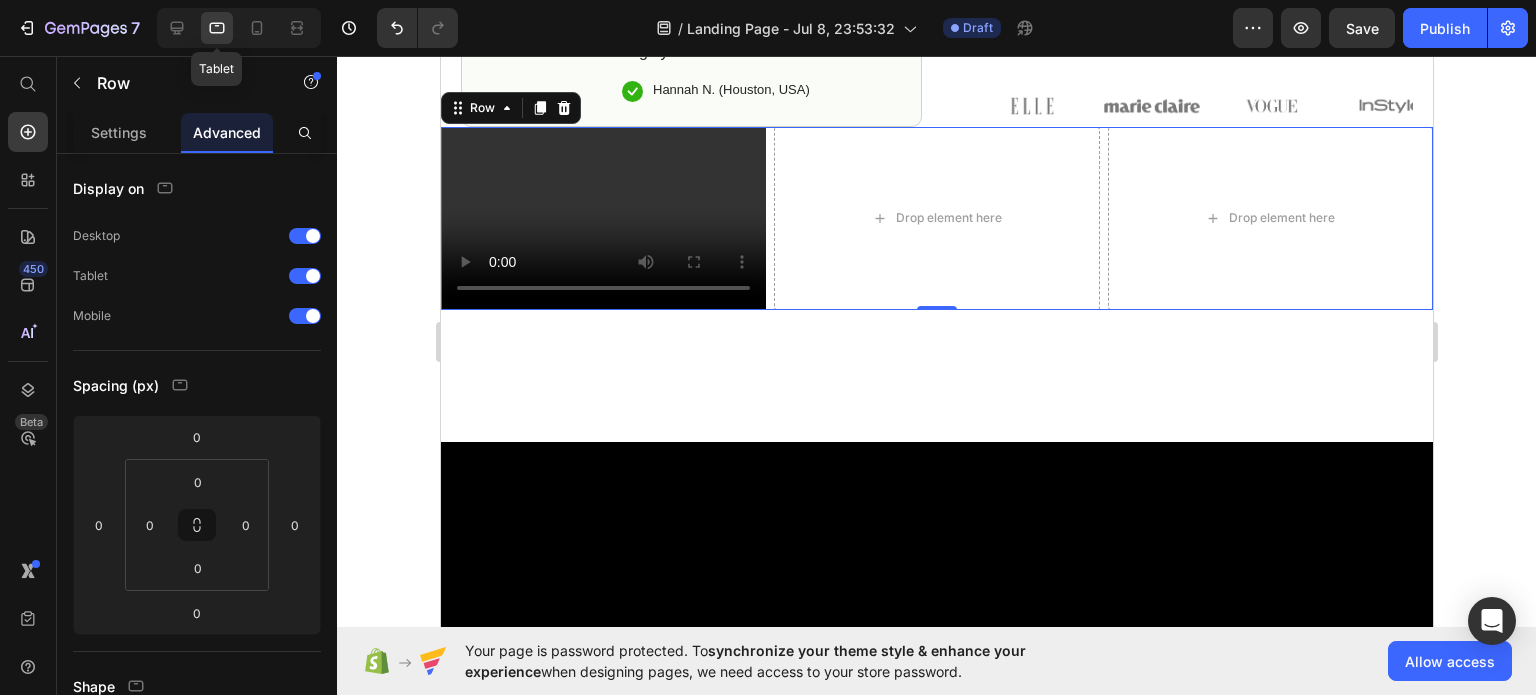 scroll, scrollTop: 1186, scrollLeft: 0, axis: vertical 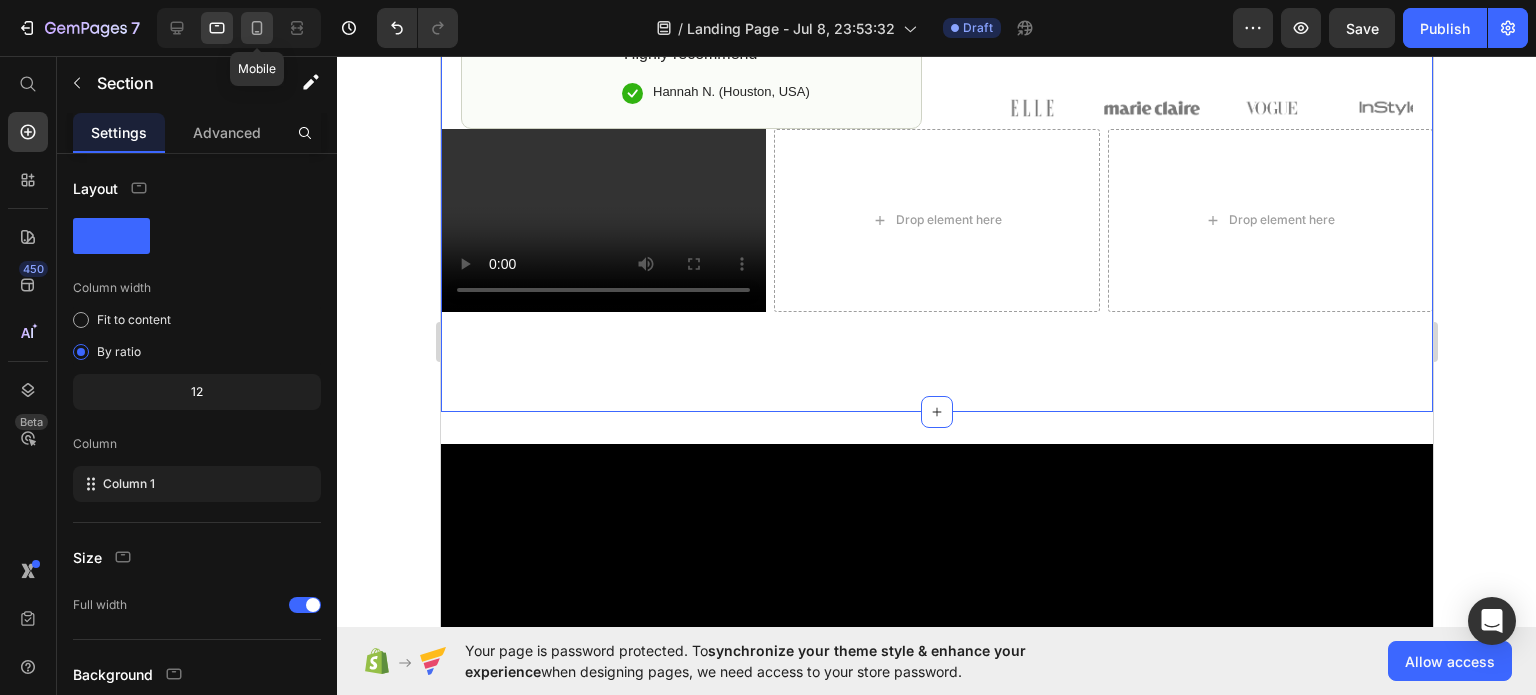 click 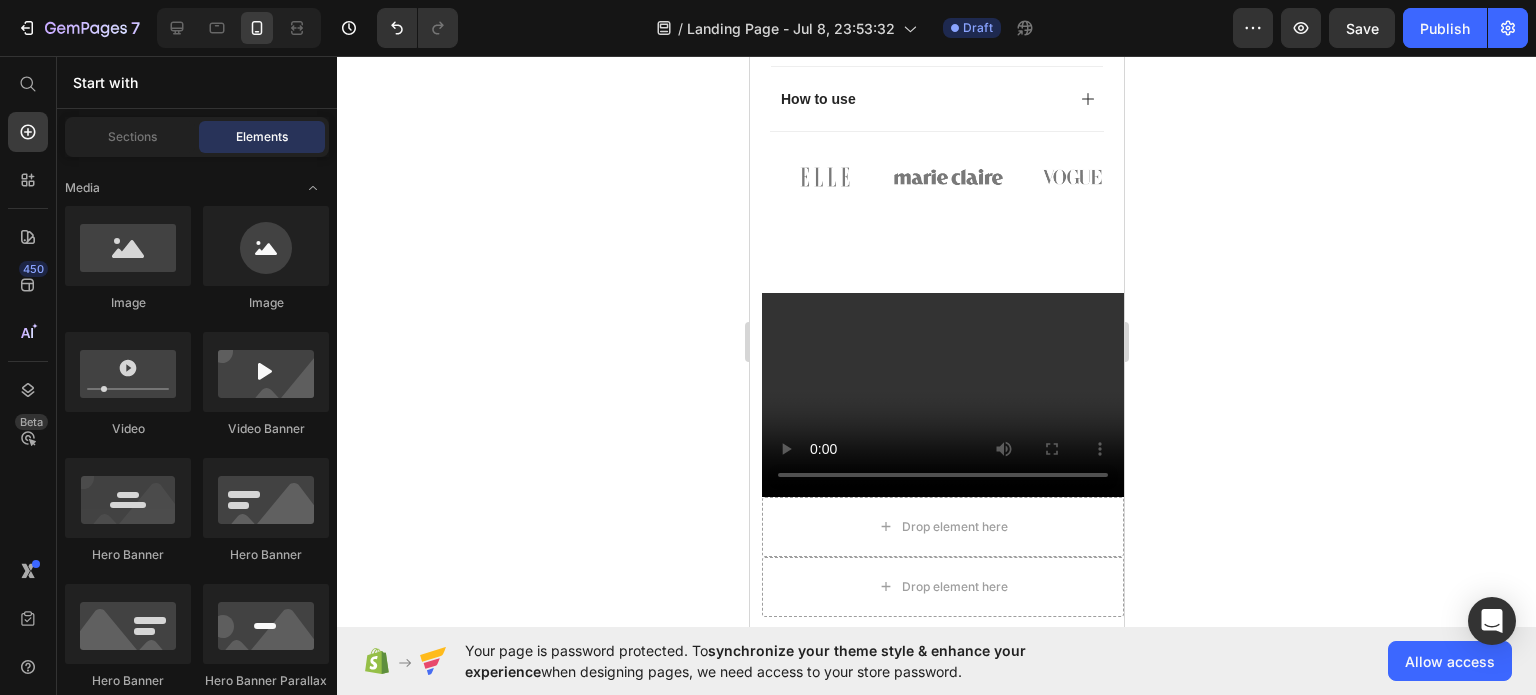 scroll, scrollTop: 1901, scrollLeft: 0, axis: vertical 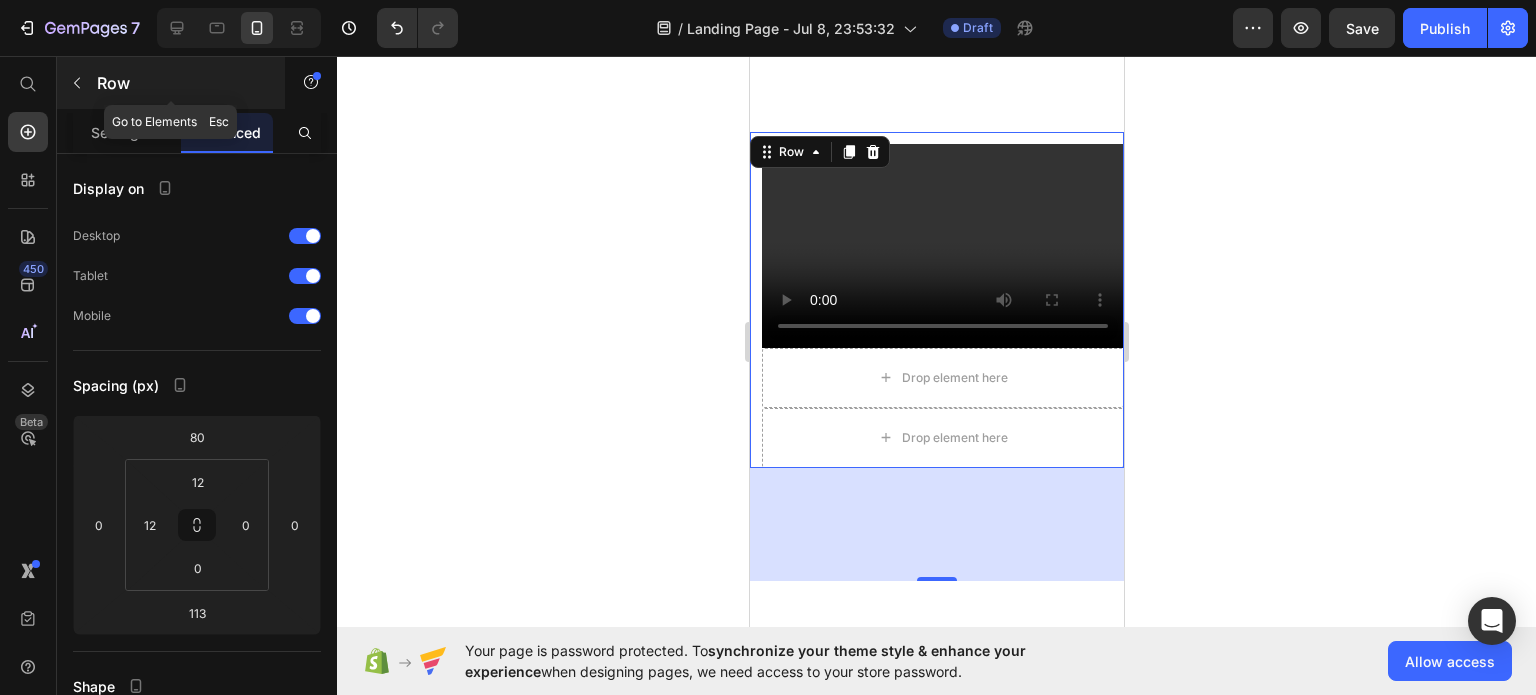 click 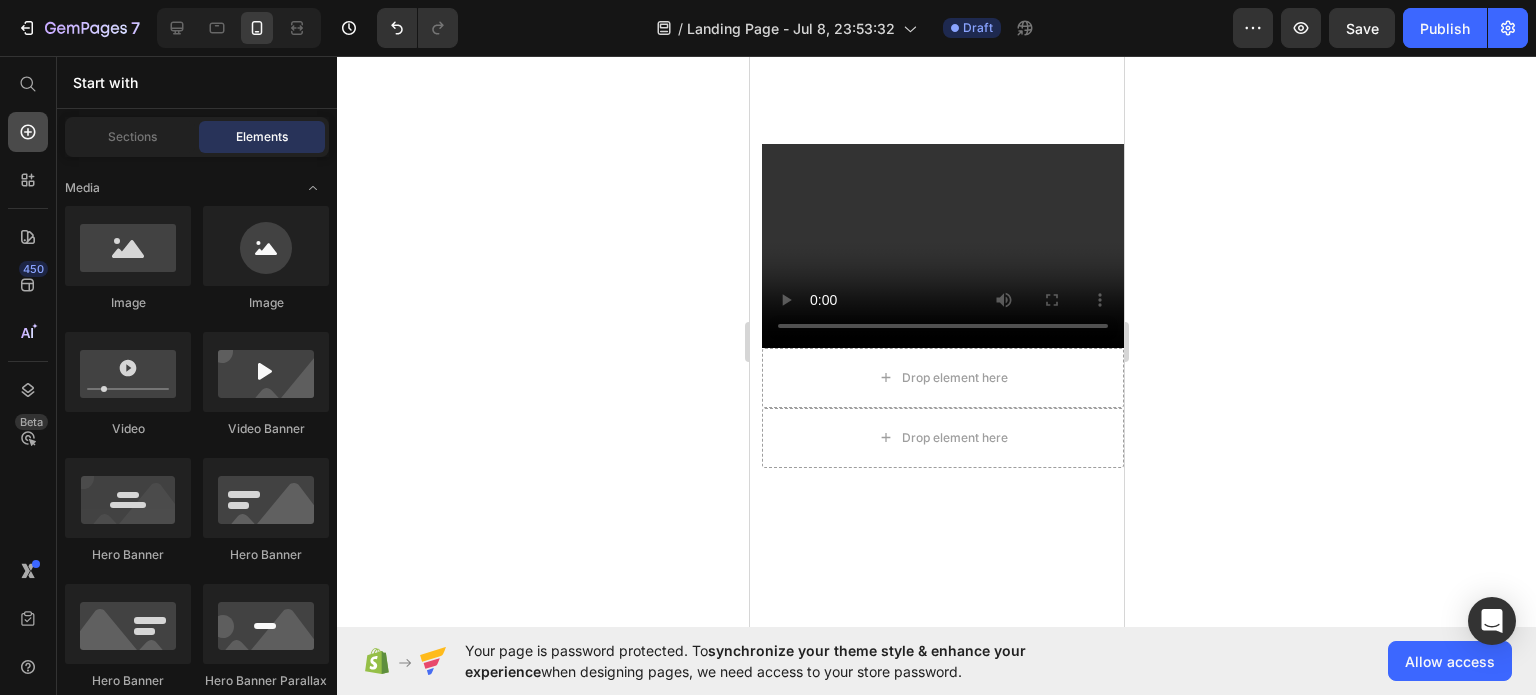 click 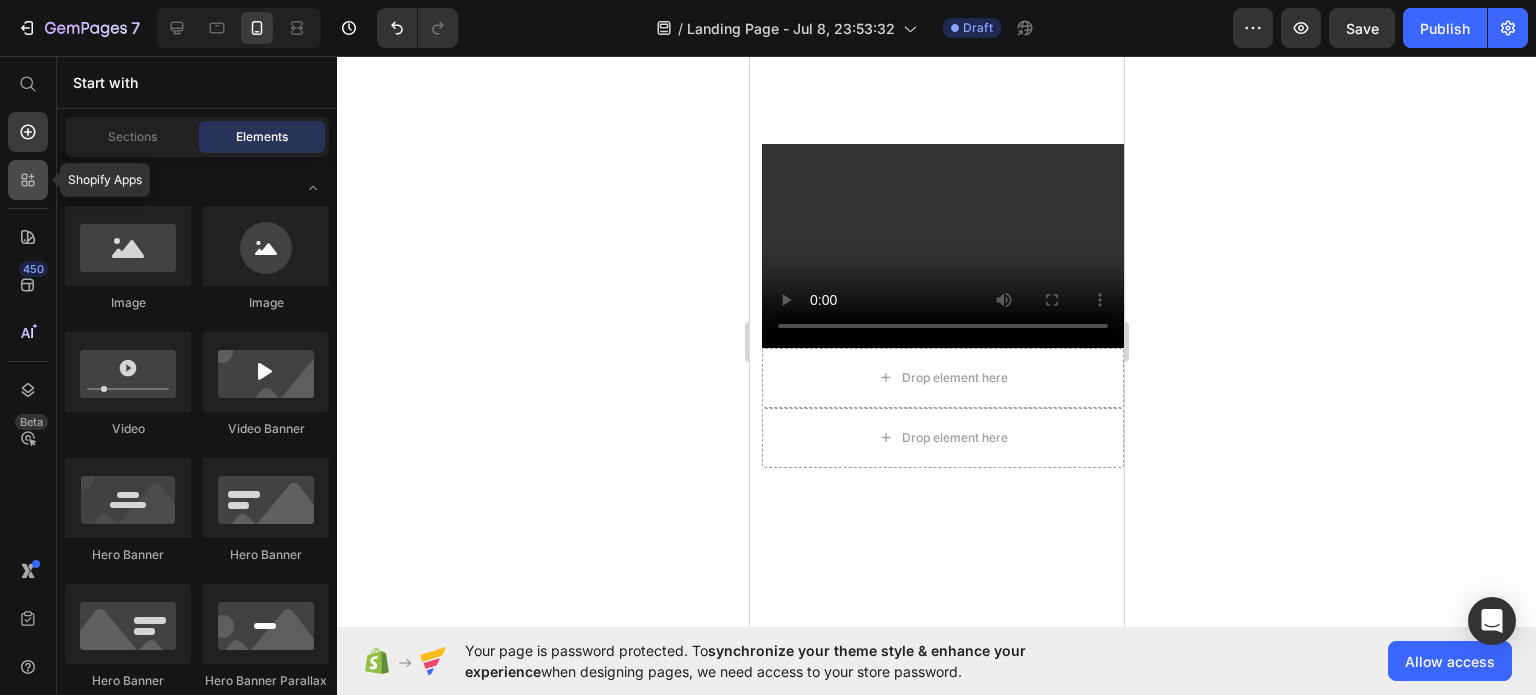 click 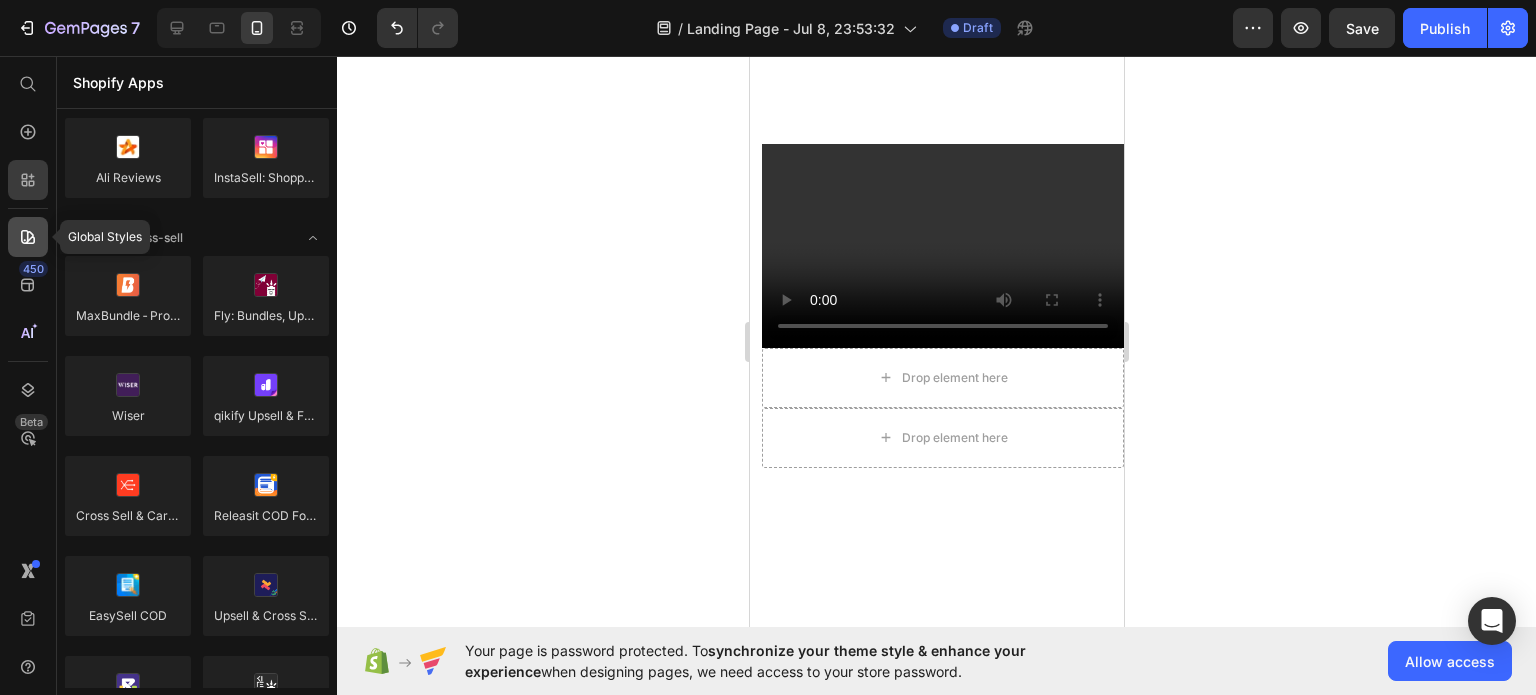 click 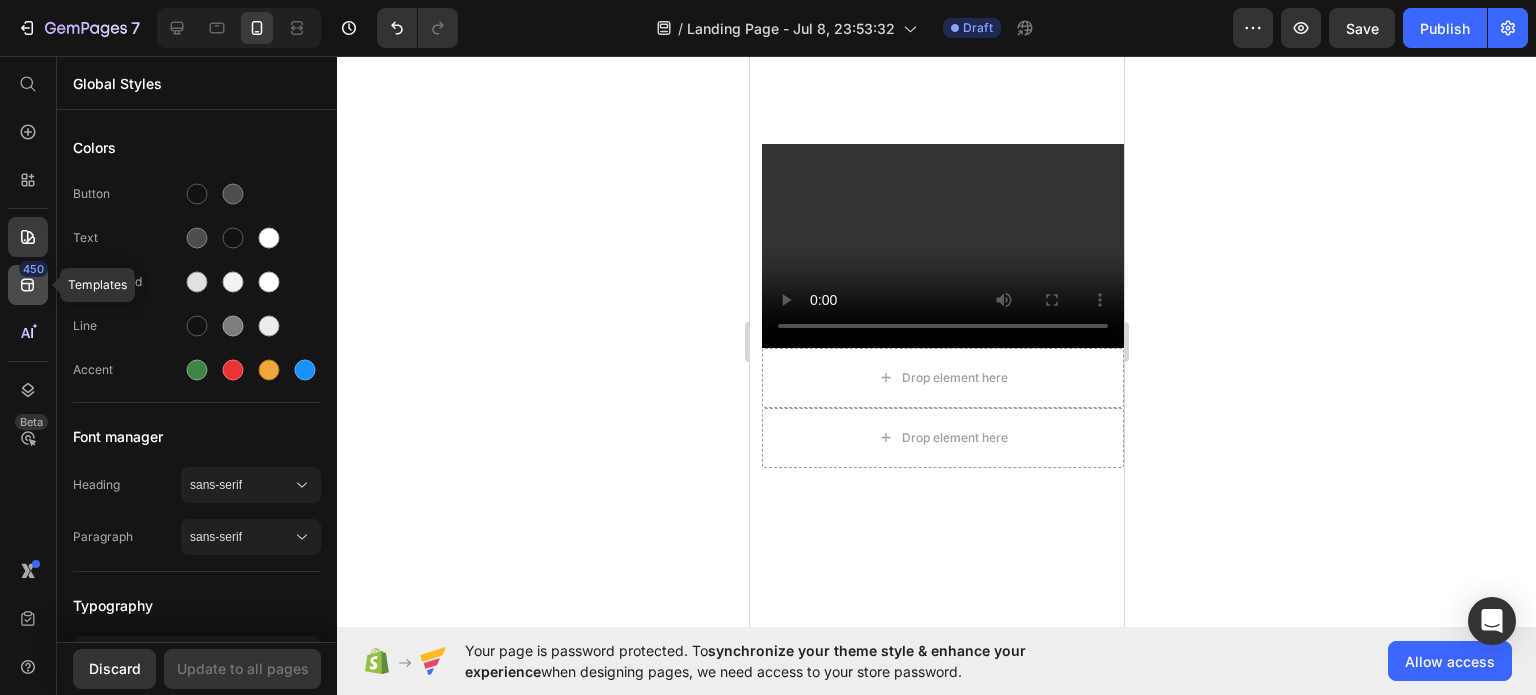 click 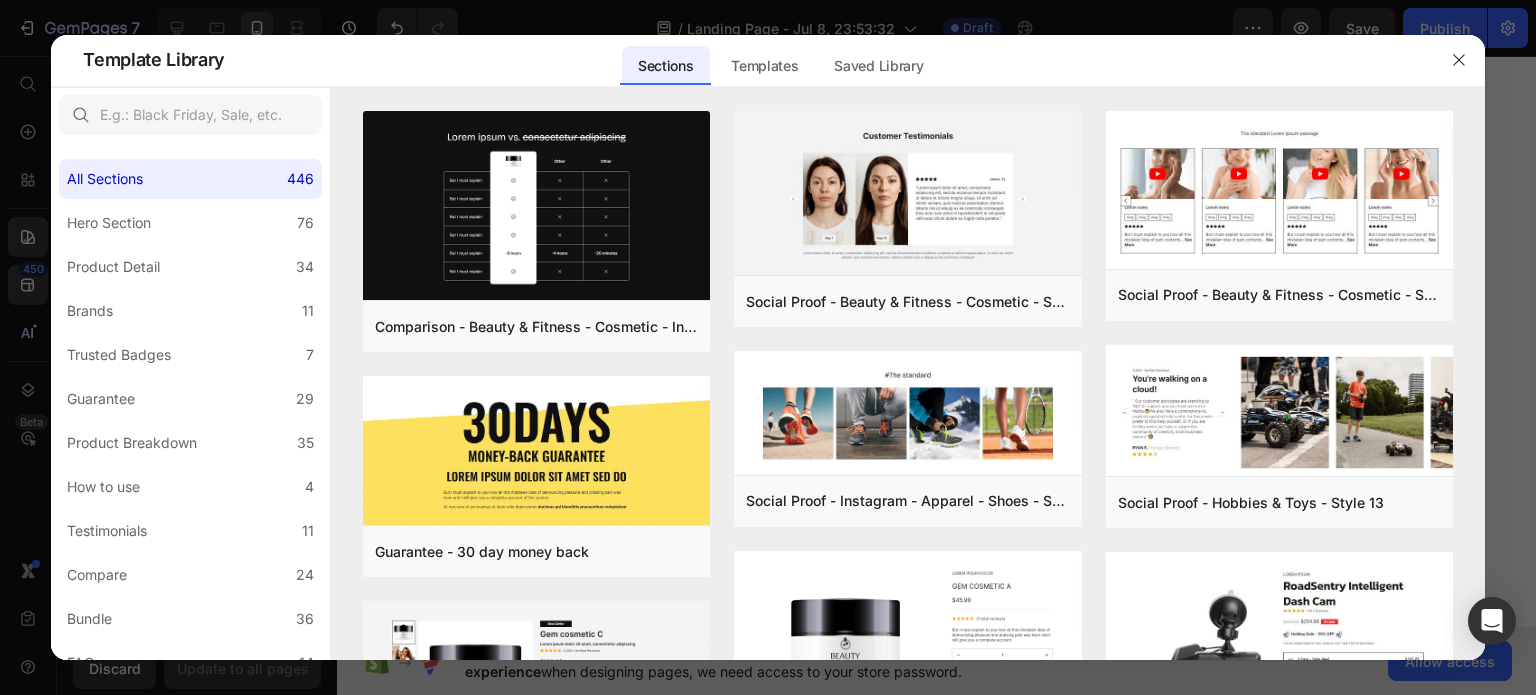 click at bounding box center [768, 347] 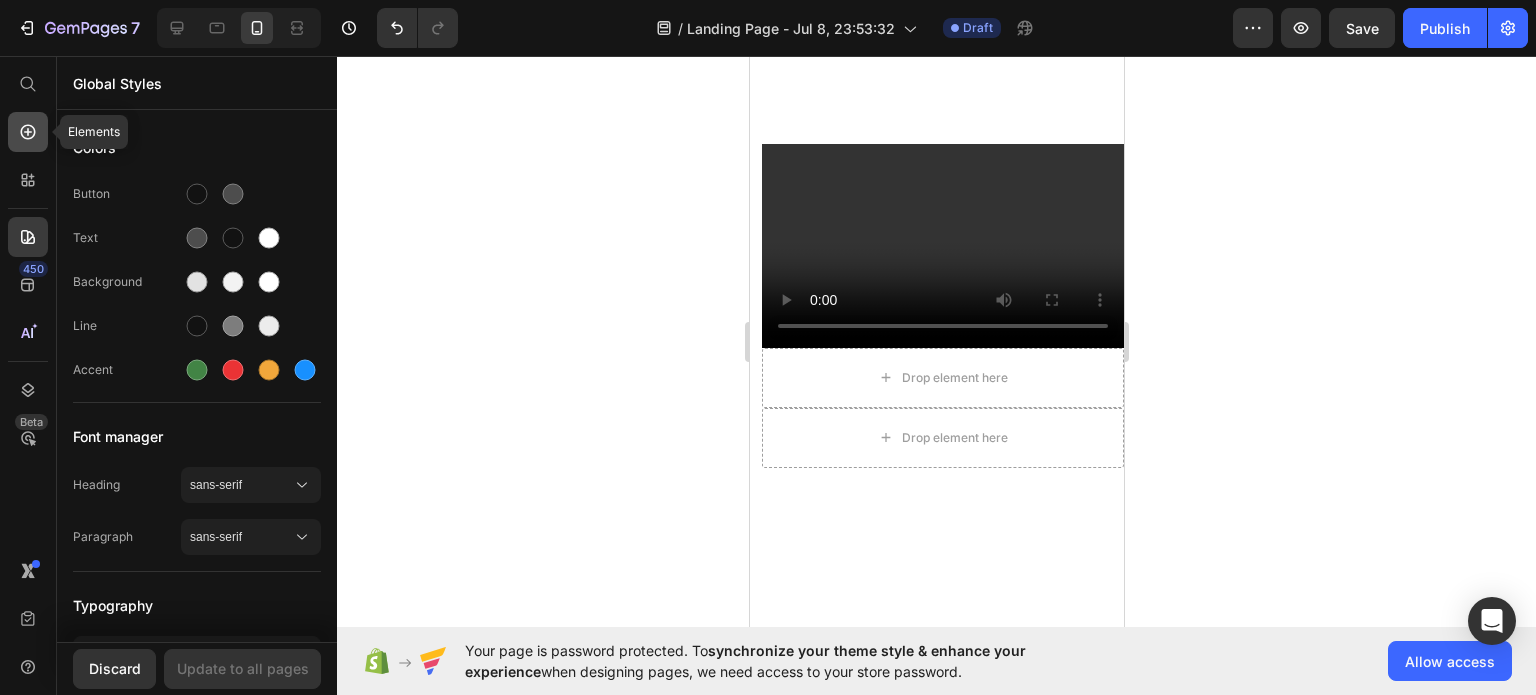 click 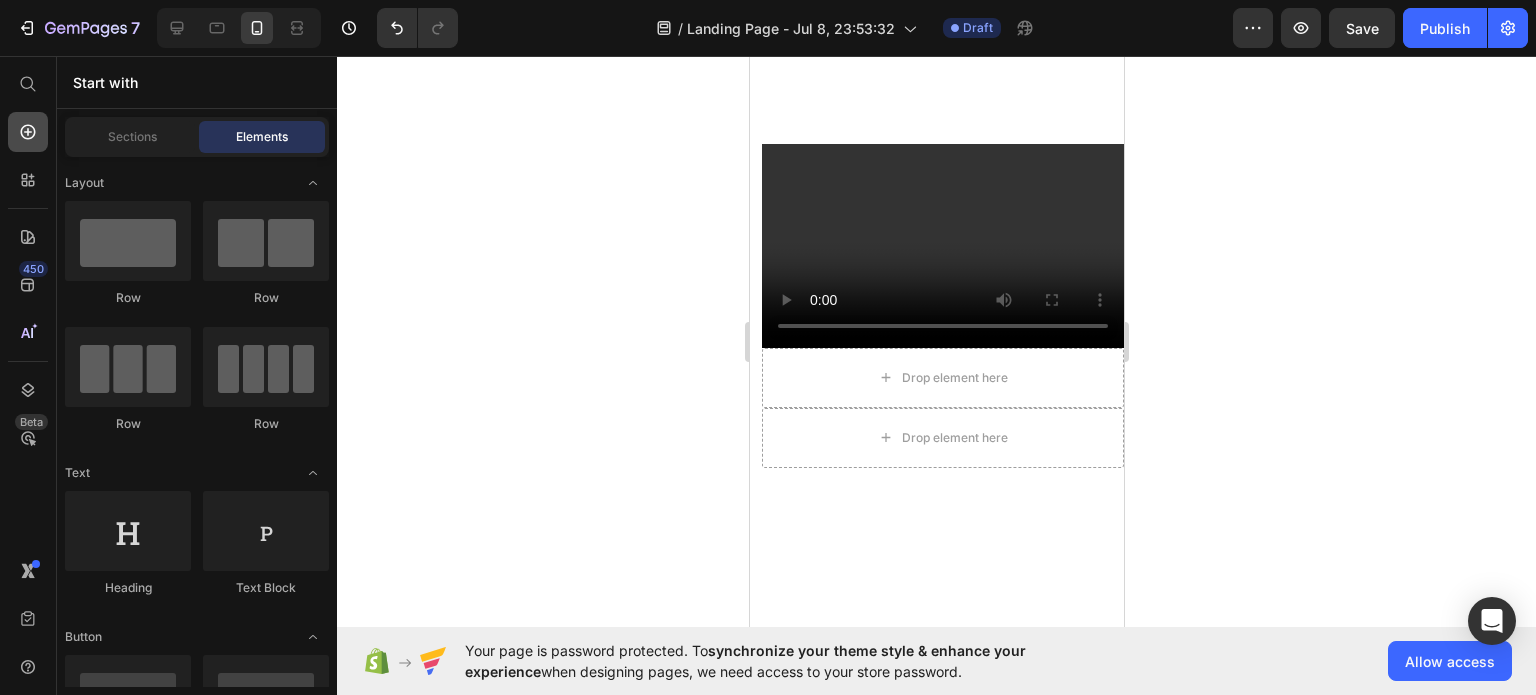 scroll, scrollTop: 739, scrollLeft: 0, axis: vertical 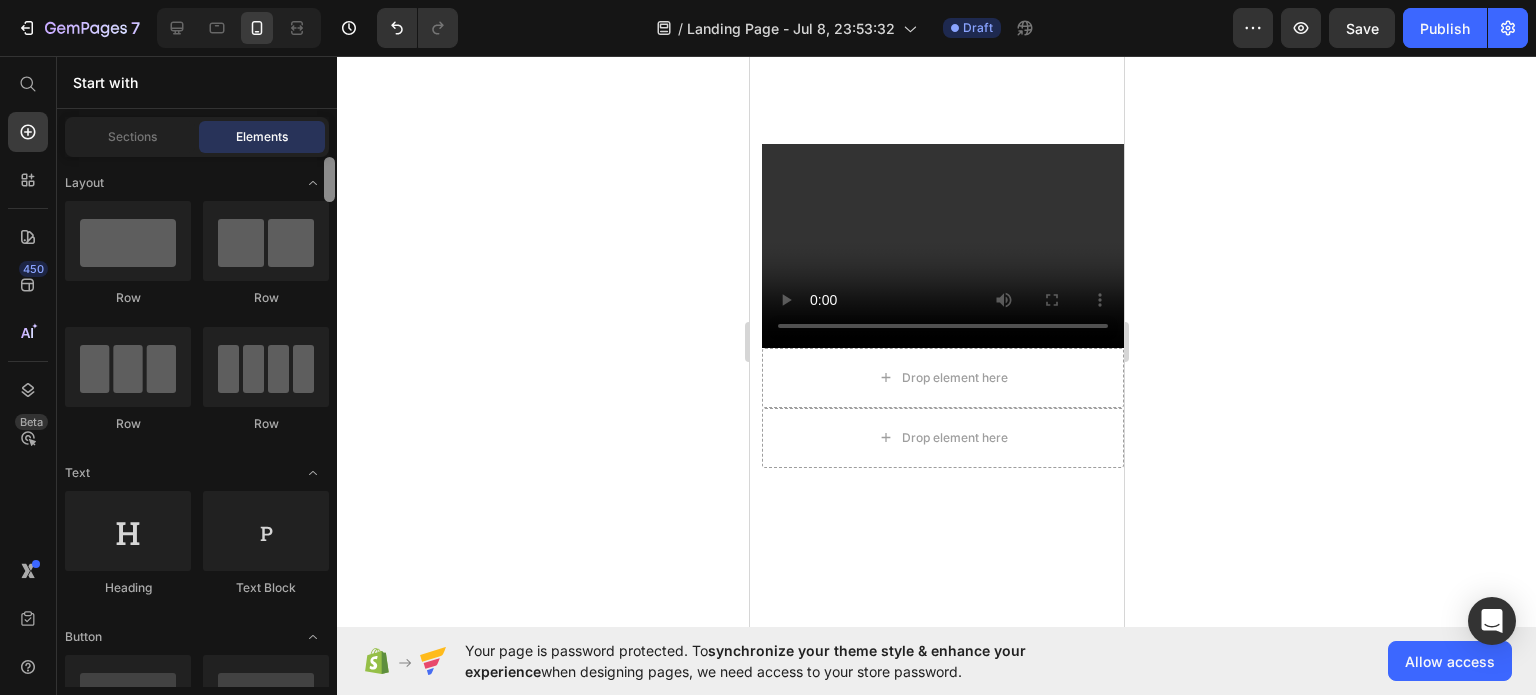 drag, startPoint x: 327, startPoint y: 231, endPoint x: 321, endPoint y: 44, distance: 187.09624 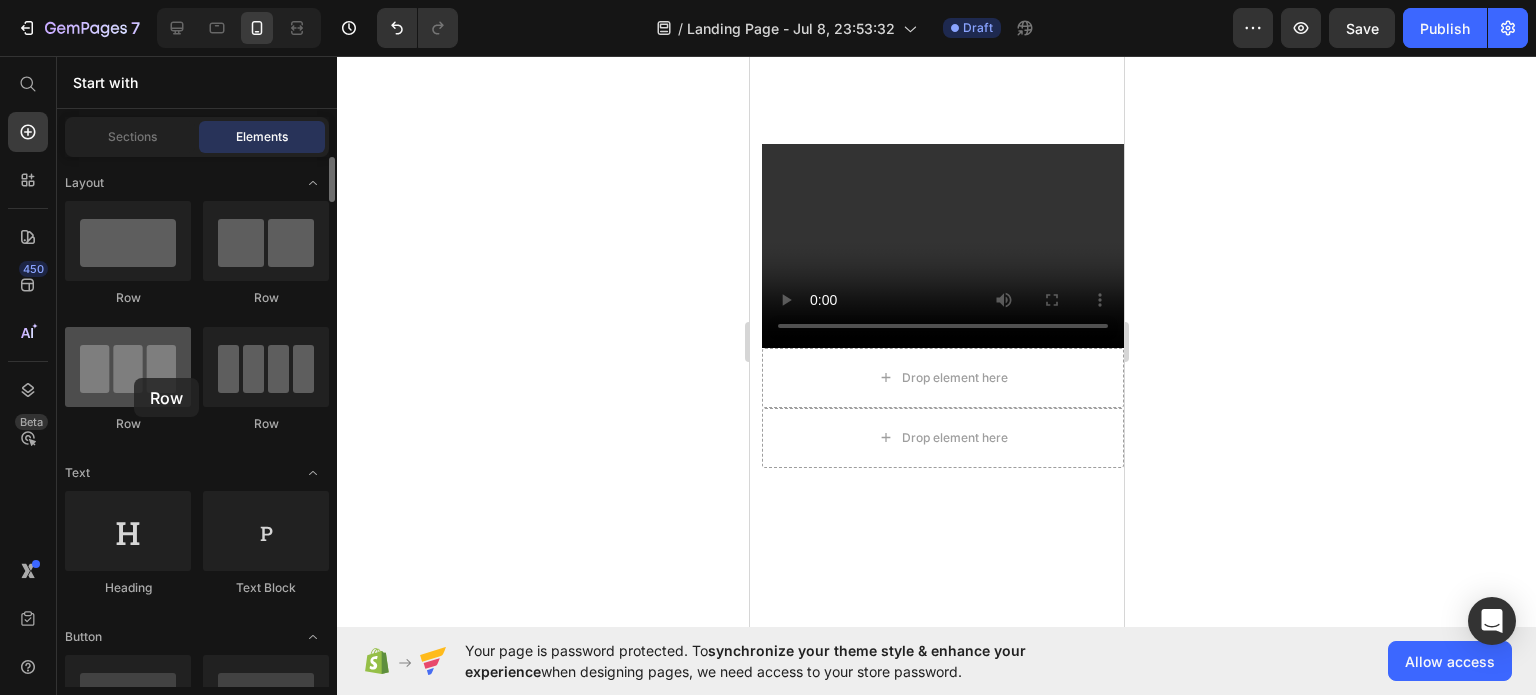 click at bounding box center (128, 367) 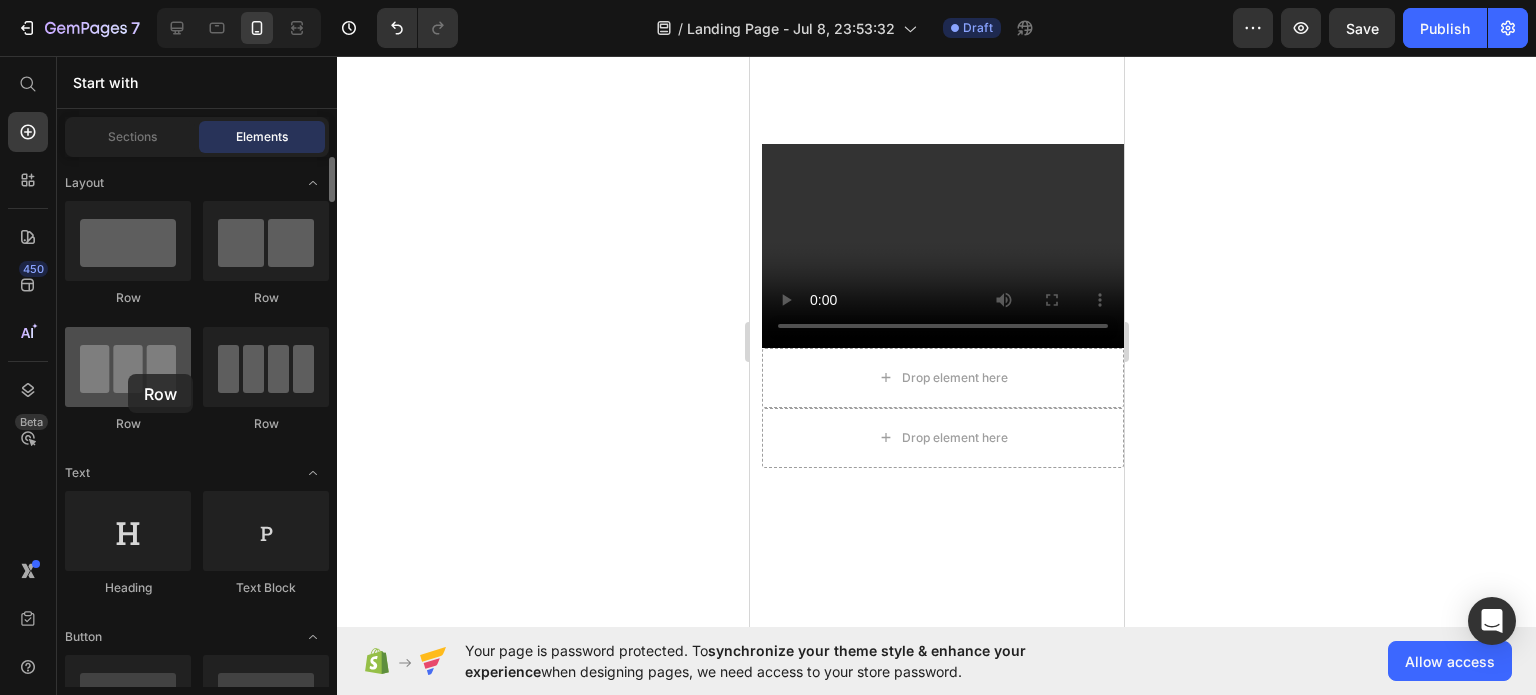 click at bounding box center (128, 367) 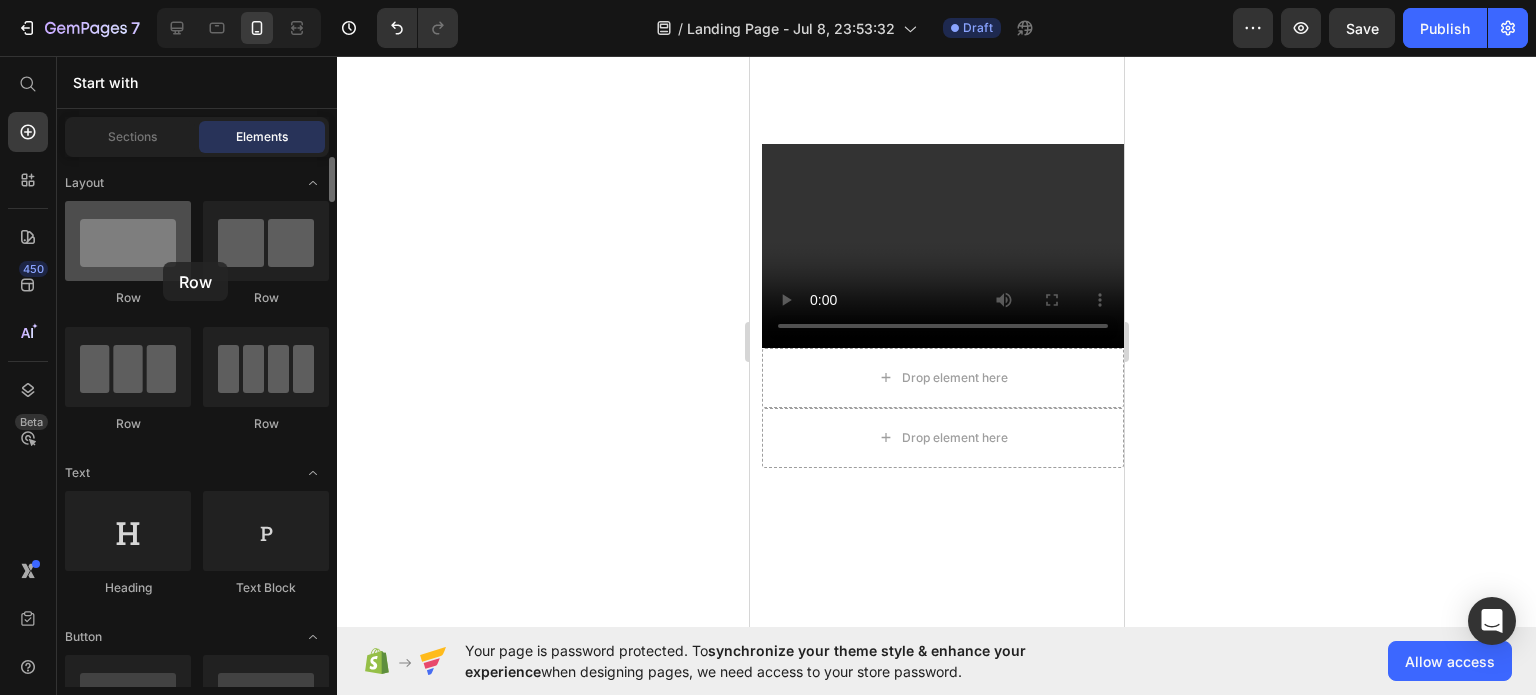 click at bounding box center [128, 241] 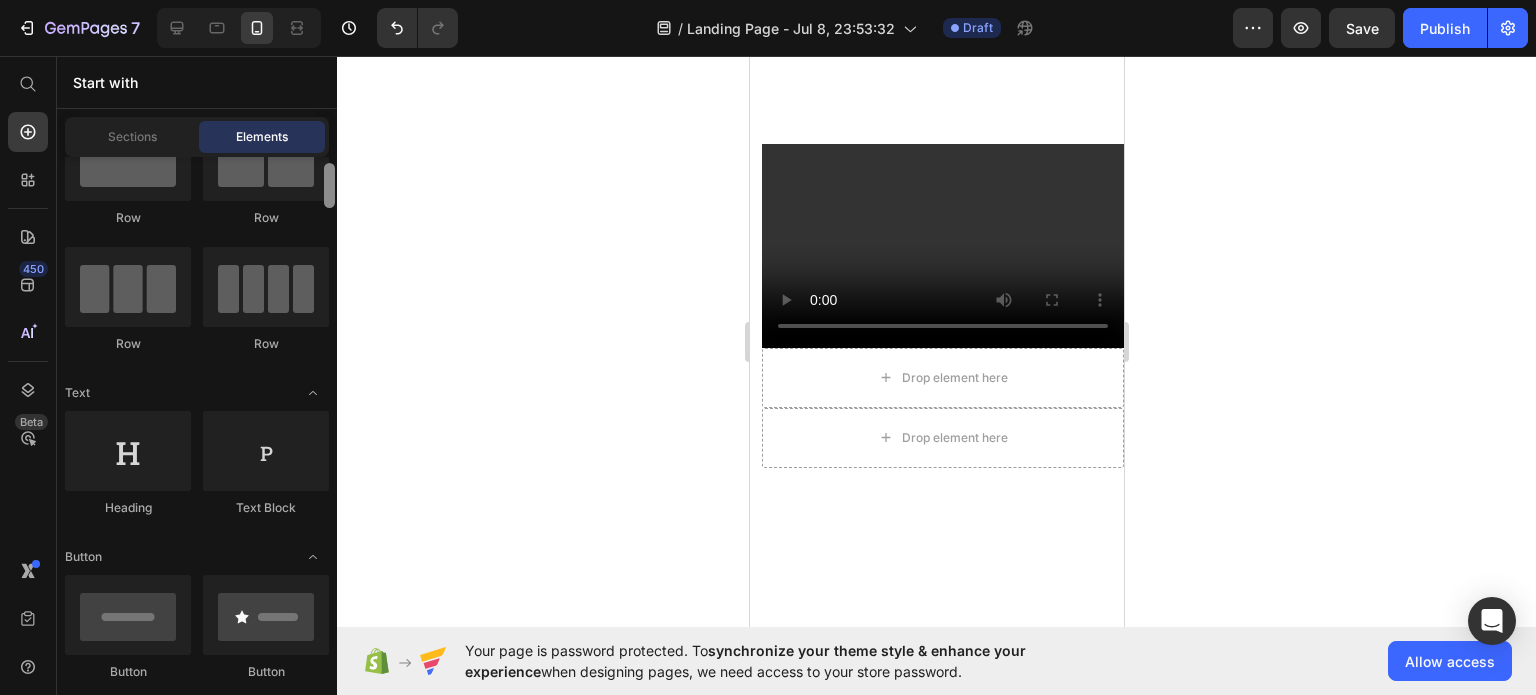 scroll, scrollTop: 46, scrollLeft: 0, axis: vertical 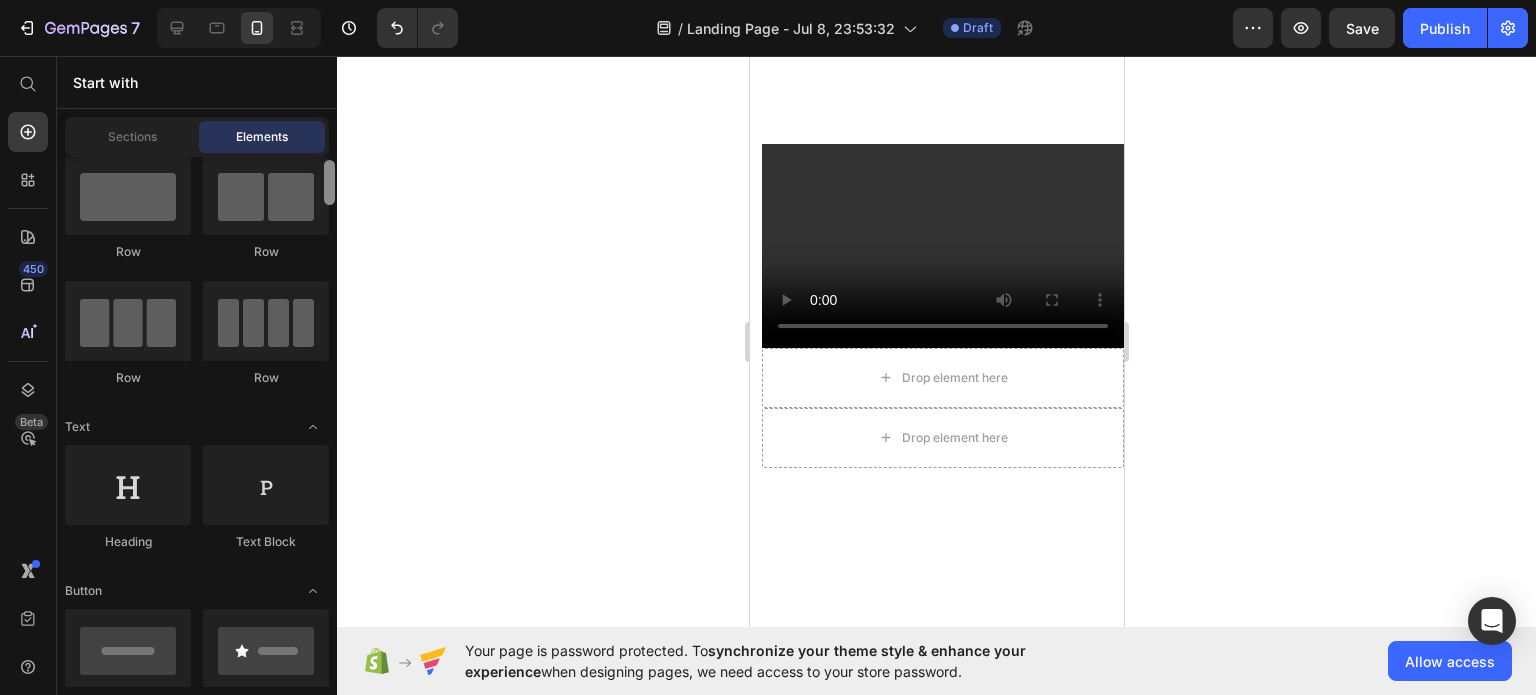 click at bounding box center [329, 182] 